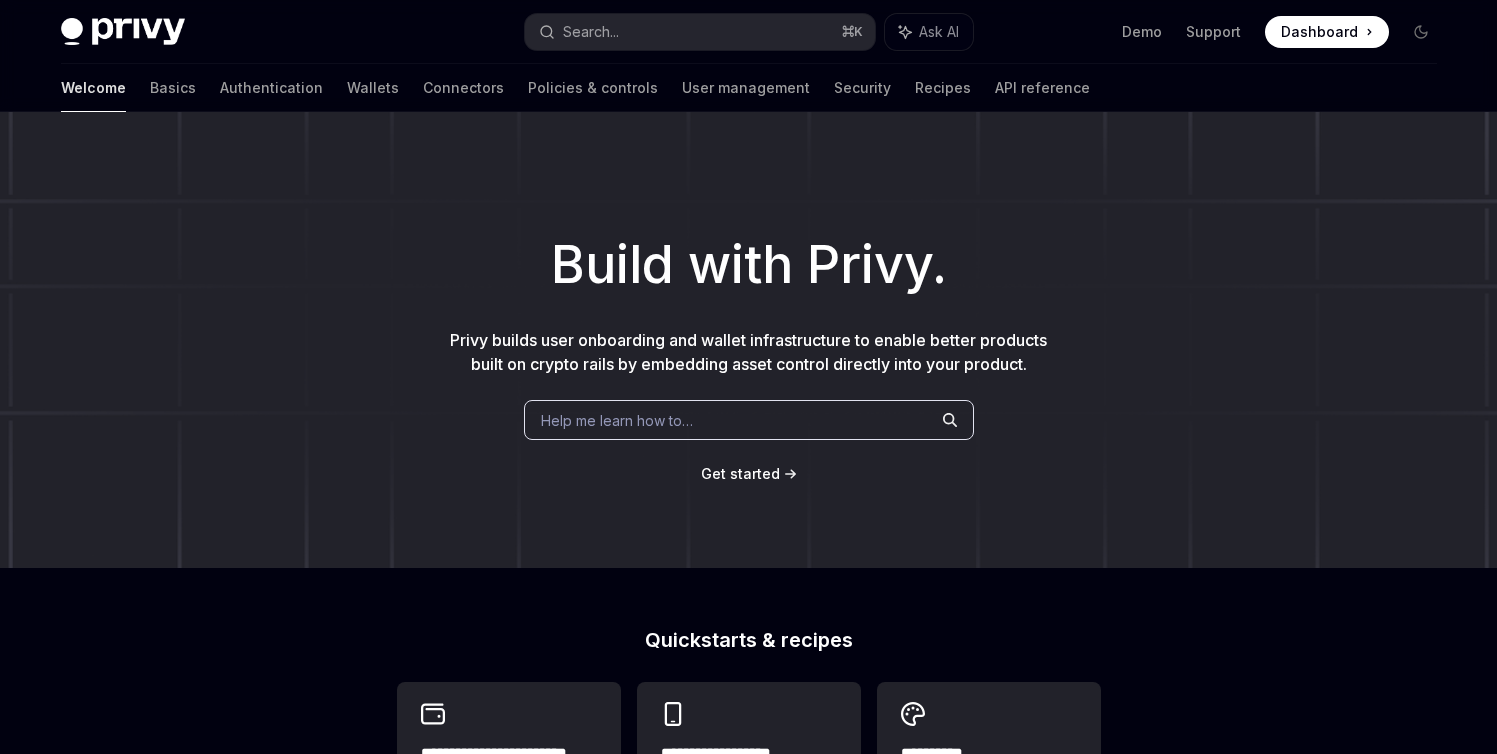 scroll, scrollTop: 0, scrollLeft: 0, axis: both 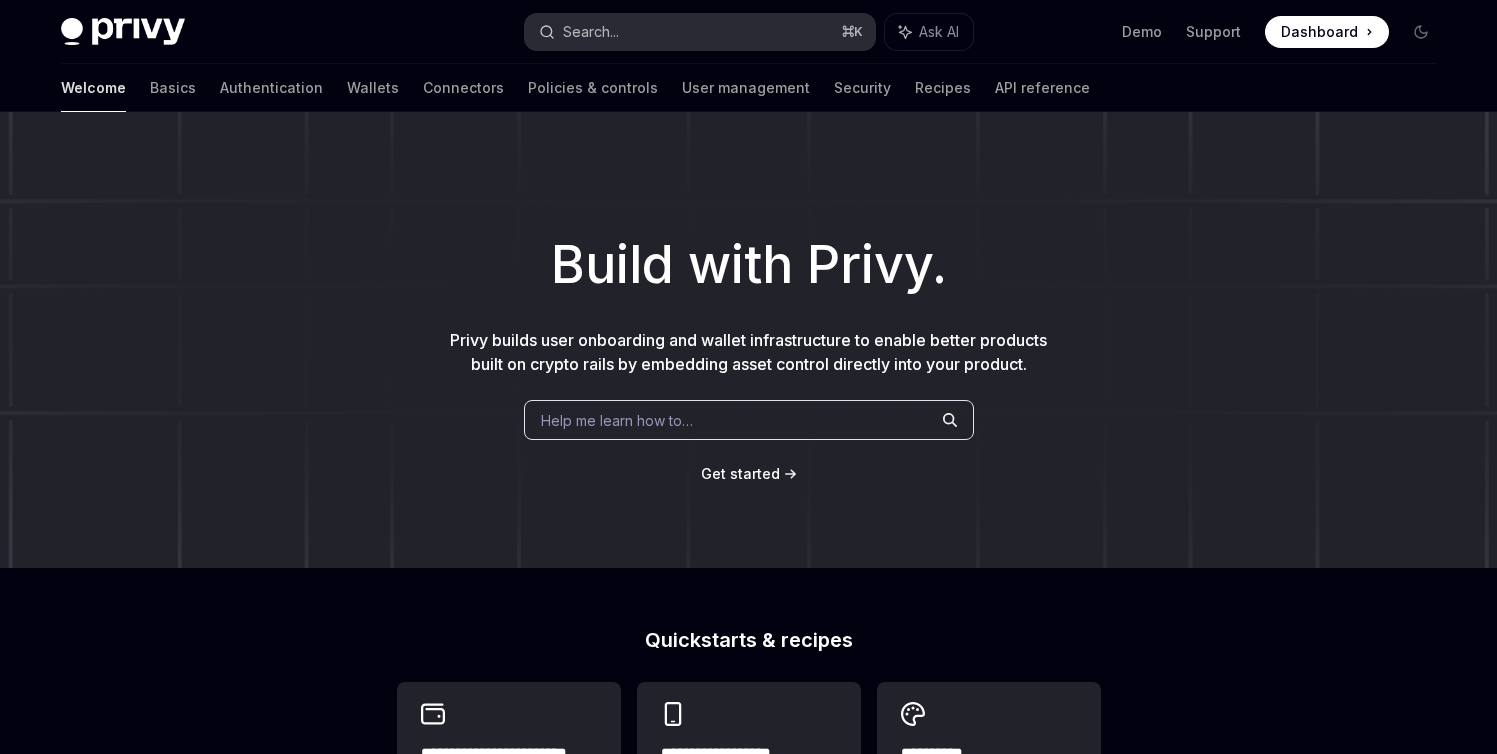 click on "Search... ⌘ K" at bounding box center [700, 32] 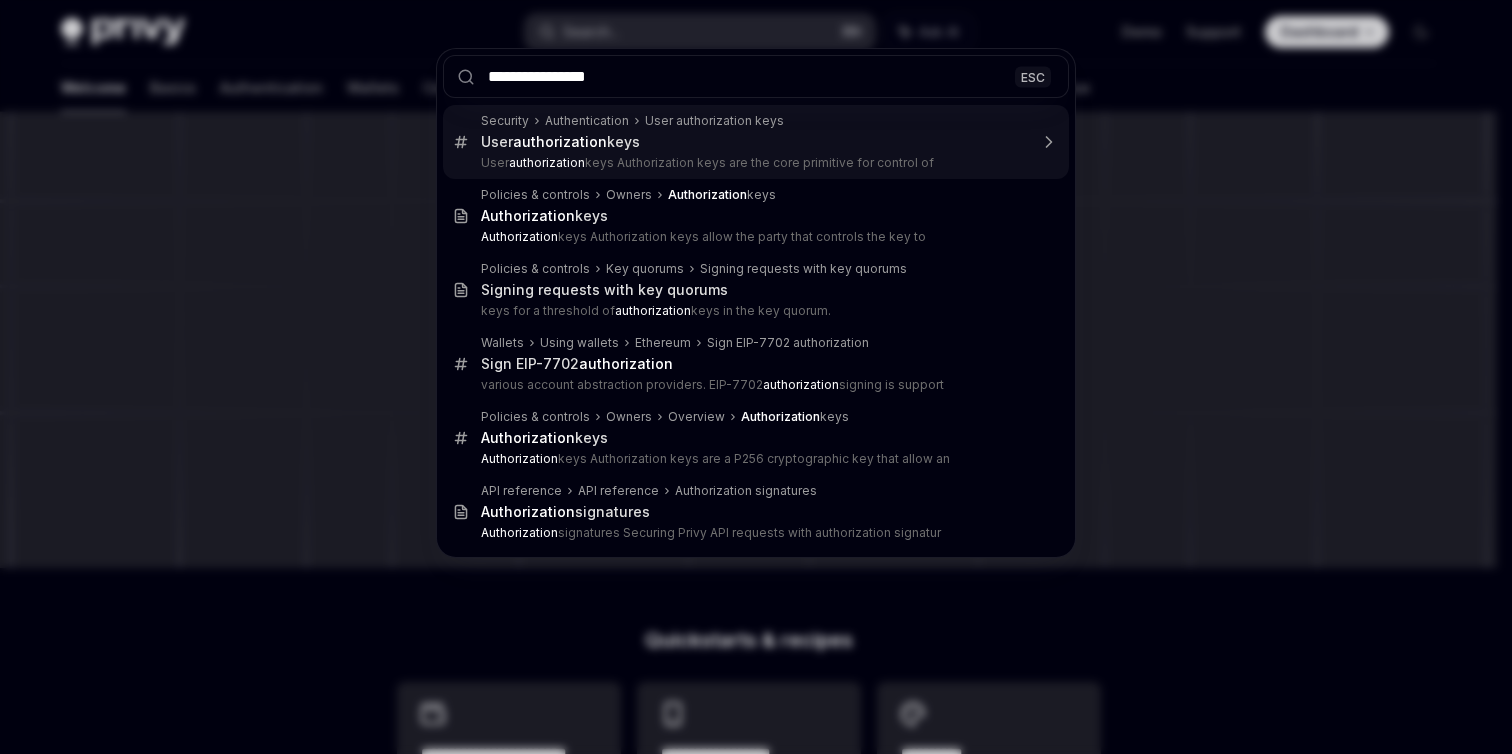 type on "**********" 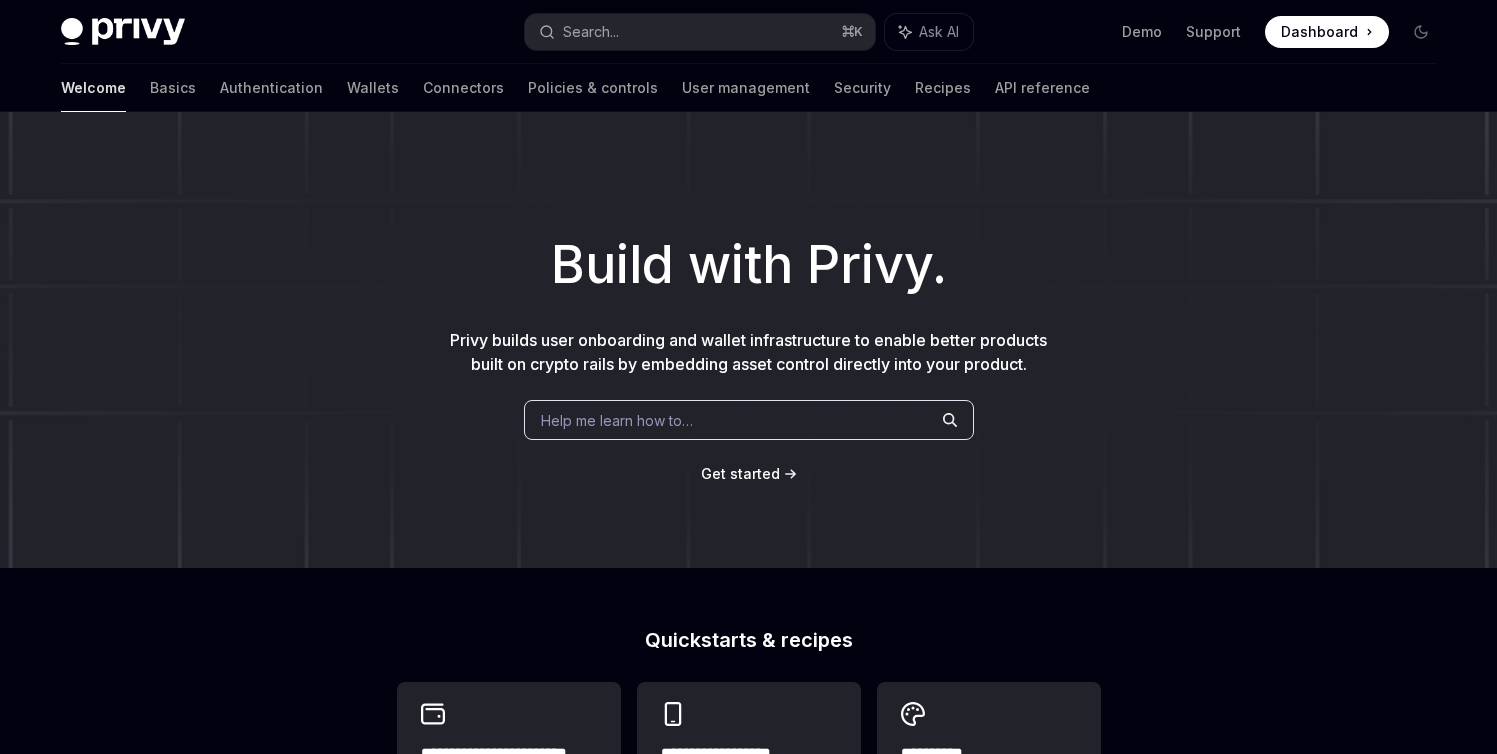 type on "*" 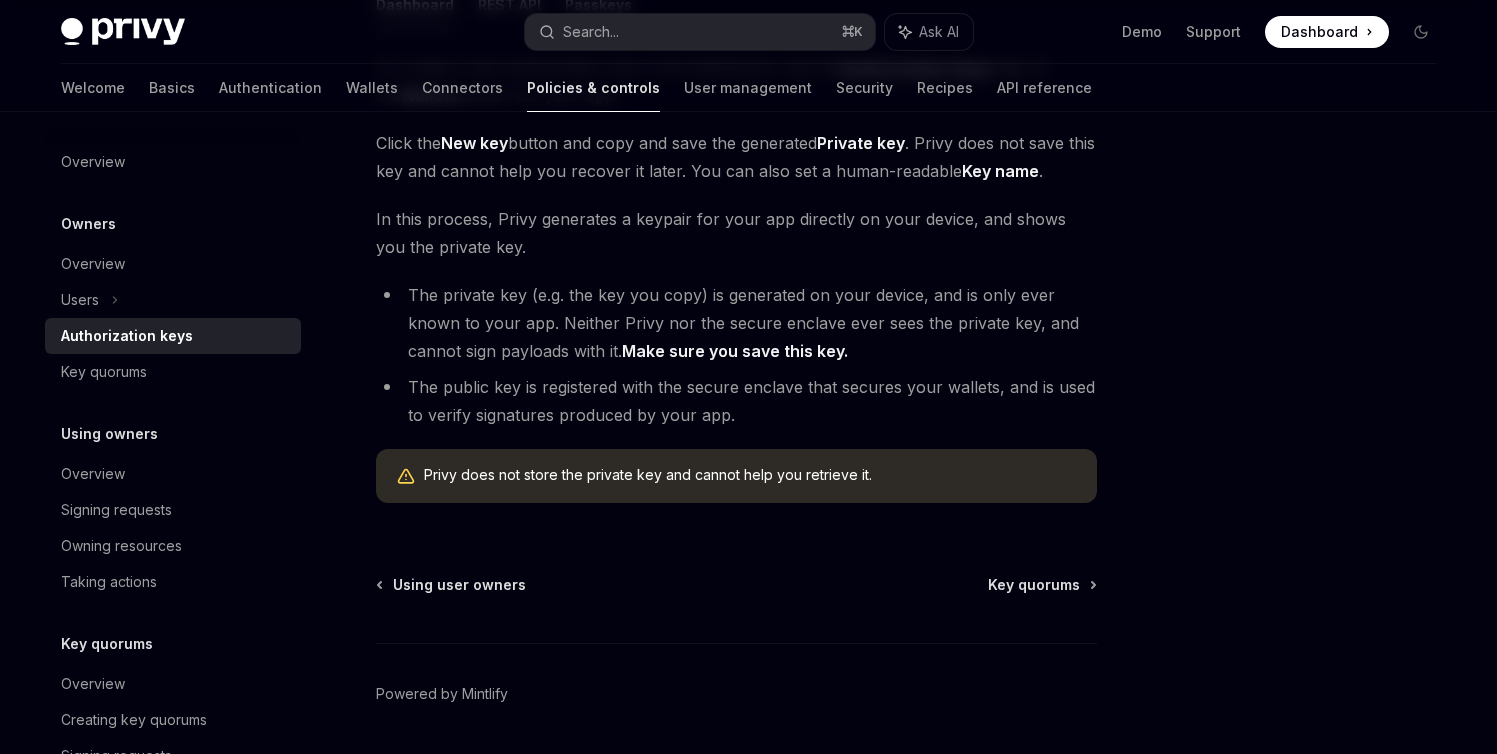 scroll, scrollTop: 513, scrollLeft: 0, axis: vertical 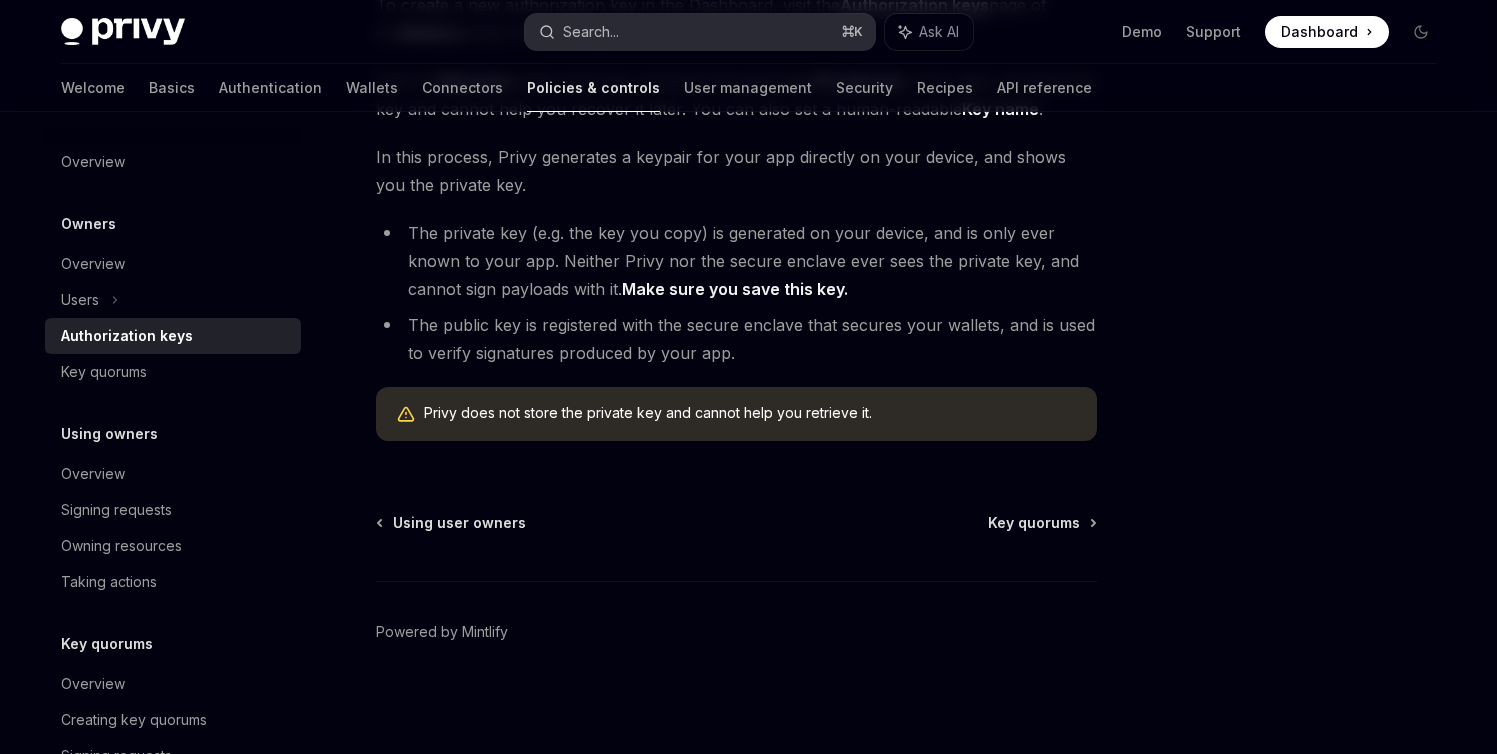 click on "Search... ⌘ K" at bounding box center [700, 32] 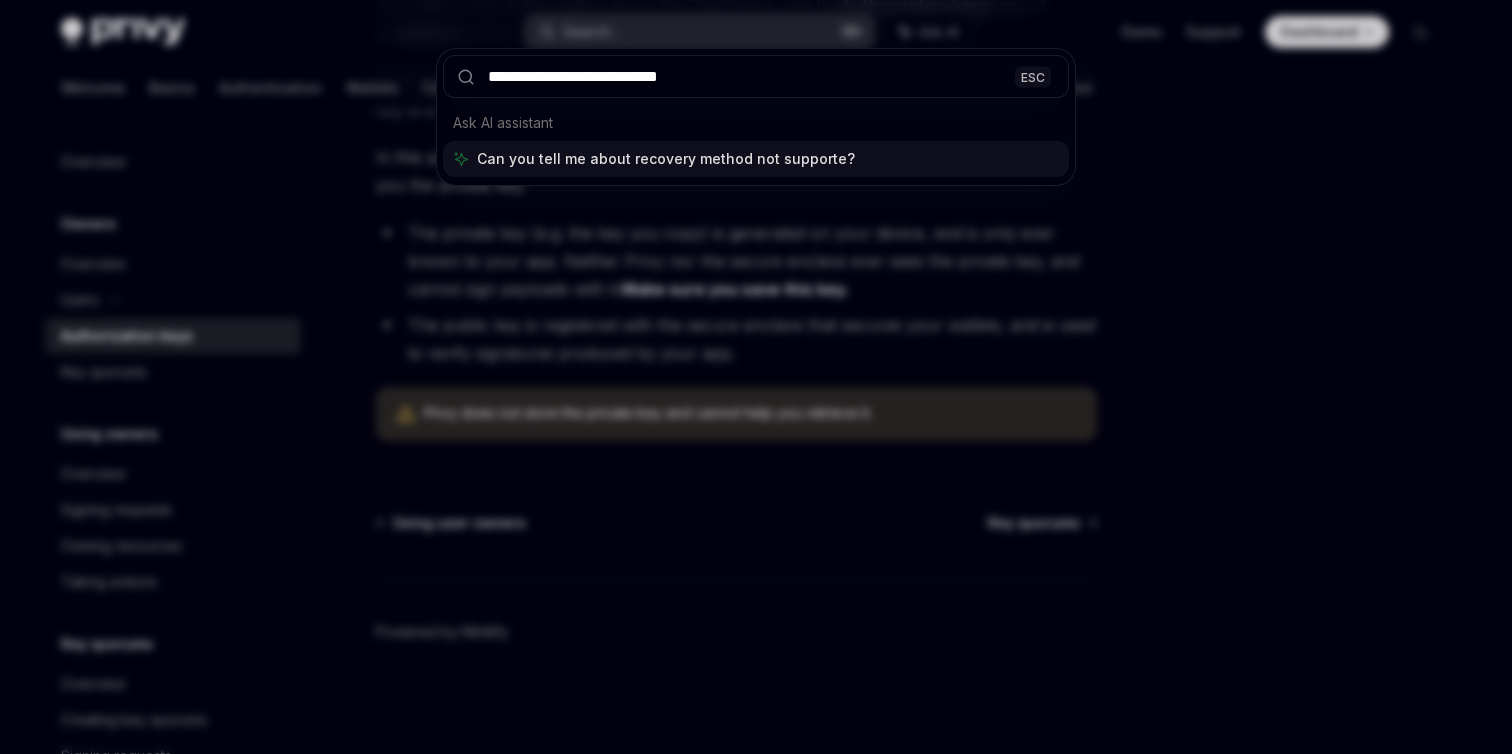 type on "**********" 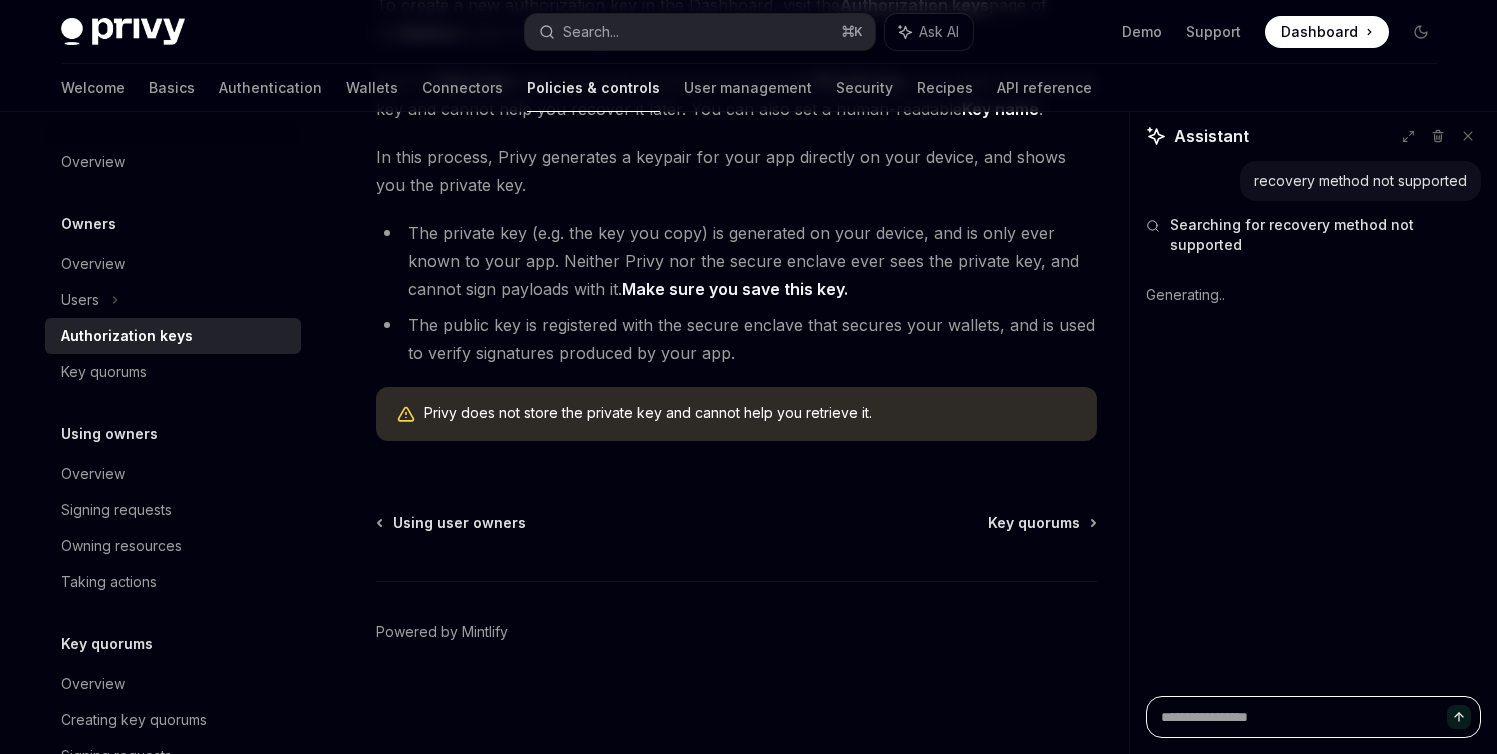 click at bounding box center [1313, 717] 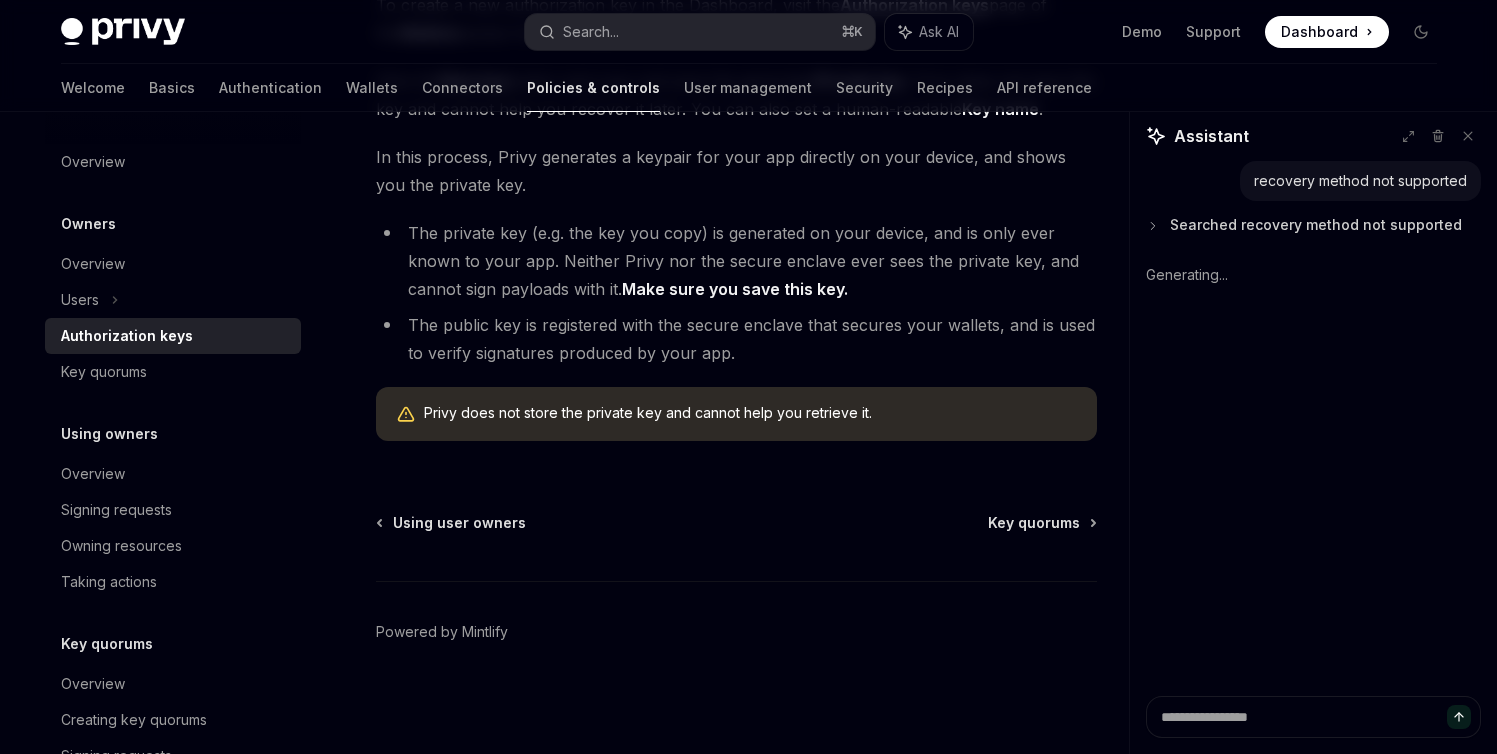 drag, startPoint x: 1165, startPoint y: 218, endPoint x: 1185, endPoint y: 218, distance: 20 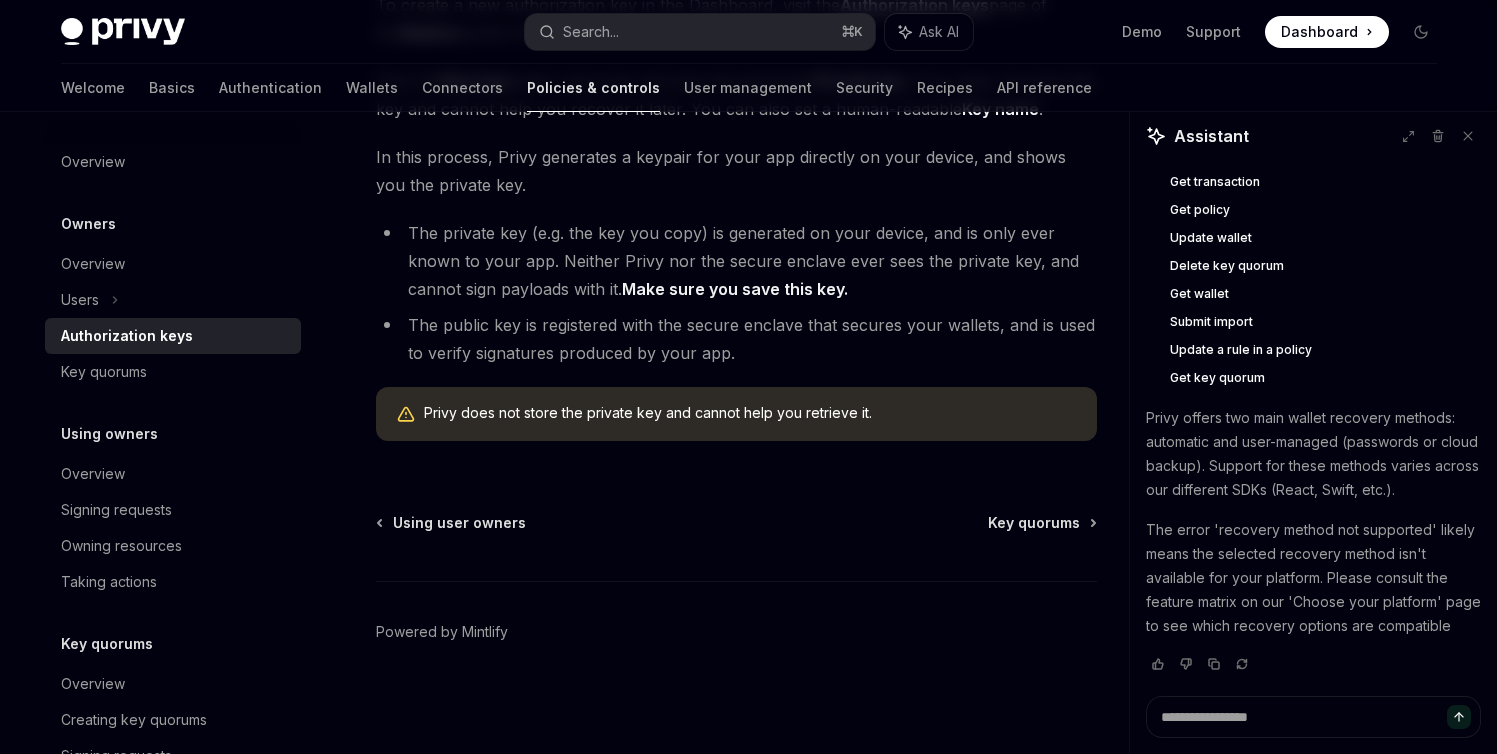 scroll, scrollTop: 459, scrollLeft: 0, axis: vertical 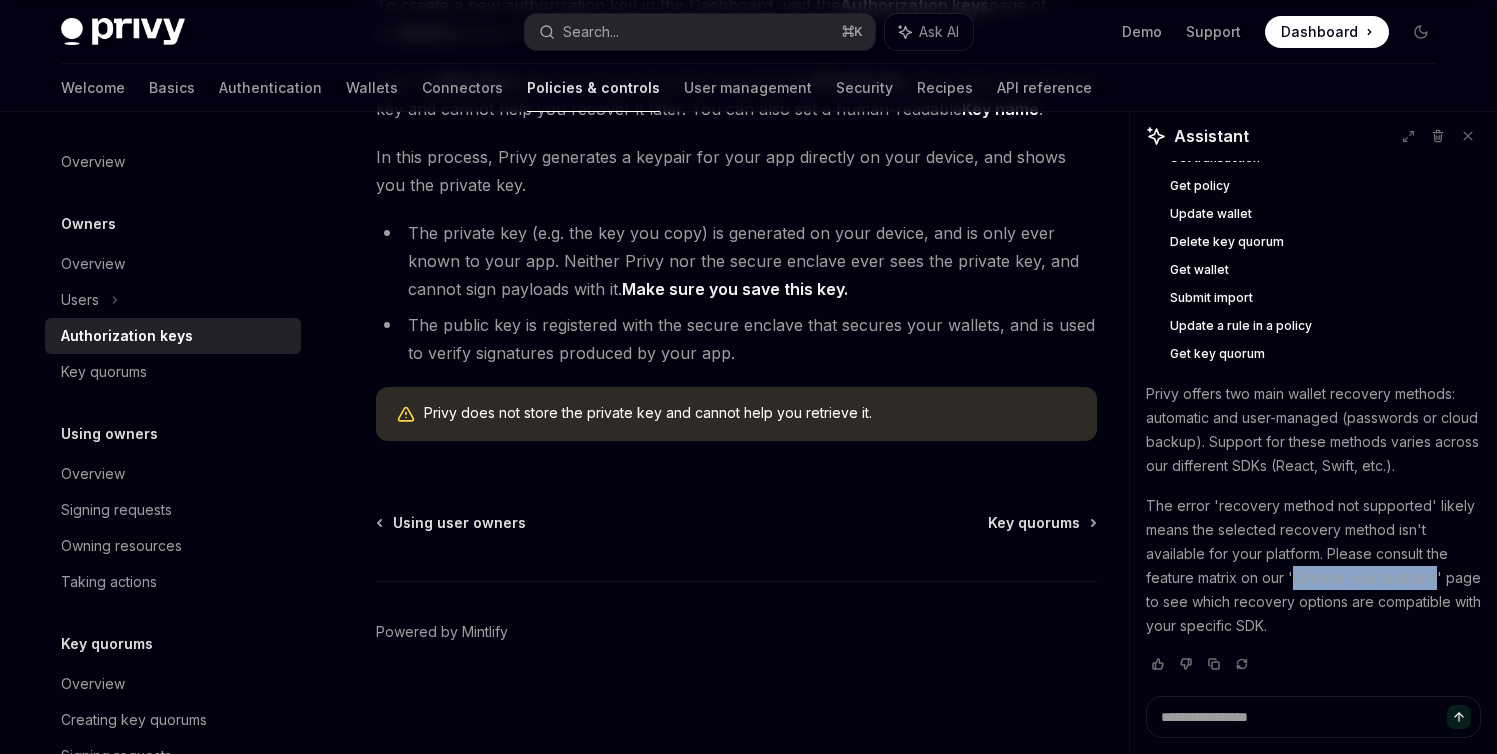 drag, startPoint x: 1294, startPoint y: 577, endPoint x: 1431, endPoint y: 573, distance: 137.05838 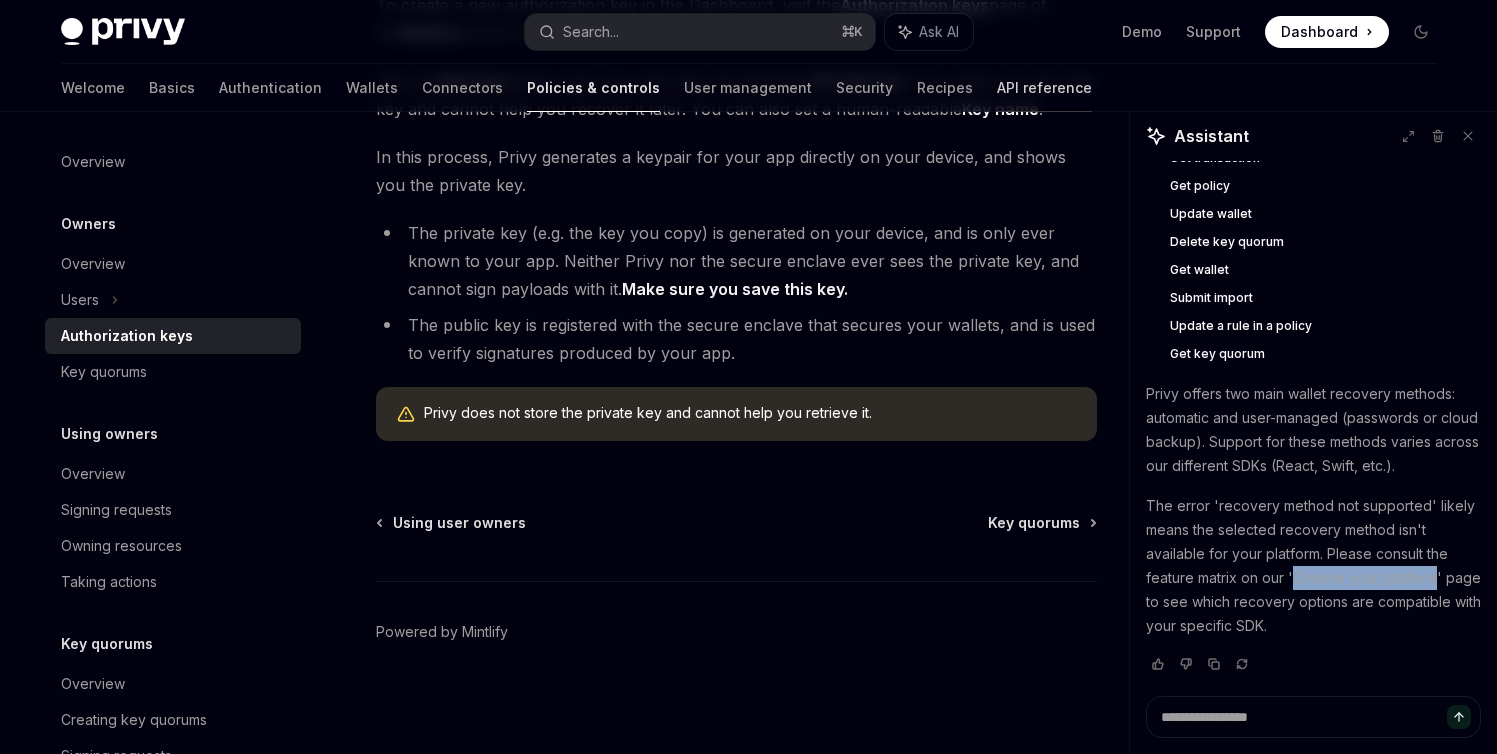click on "API reference" at bounding box center [1044, 88] 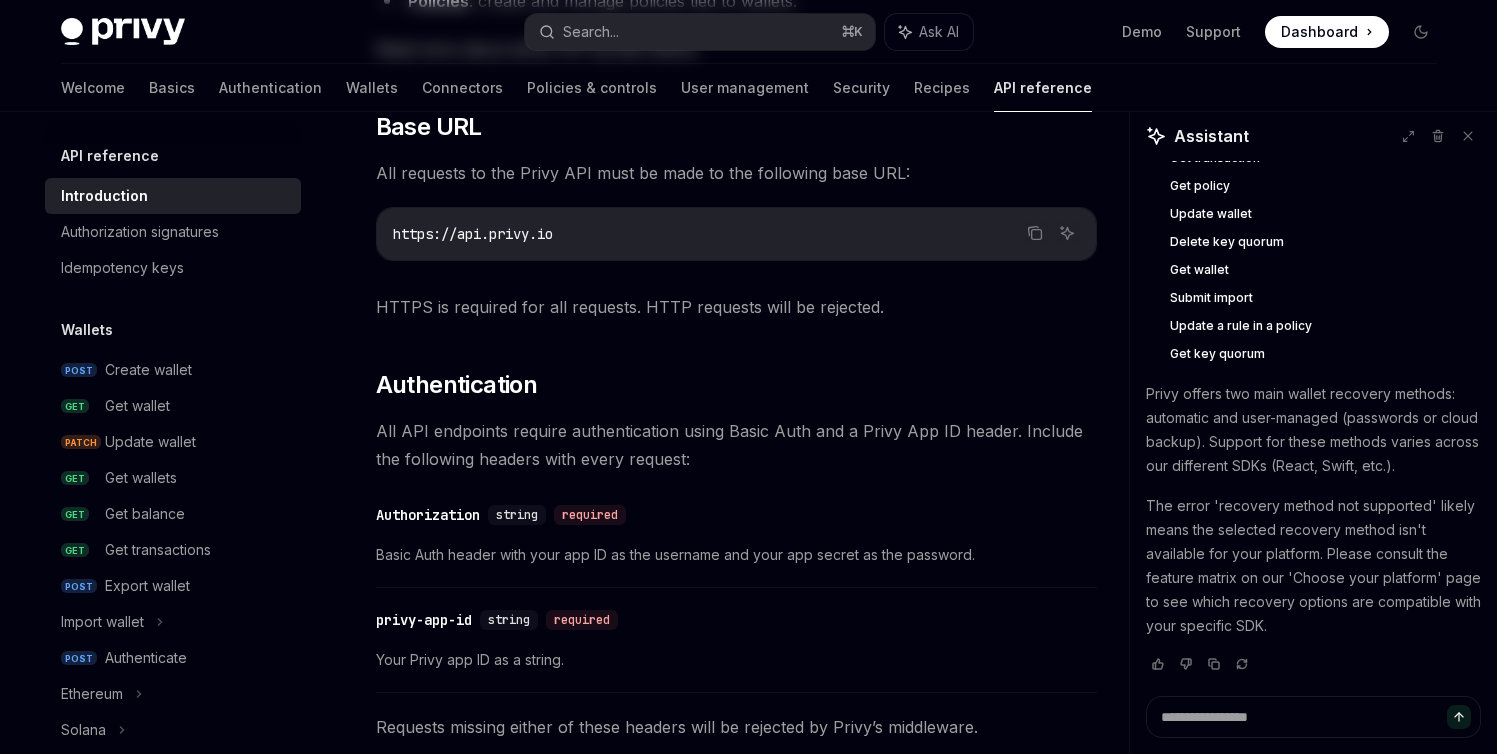 scroll, scrollTop: 0, scrollLeft: 0, axis: both 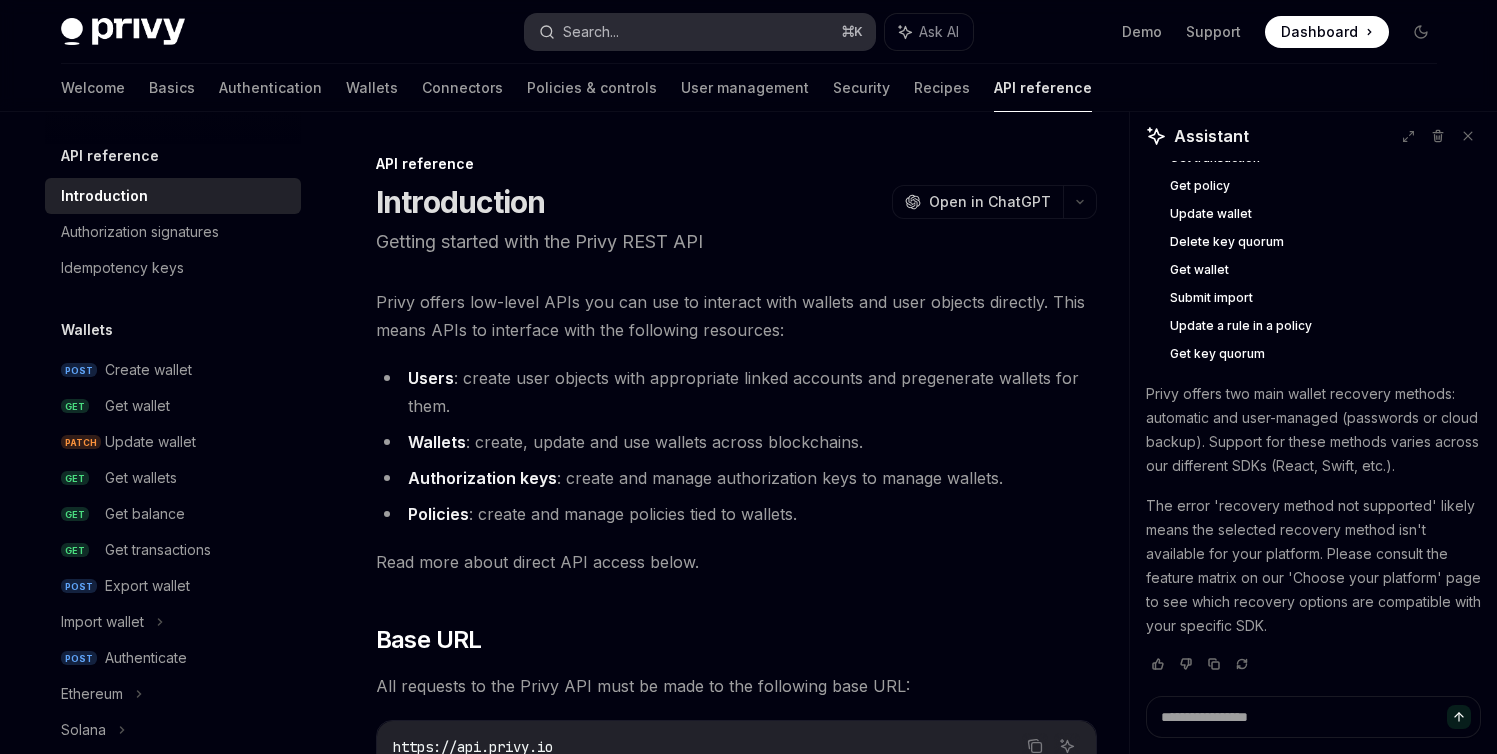 click on "Search... ⌘ K" at bounding box center (700, 32) 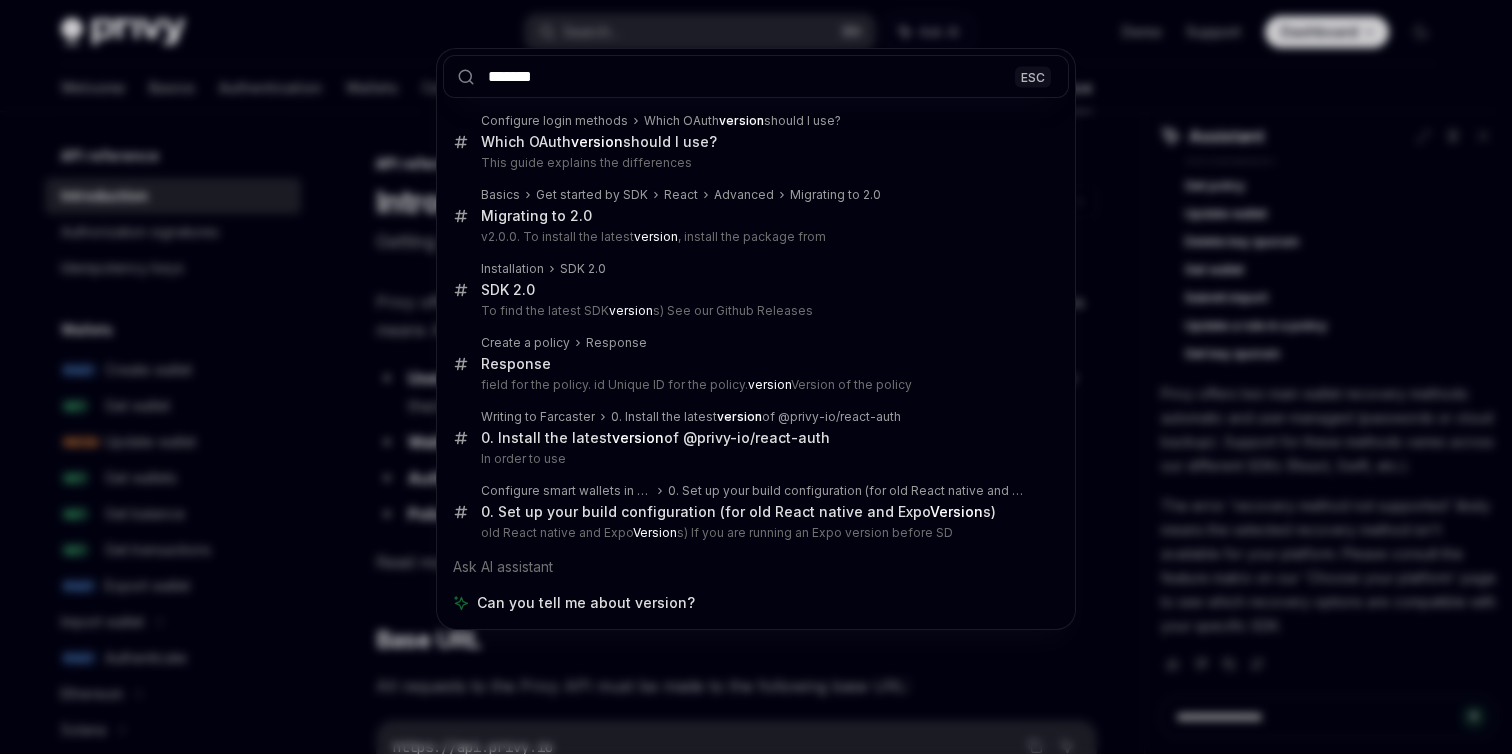 type on "********" 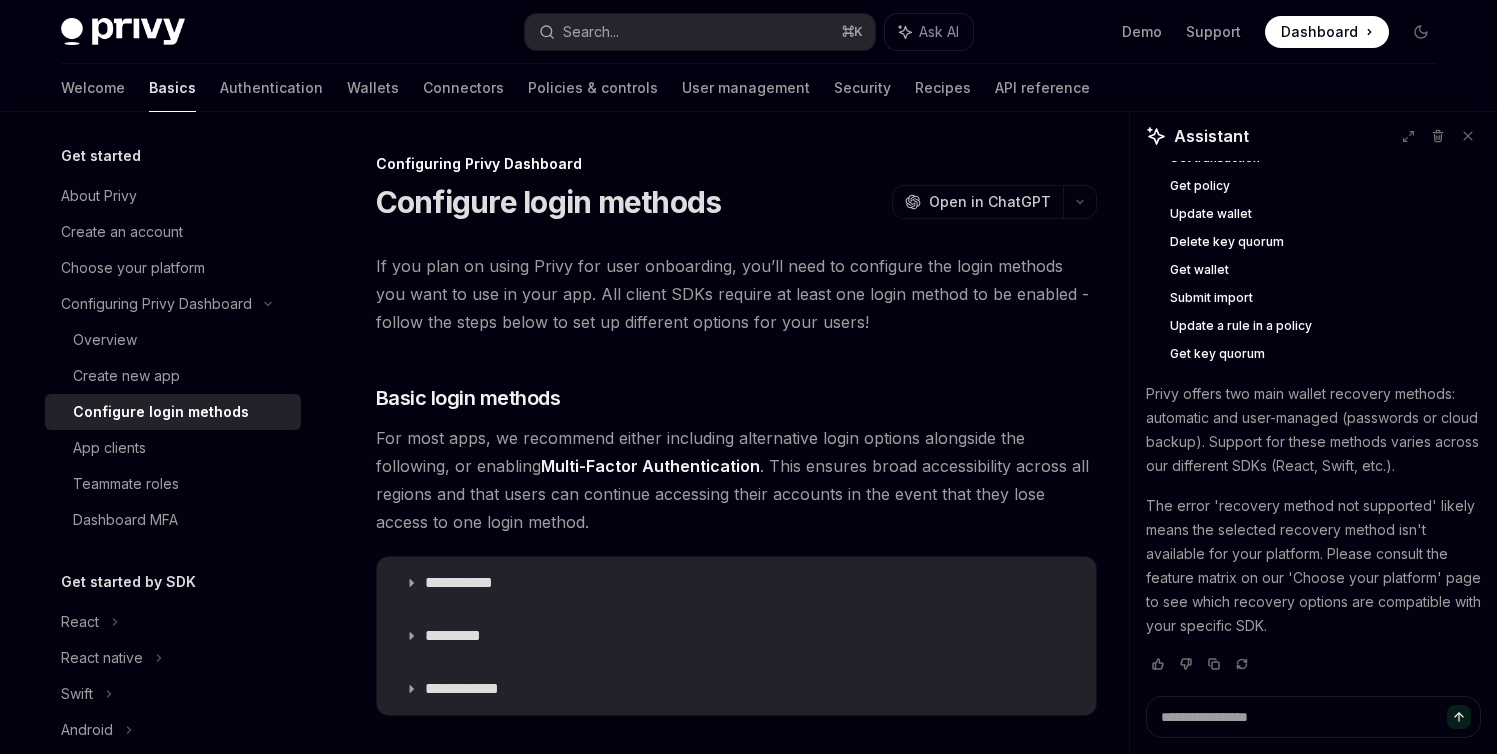 scroll, scrollTop: 112, scrollLeft: 0, axis: vertical 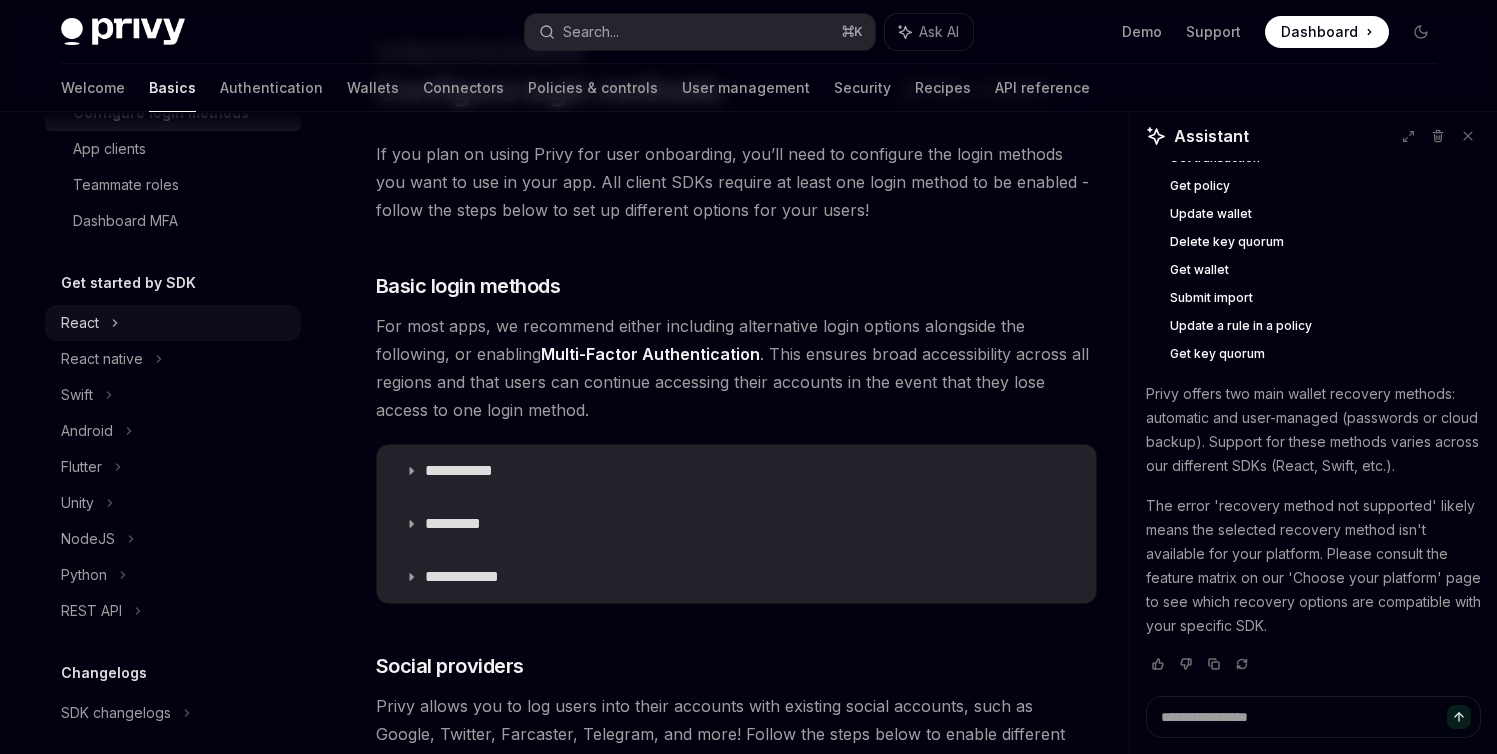 click on "React" at bounding box center (80, 323) 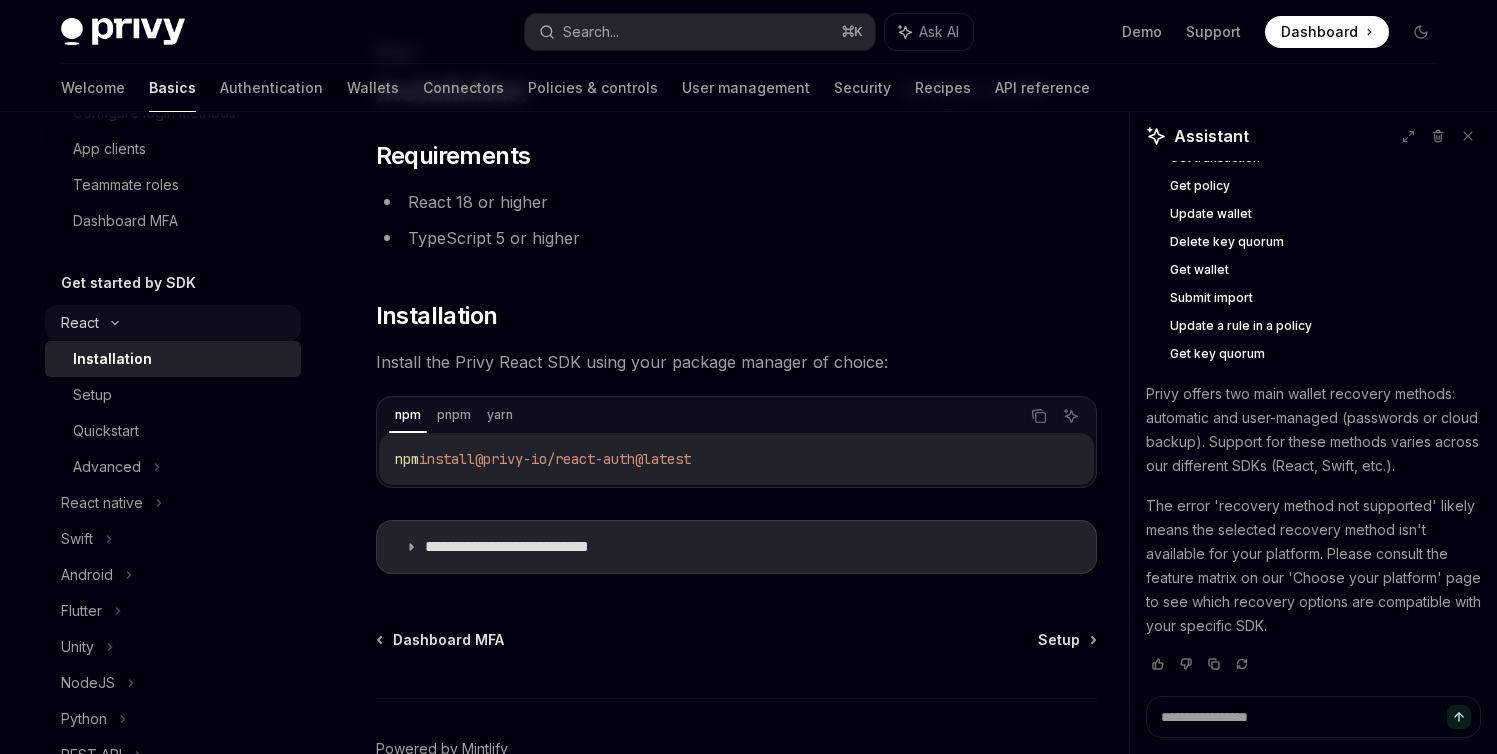 scroll, scrollTop: 598, scrollLeft: 0, axis: vertical 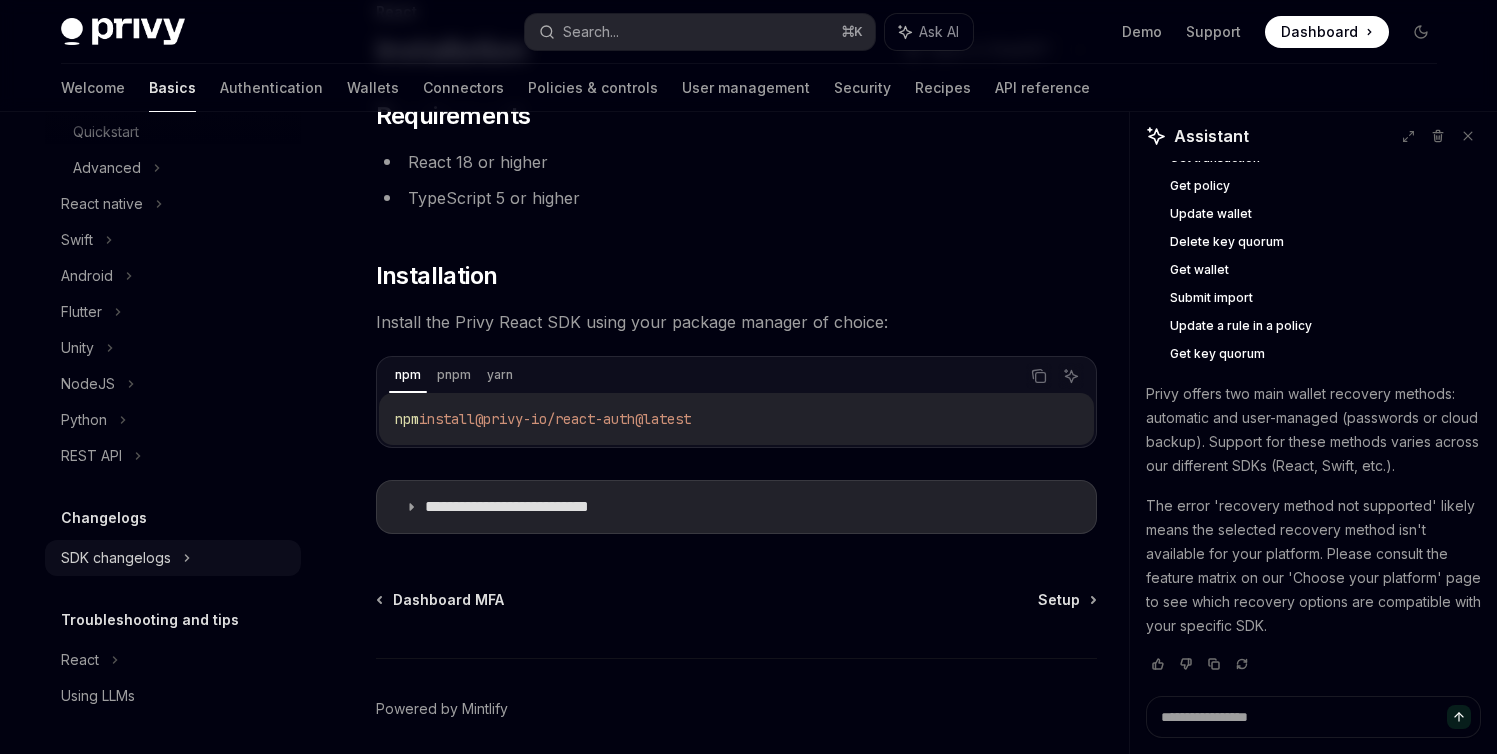 click on "SDK changelogs" at bounding box center [80, 24] 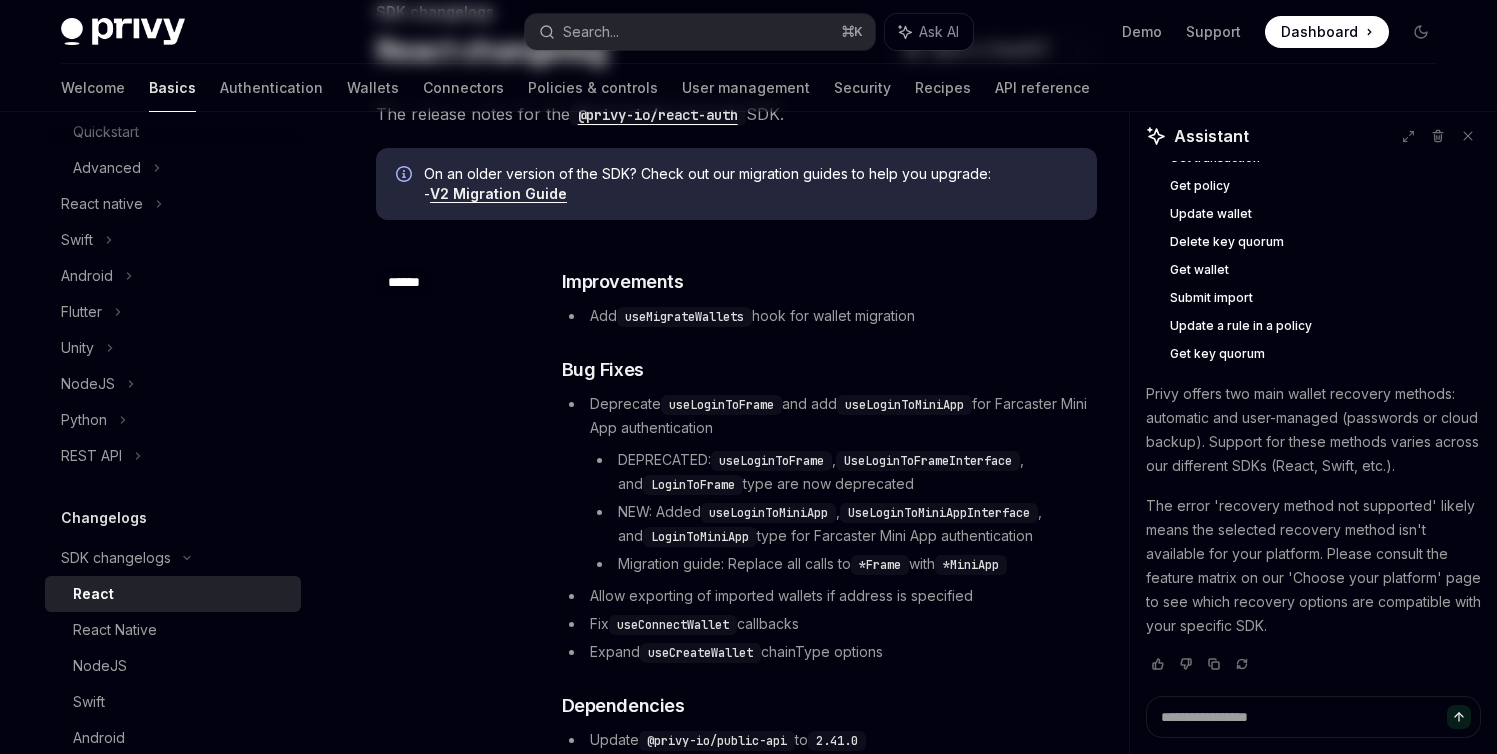 scroll, scrollTop: 0, scrollLeft: 0, axis: both 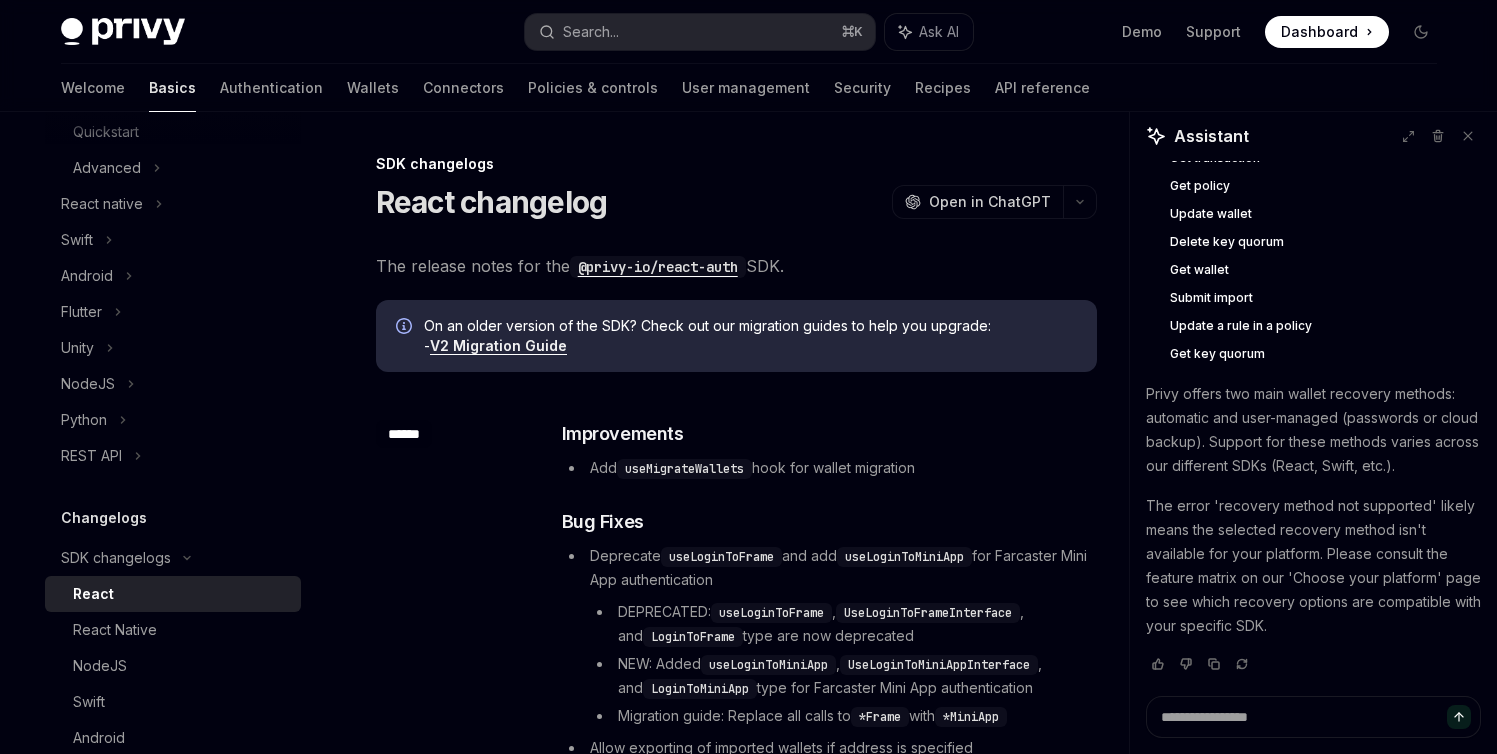 click on "React" at bounding box center [93, 594] 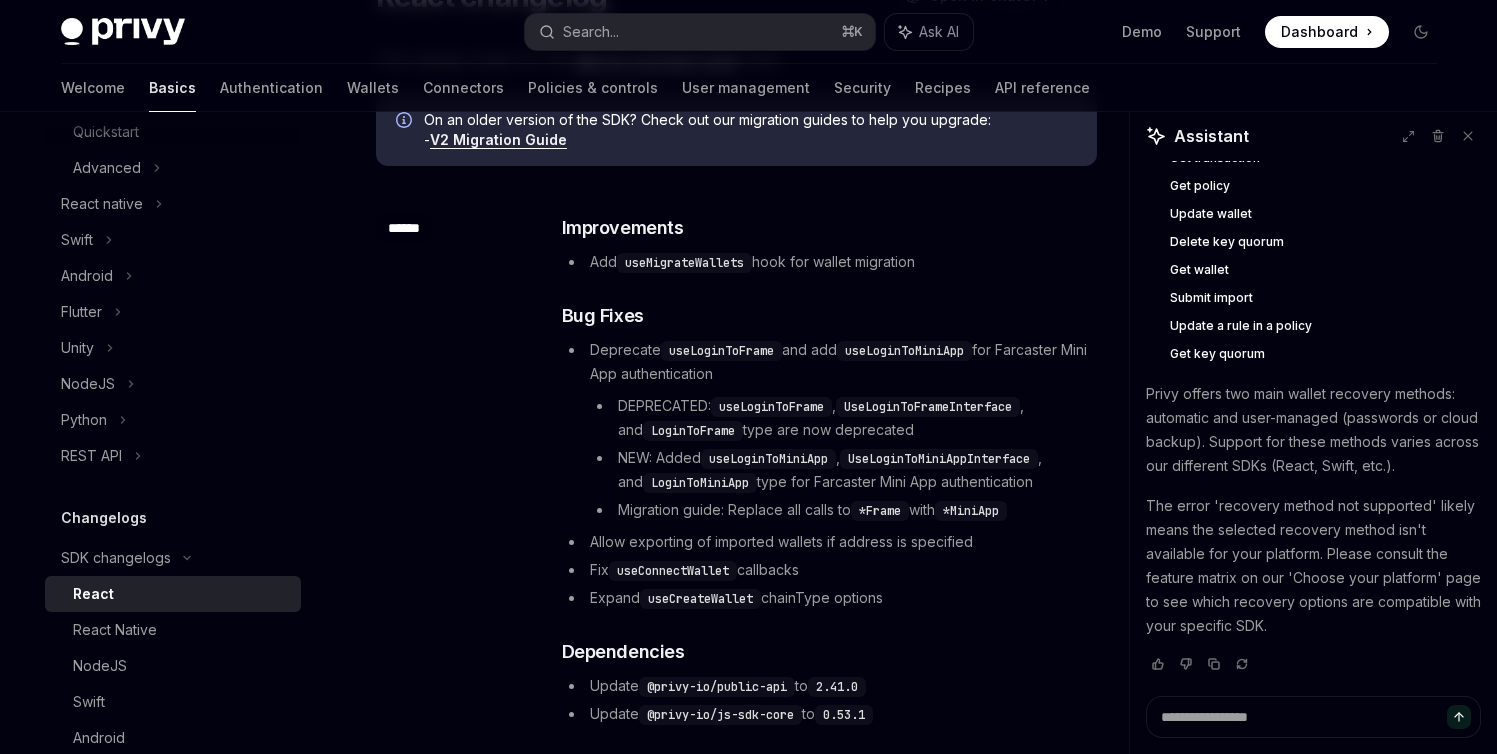 scroll, scrollTop: 204, scrollLeft: 0, axis: vertical 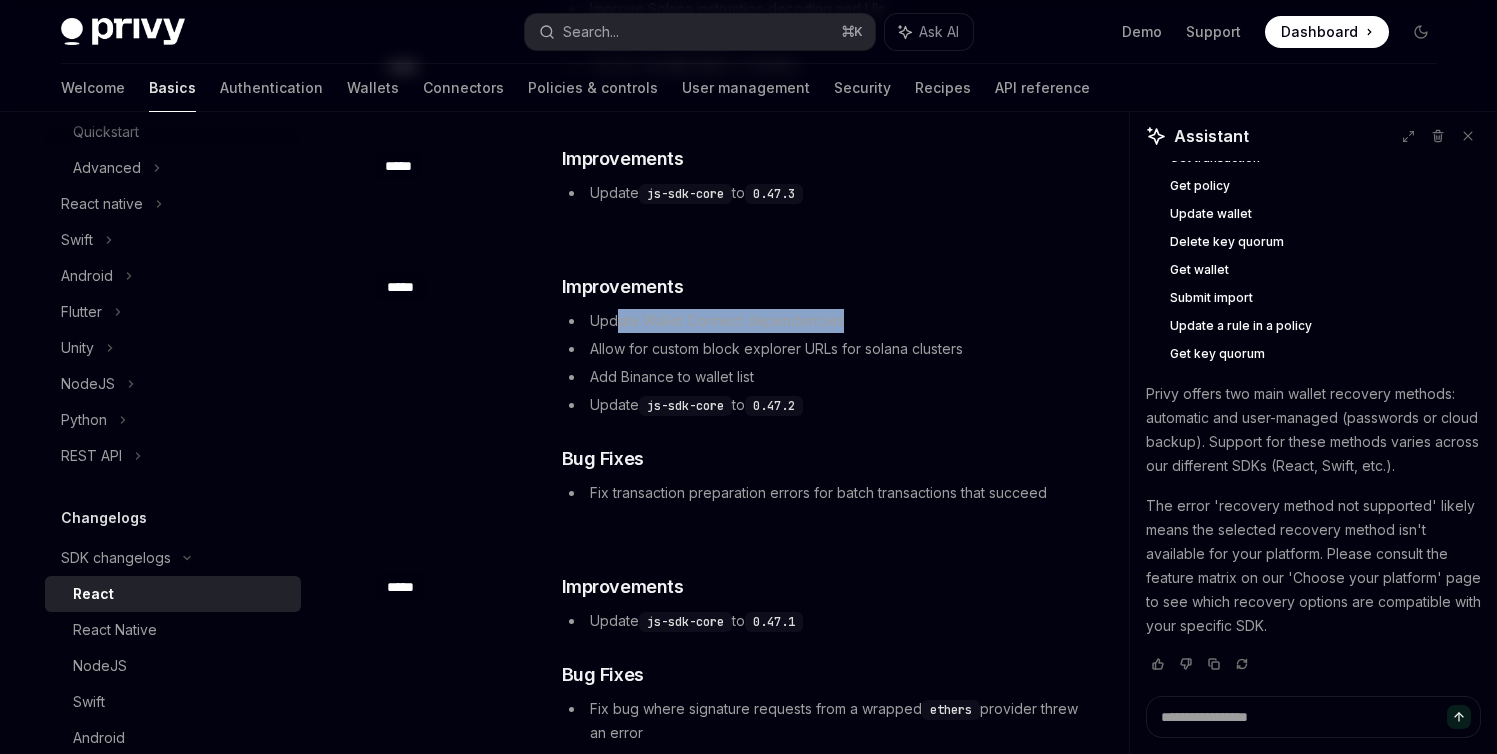 drag, startPoint x: 615, startPoint y: 377, endPoint x: 901, endPoint y: 375, distance: 286.007 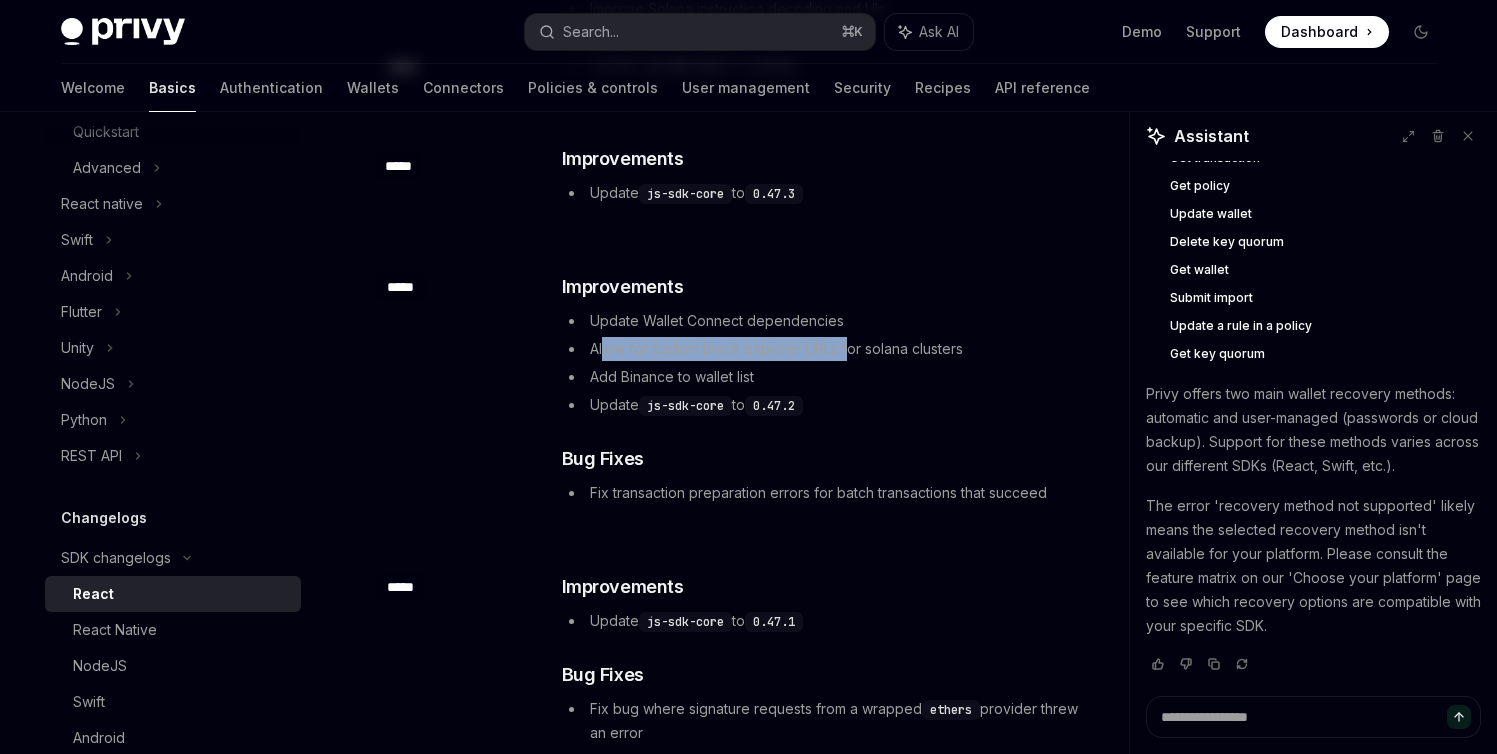 drag, startPoint x: 603, startPoint y: 404, endPoint x: 844, endPoint y: 398, distance: 241.07468 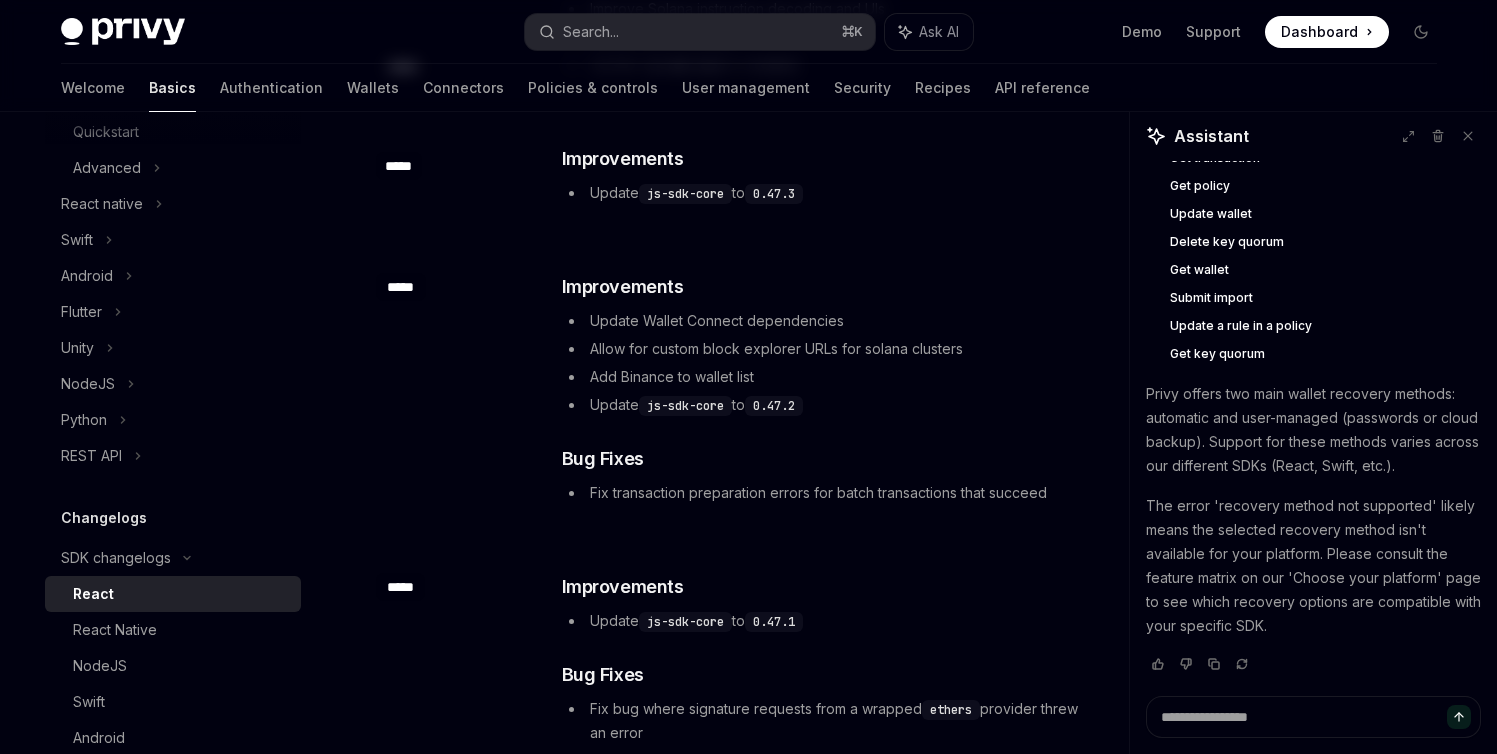 click on "Add Binance to wallet list" at bounding box center [828, 377] 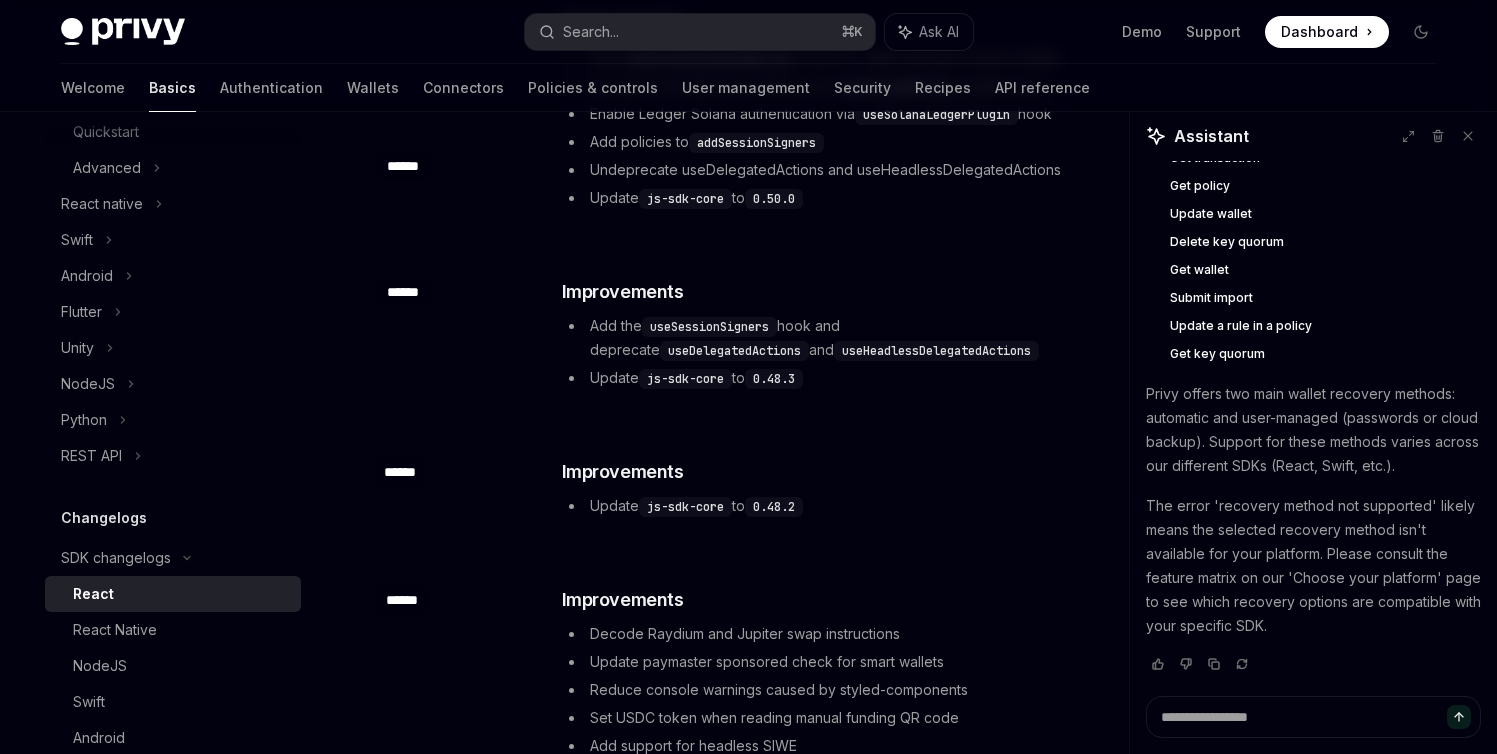 scroll, scrollTop: 7227, scrollLeft: 0, axis: vertical 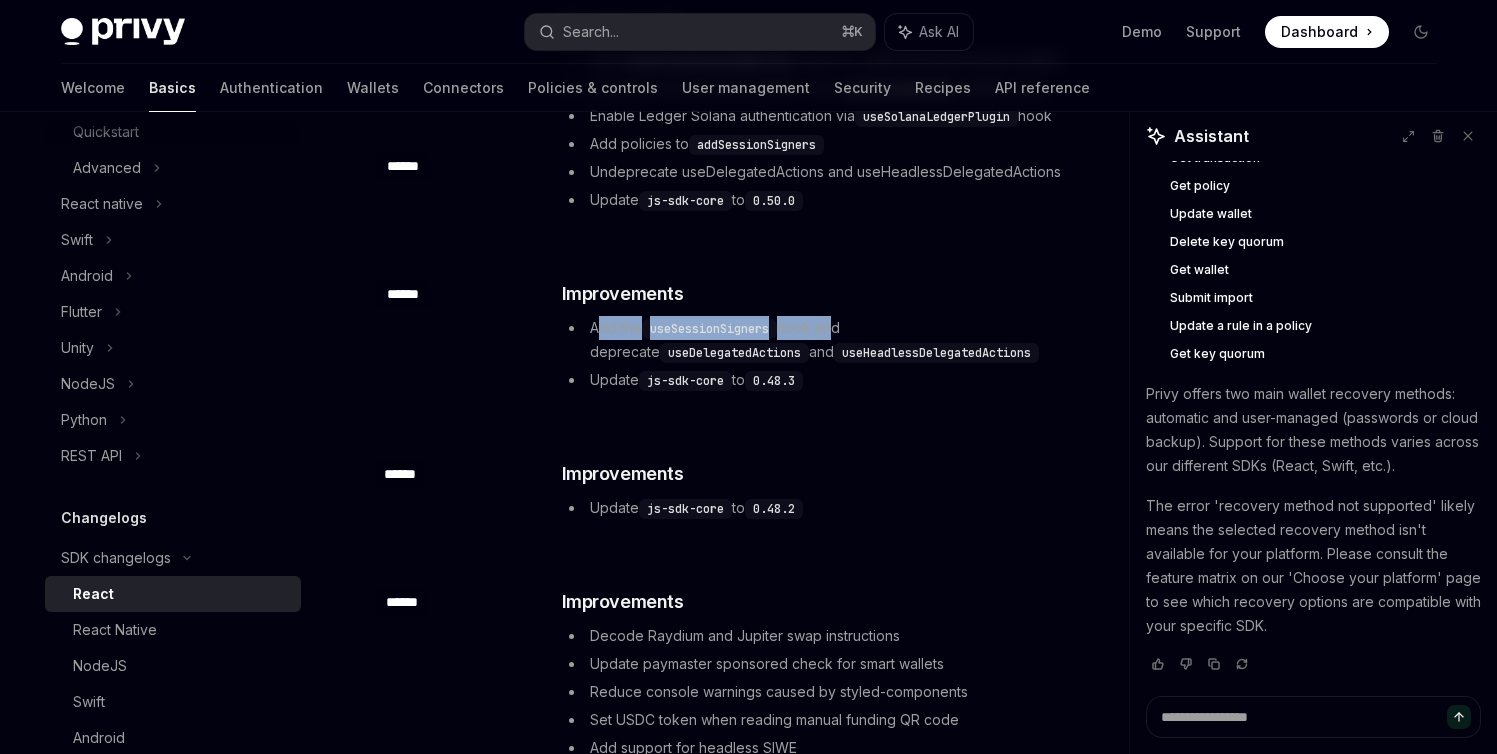 drag, startPoint x: 599, startPoint y: 374, endPoint x: 829, endPoint y: 378, distance: 230.03477 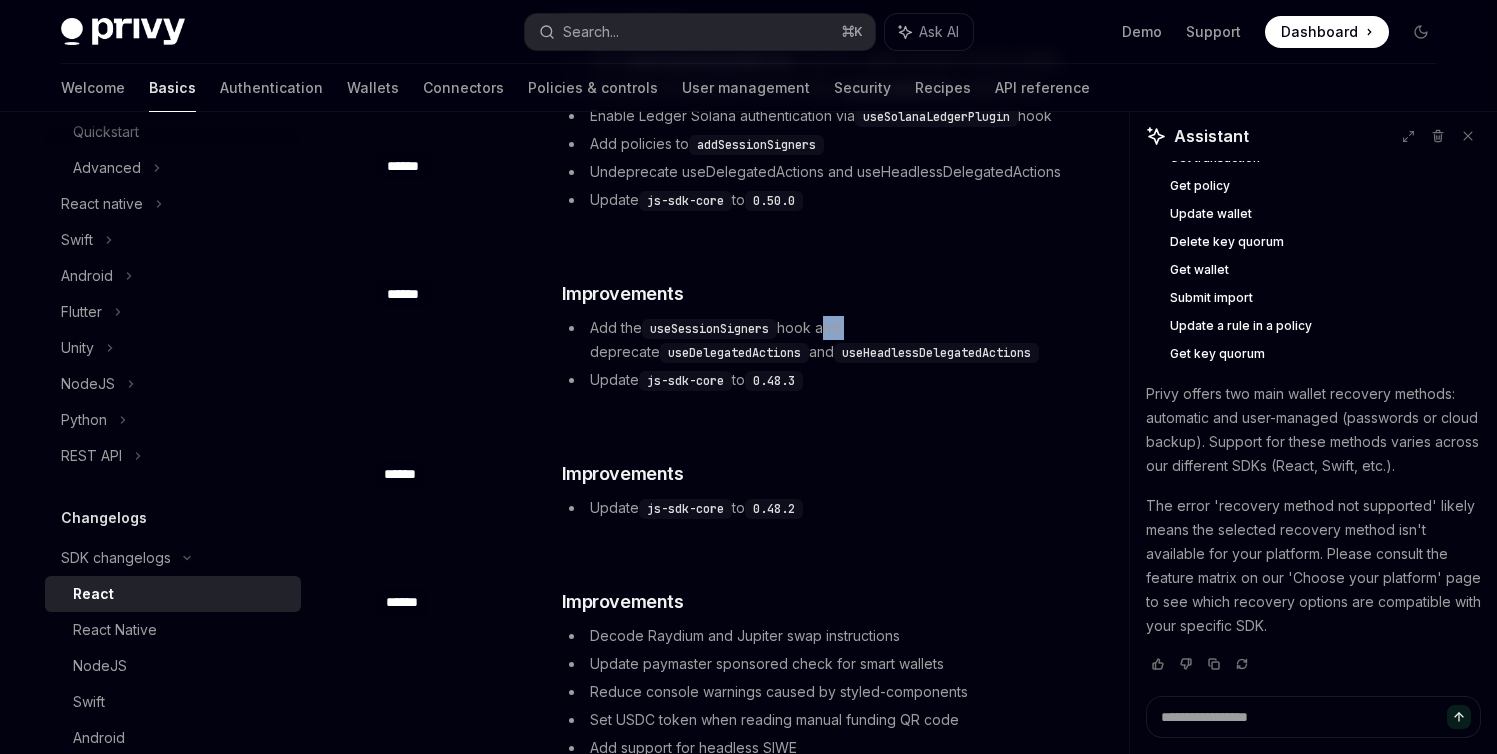 click on "Add the  useSessionSigners  hook and deprecate  useDelegatedActions  and  useHeadlessDelegatedActions" at bounding box center [828, 340] 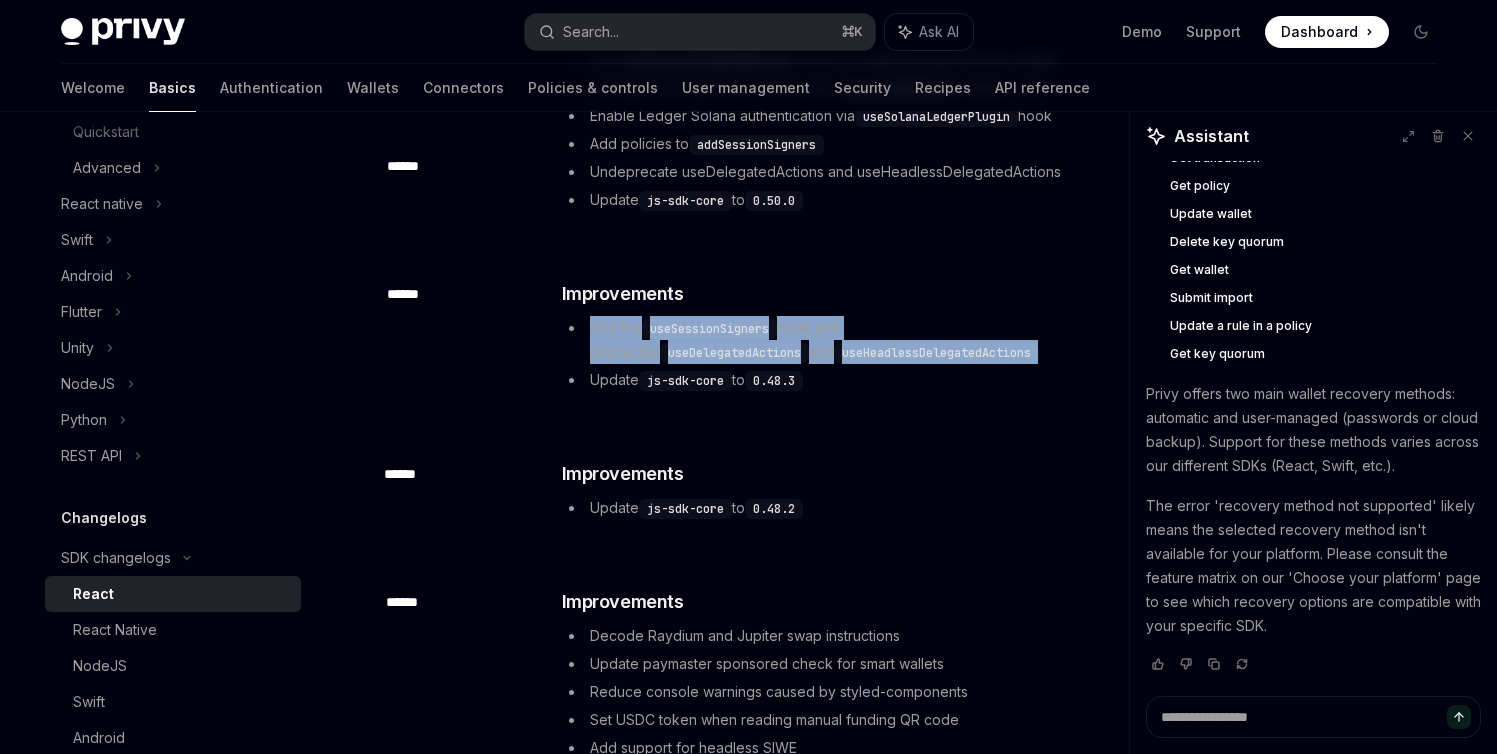 click on "Add the  useSessionSigners  hook and deprecate  useDelegatedActions  and  useHeadlessDelegatedActions" at bounding box center (828, 340) 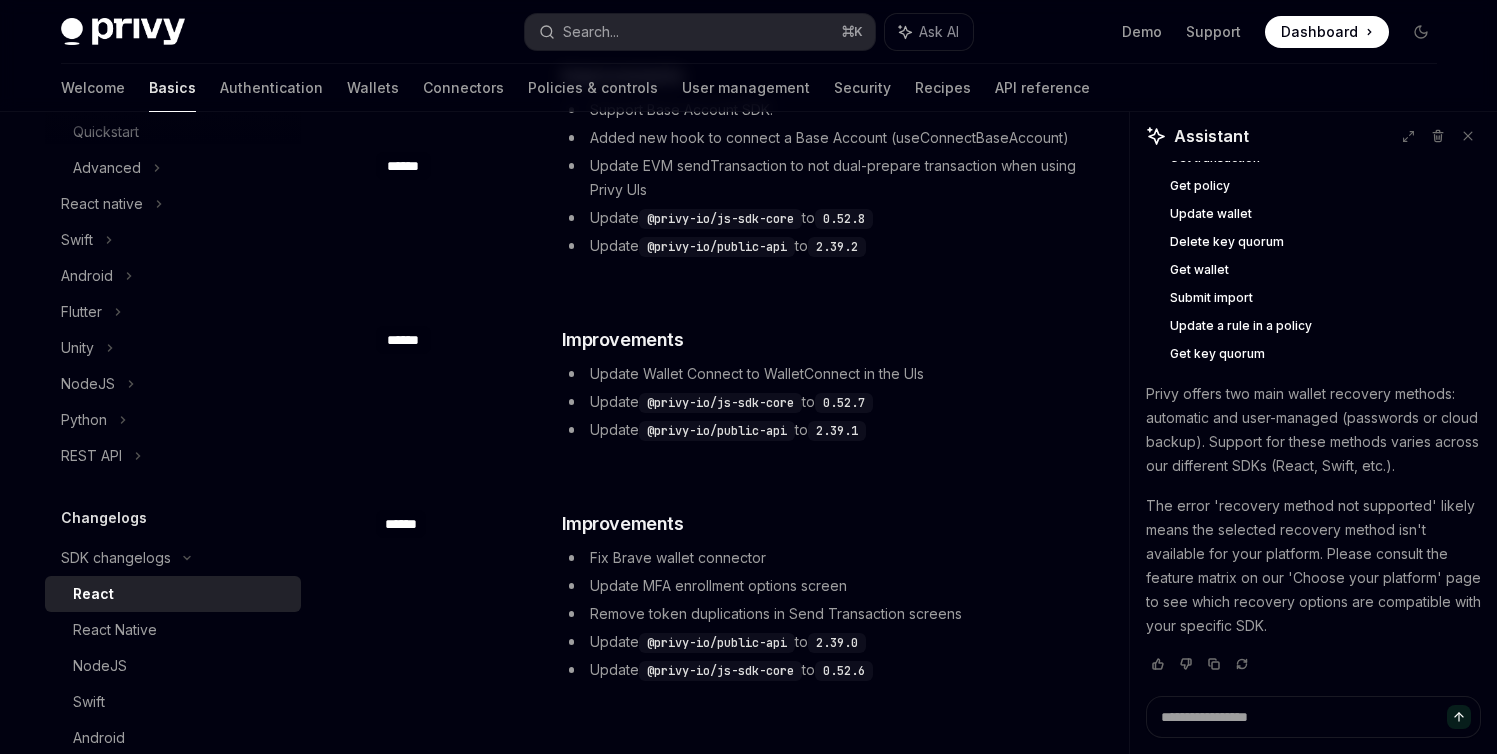 scroll, scrollTop: 0, scrollLeft: 0, axis: both 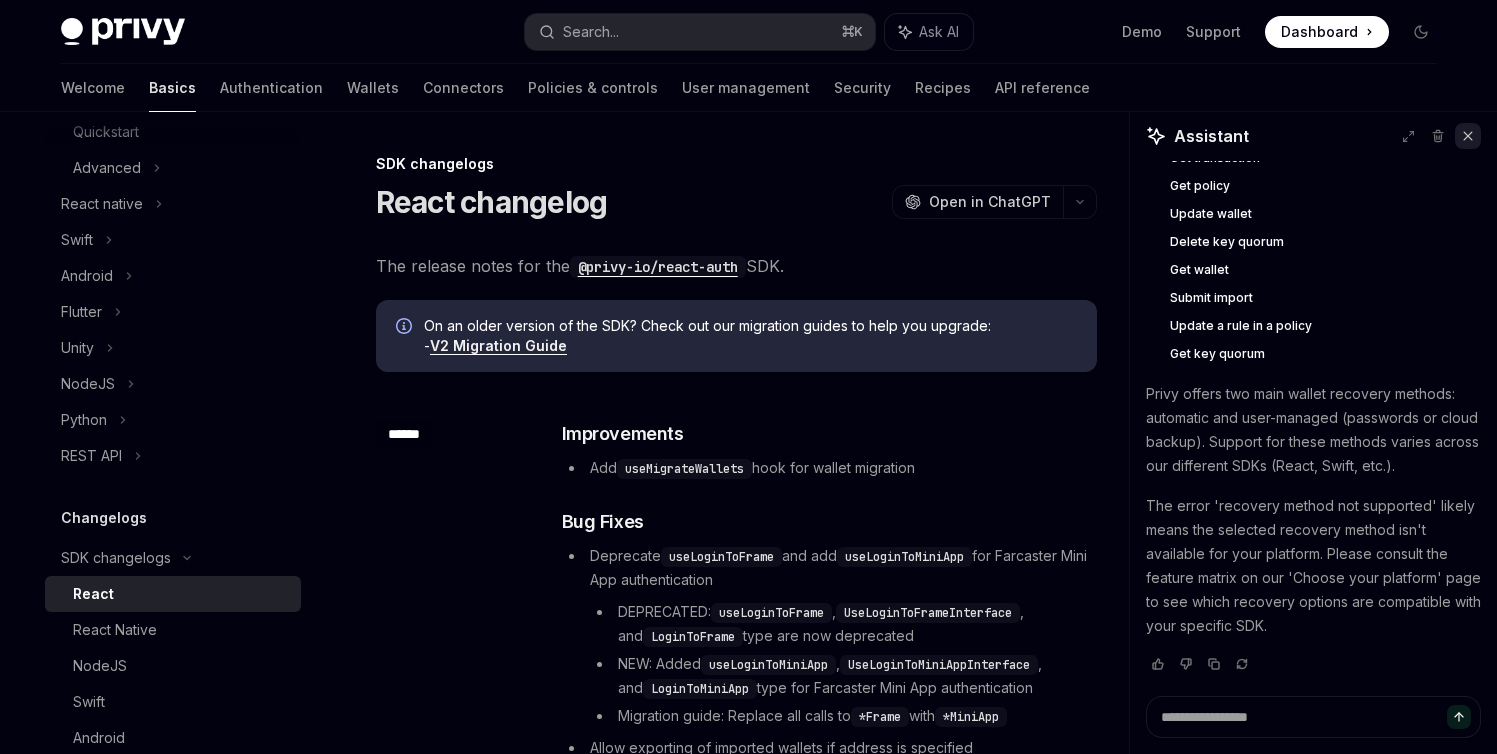click 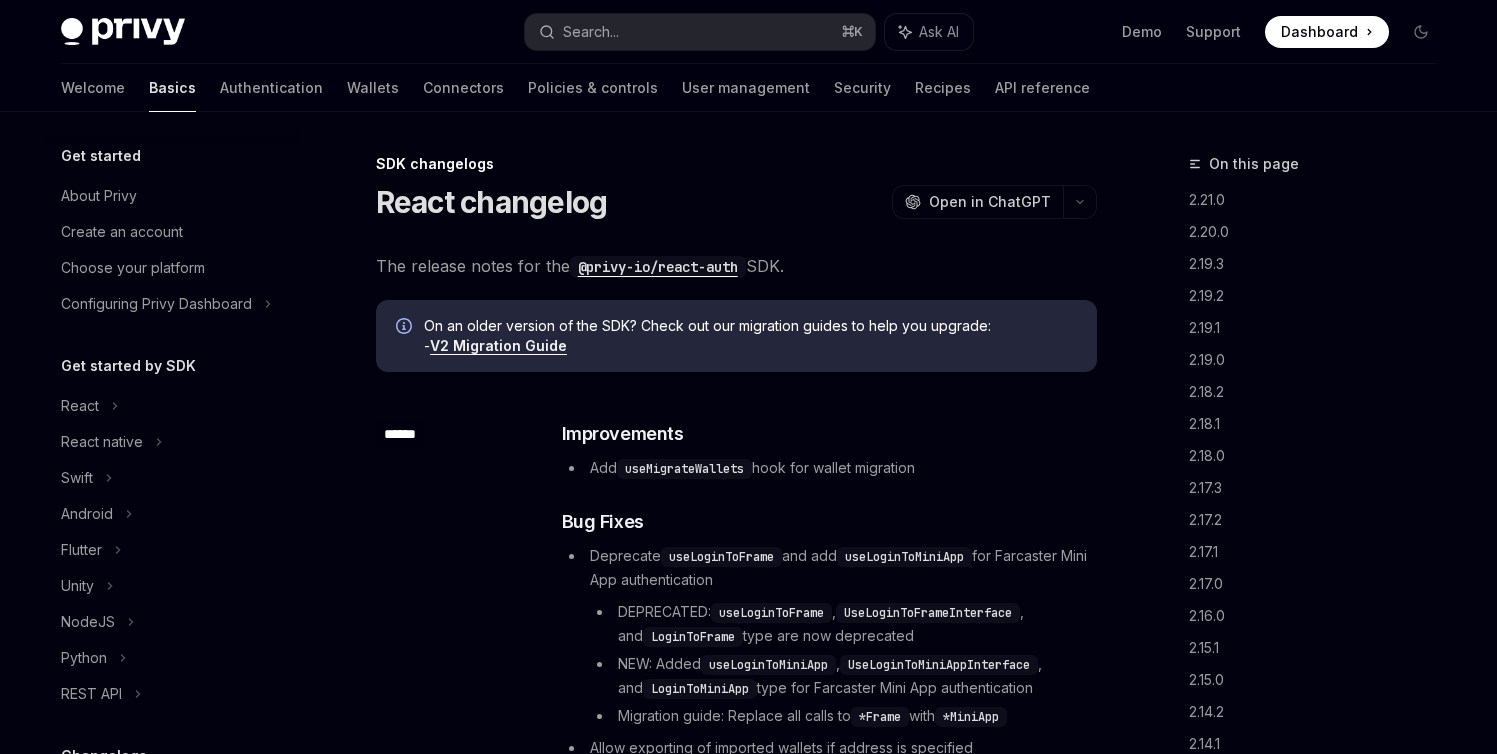 click on "******" at bounding box center (400, 434) 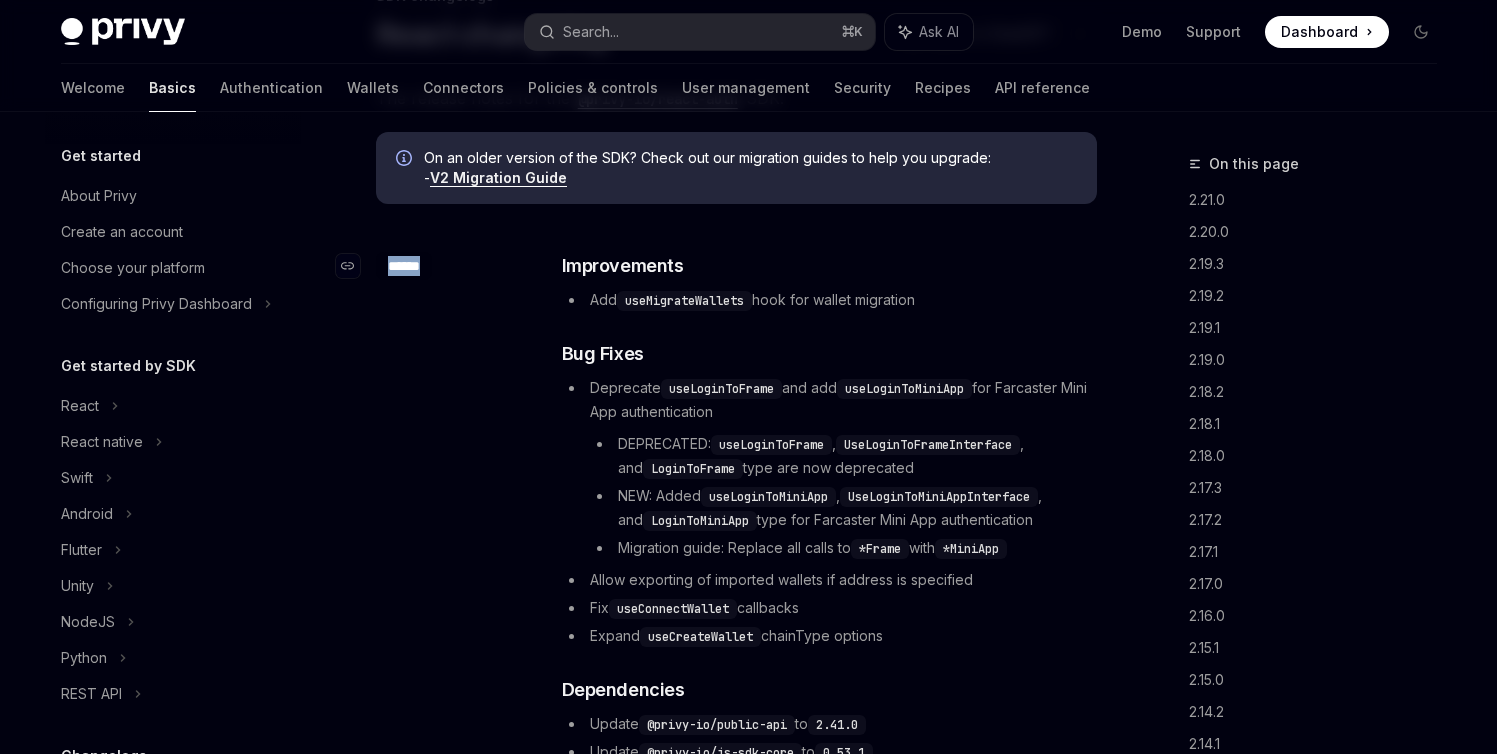 scroll, scrollTop: 245, scrollLeft: 0, axis: vertical 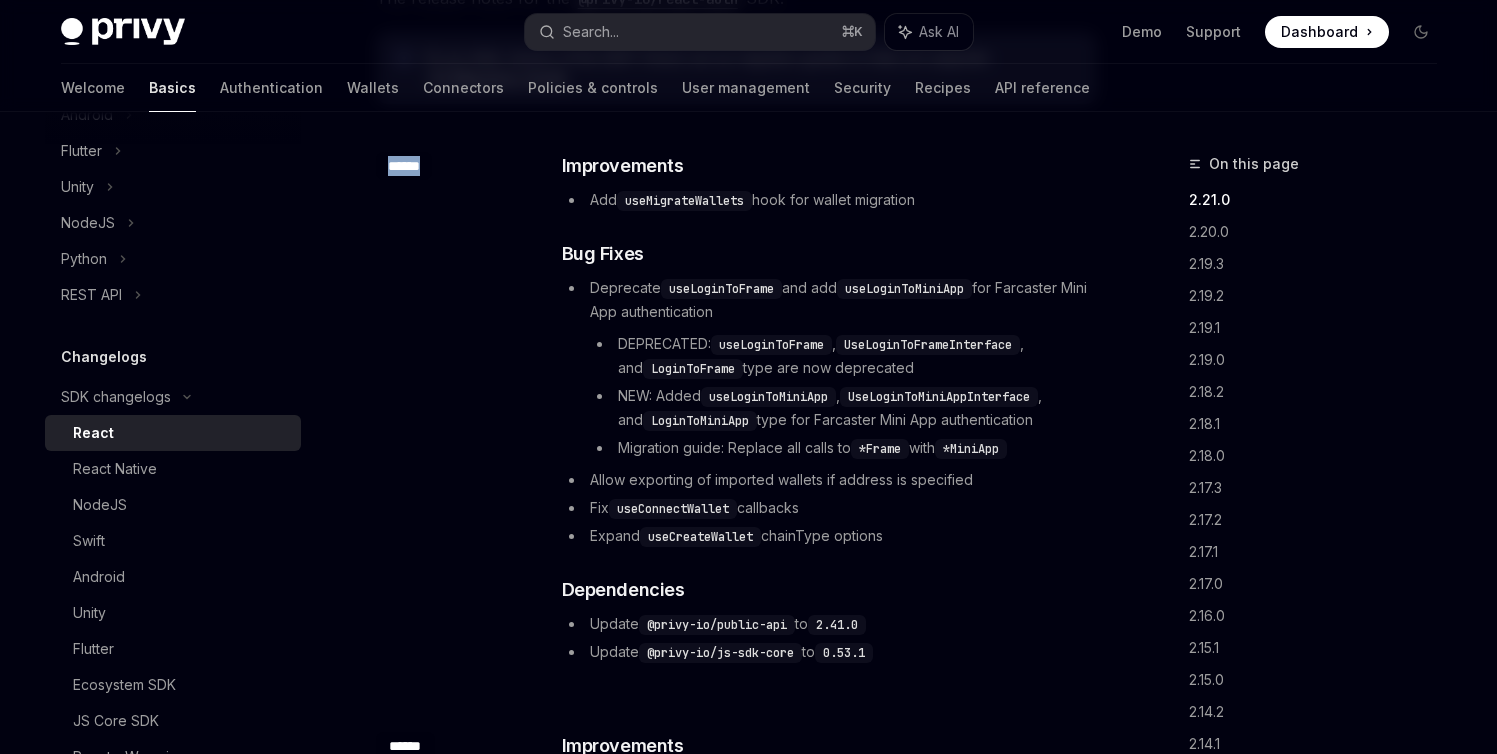 click at bounding box center [123, 32] 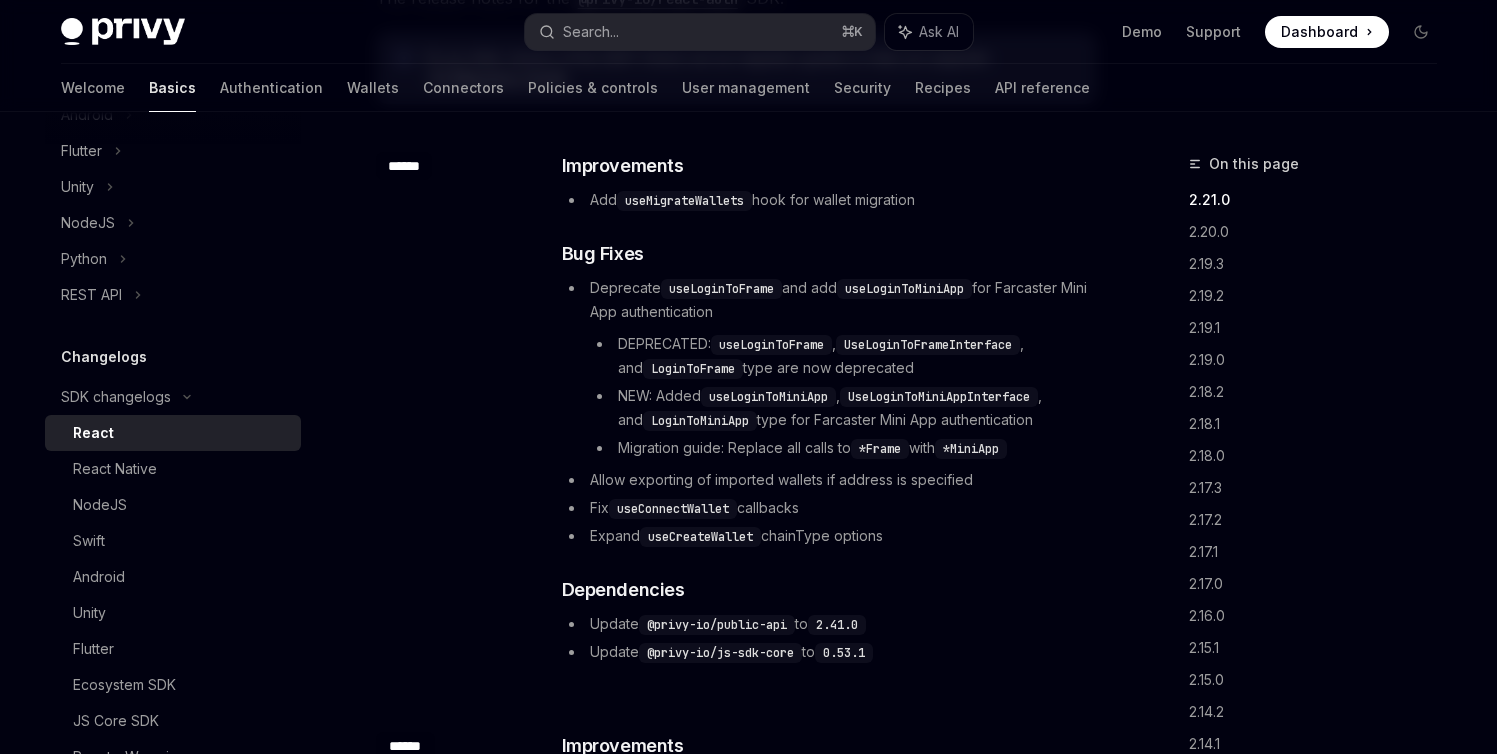 click on "useLoginToMiniApp" at bounding box center (904, 289) 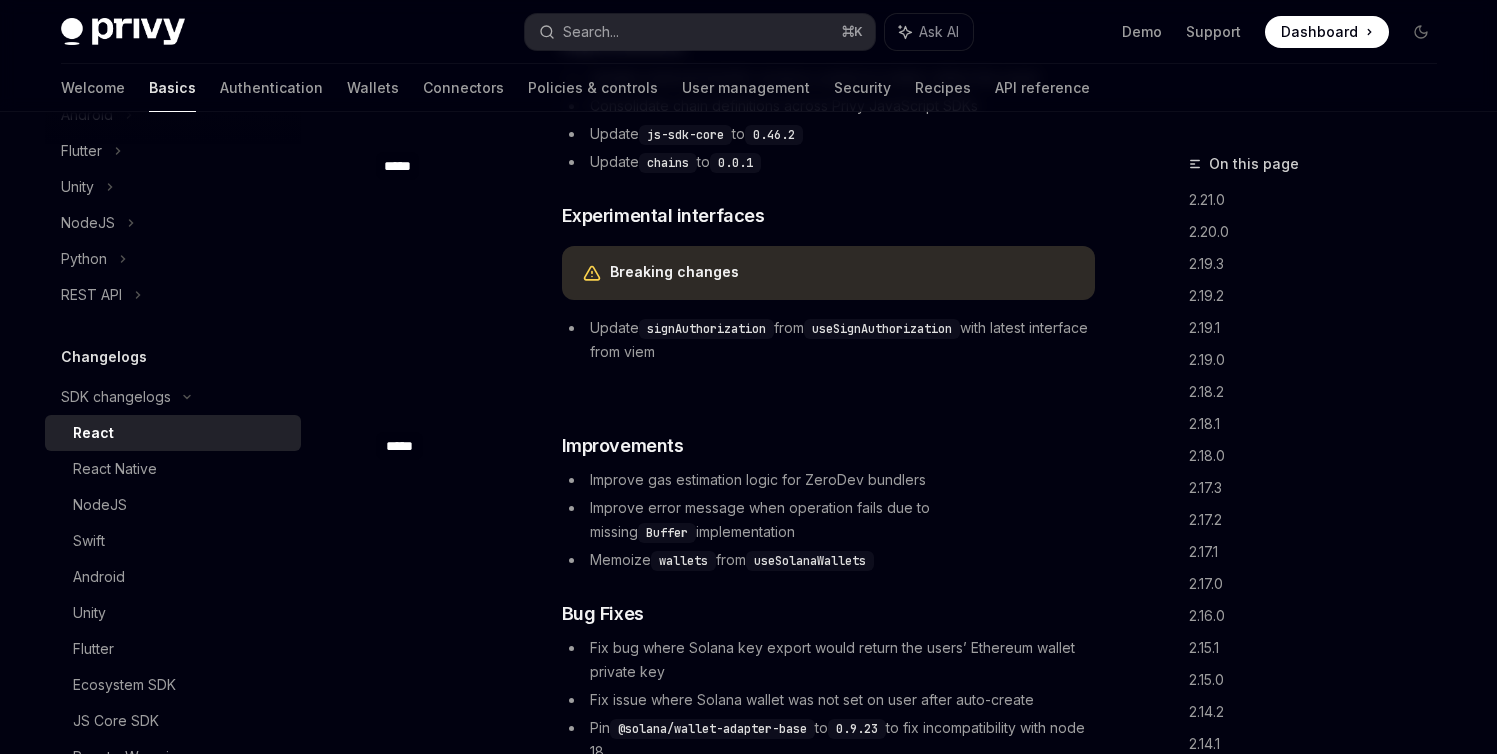 scroll, scrollTop: 9852, scrollLeft: 0, axis: vertical 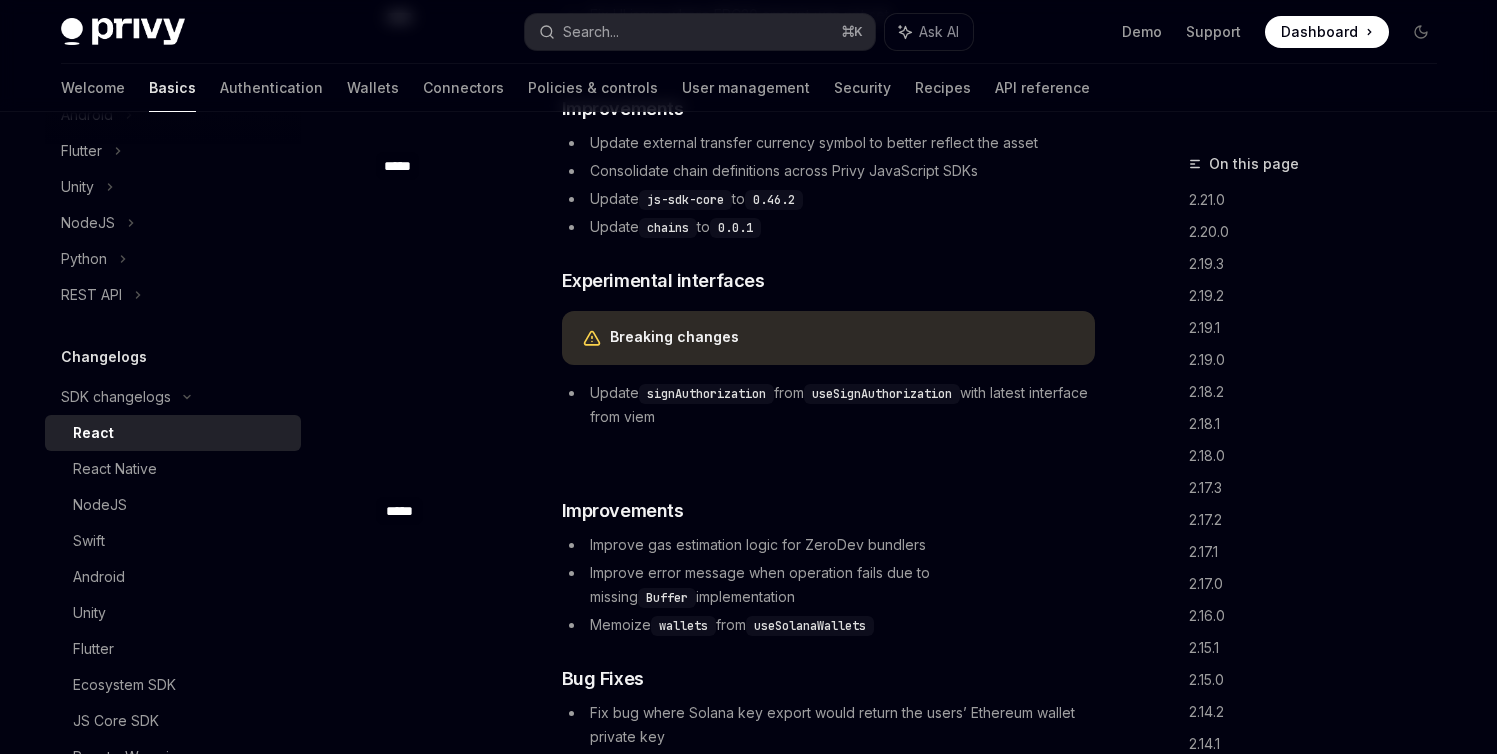 click on "Breaking changes" at bounding box center [674, 336] 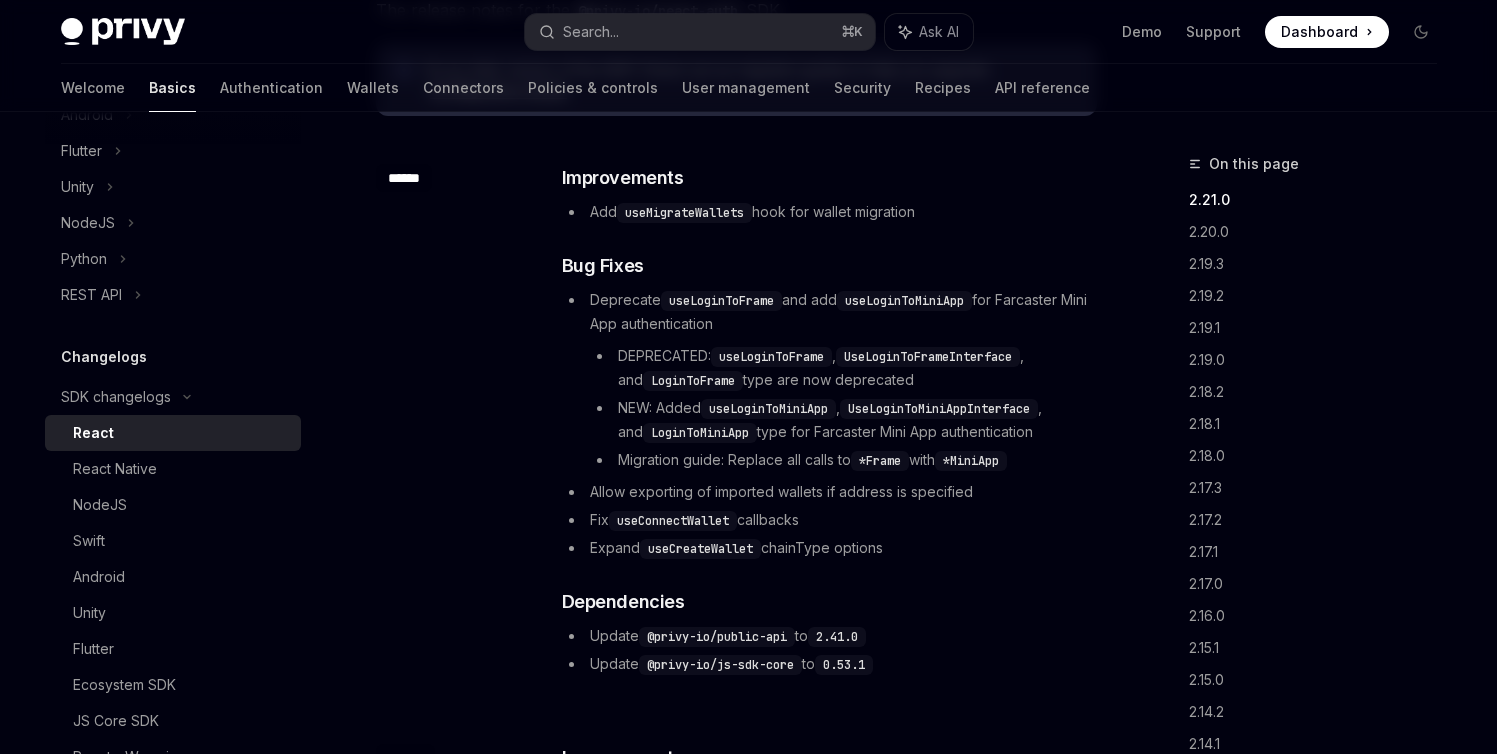 scroll, scrollTop: 0, scrollLeft: 0, axis: both 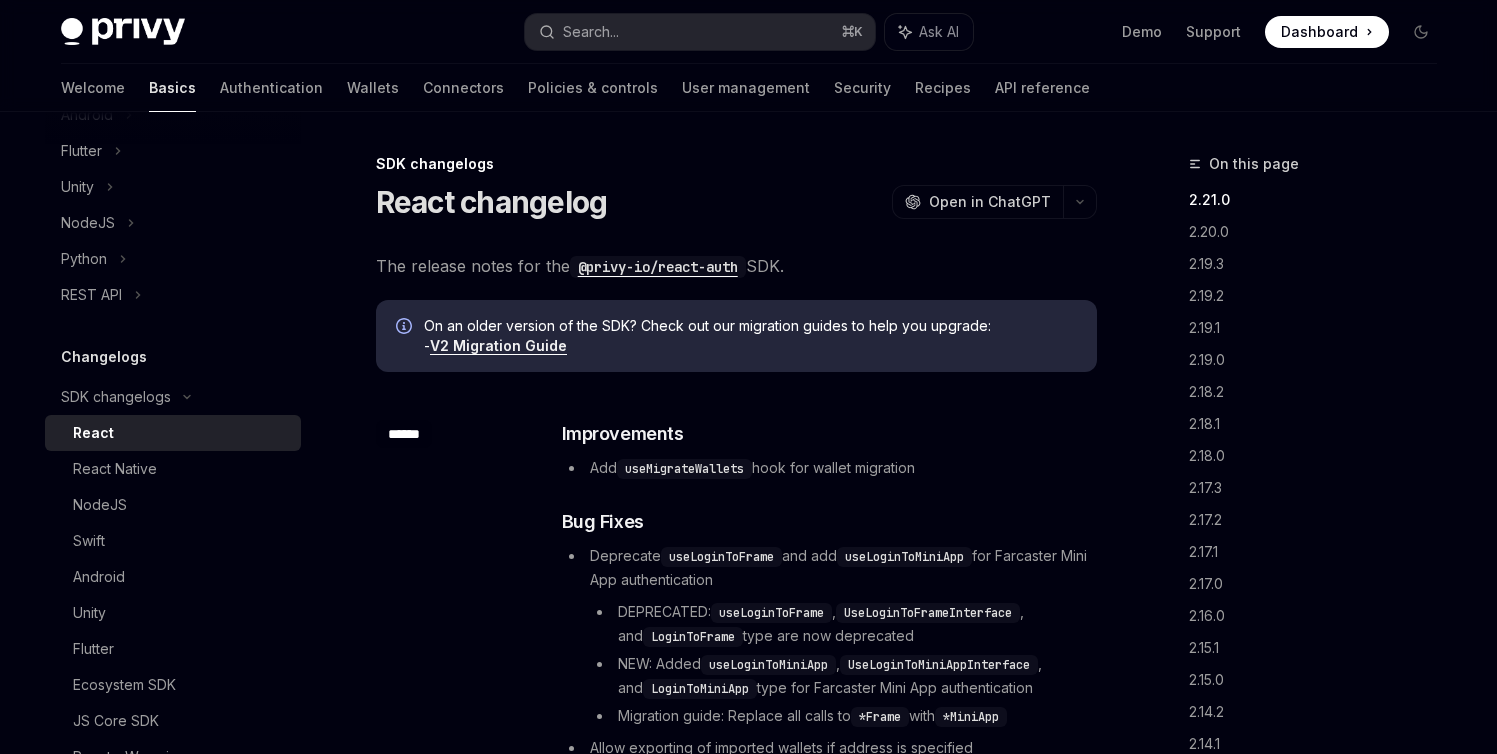 click on "V2 Migration Guide" at bounding box center (498, 346) 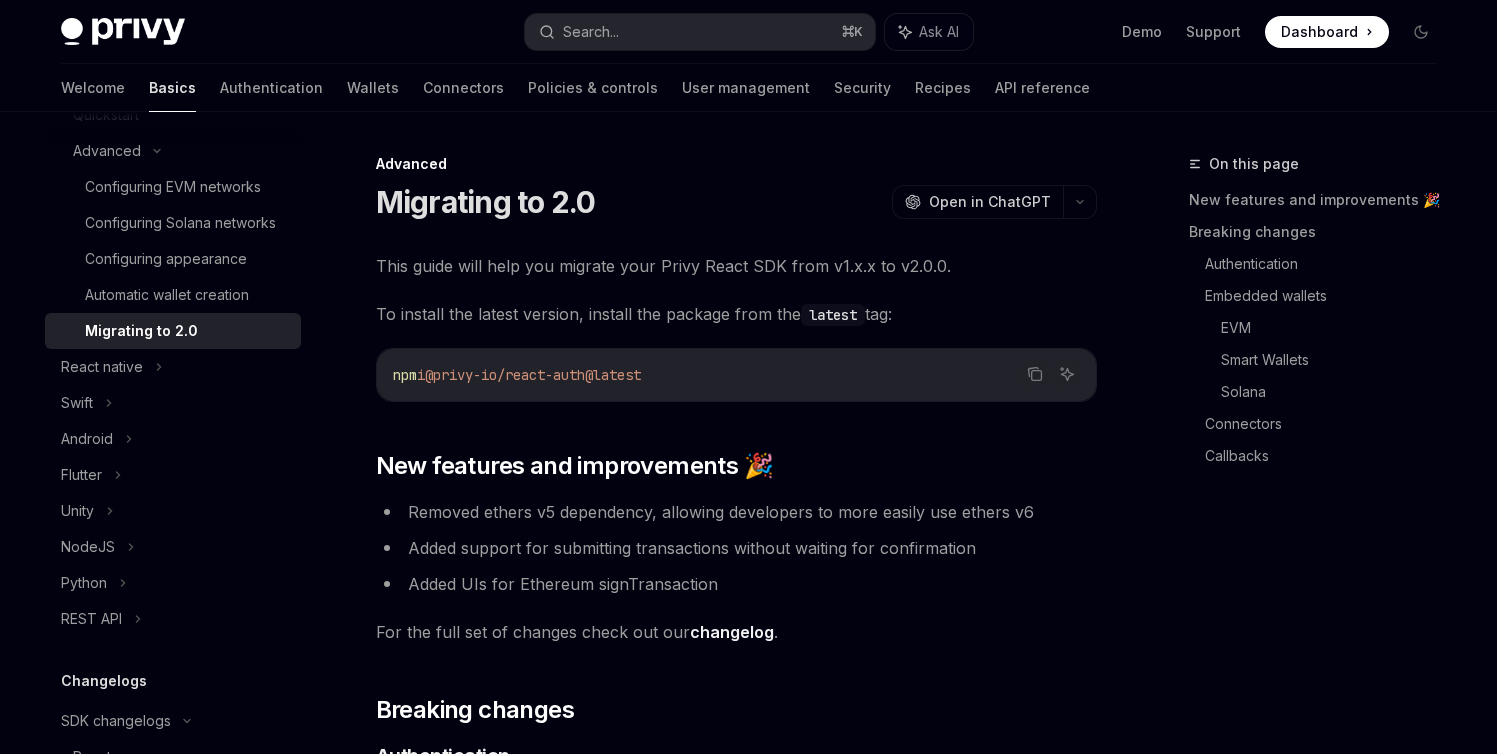 scroll, scrollTop: 321, scrollLeft: 0, axis: vertical 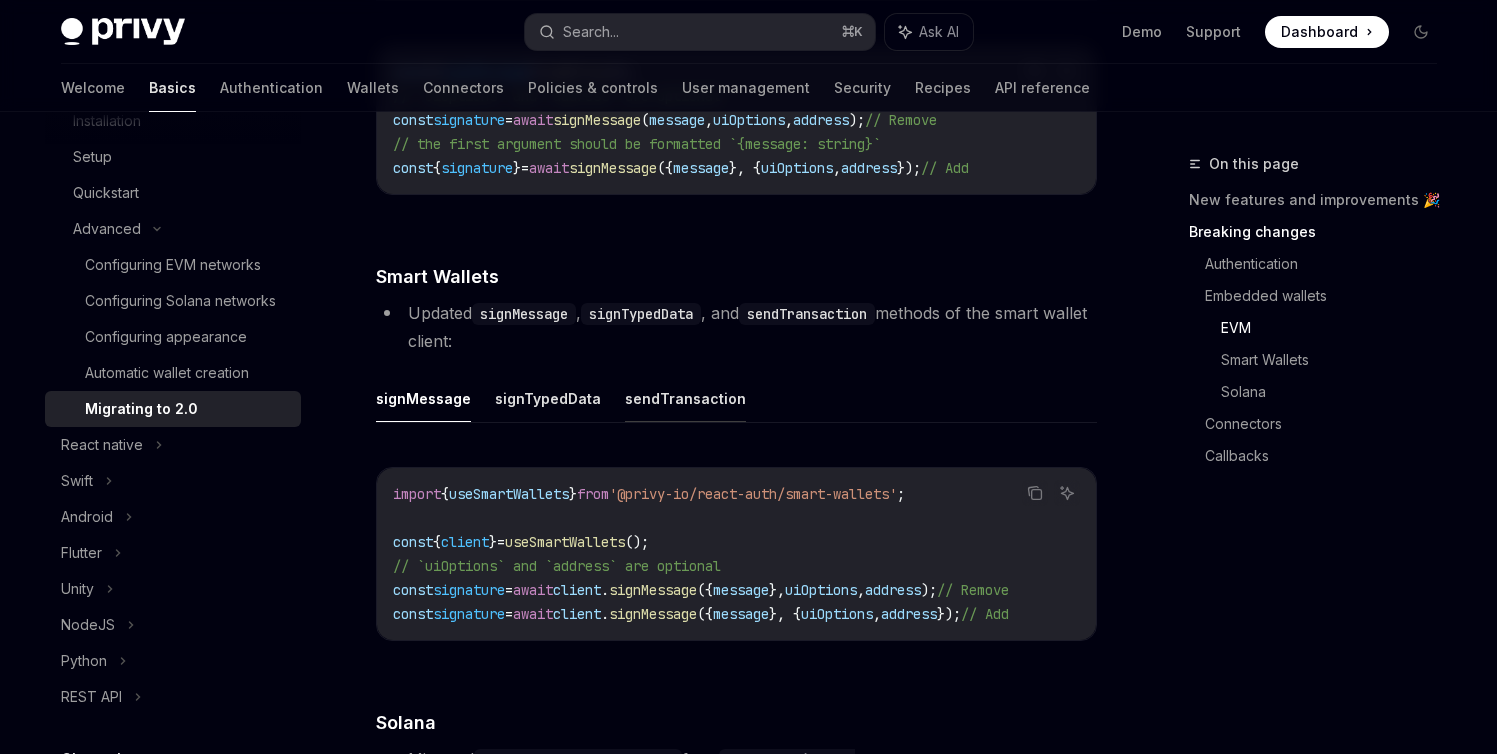 click on "sendTransaction" at bounding box center [685, 398] 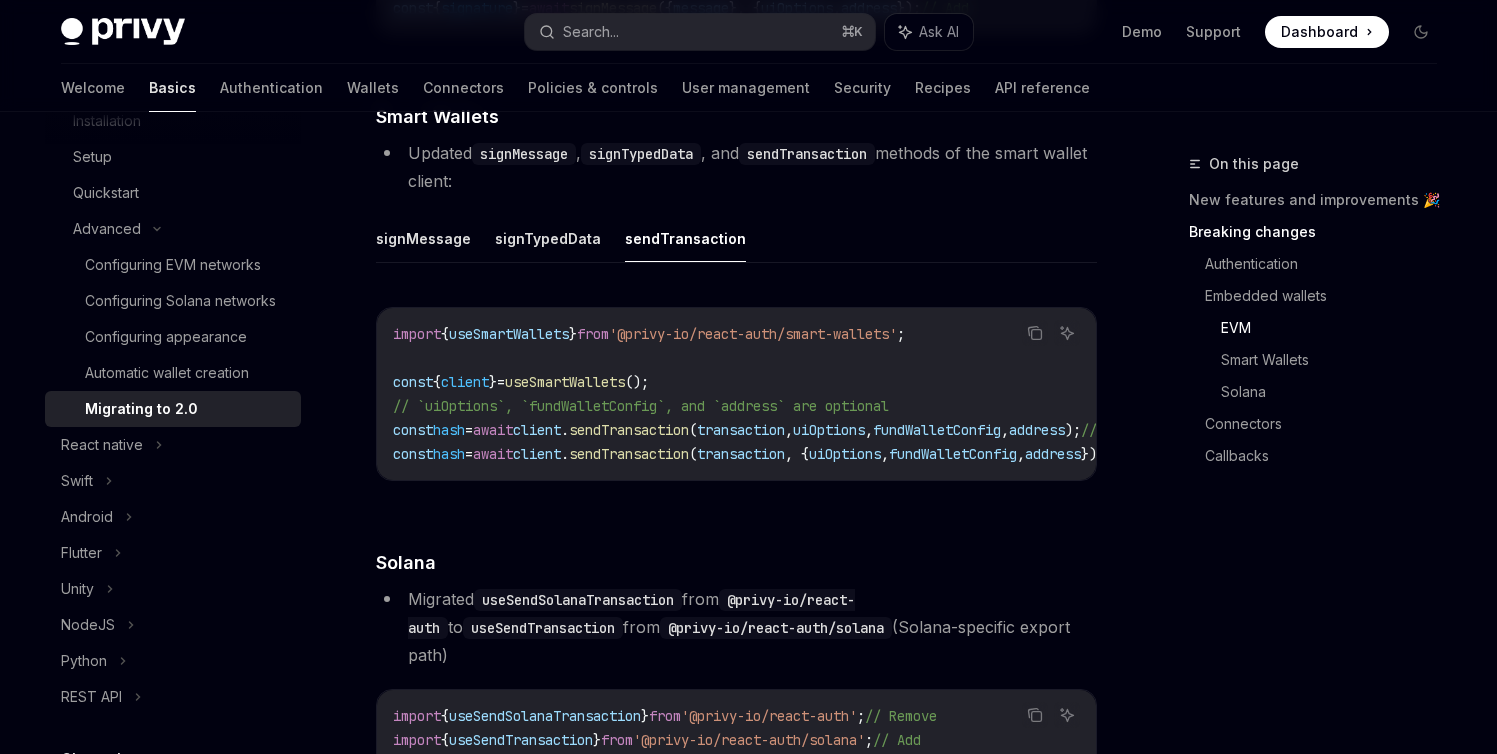 scroll, scrollTop: 3337, scrollLeft: 0, axis: vertical 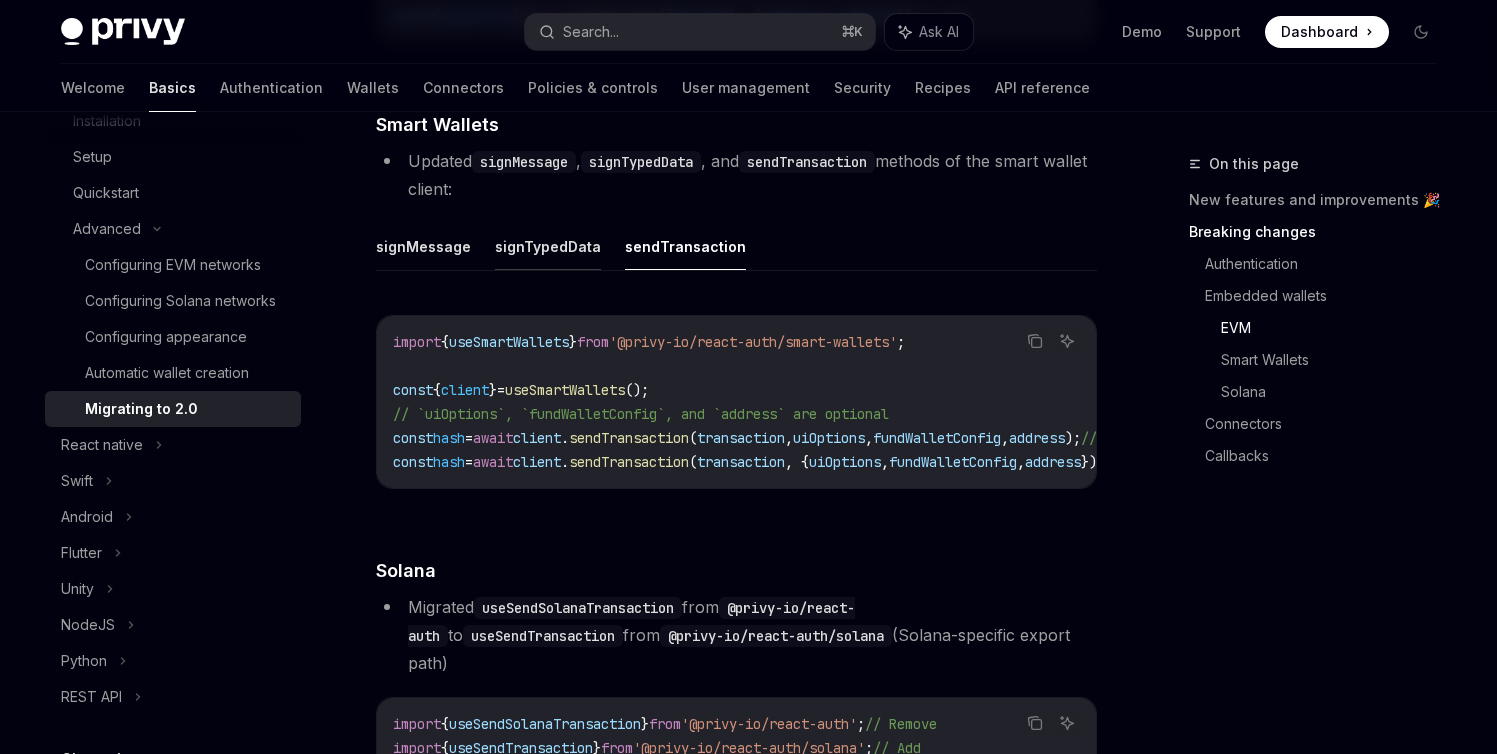 click on "signTypedData" at bounding box center (548, 246) 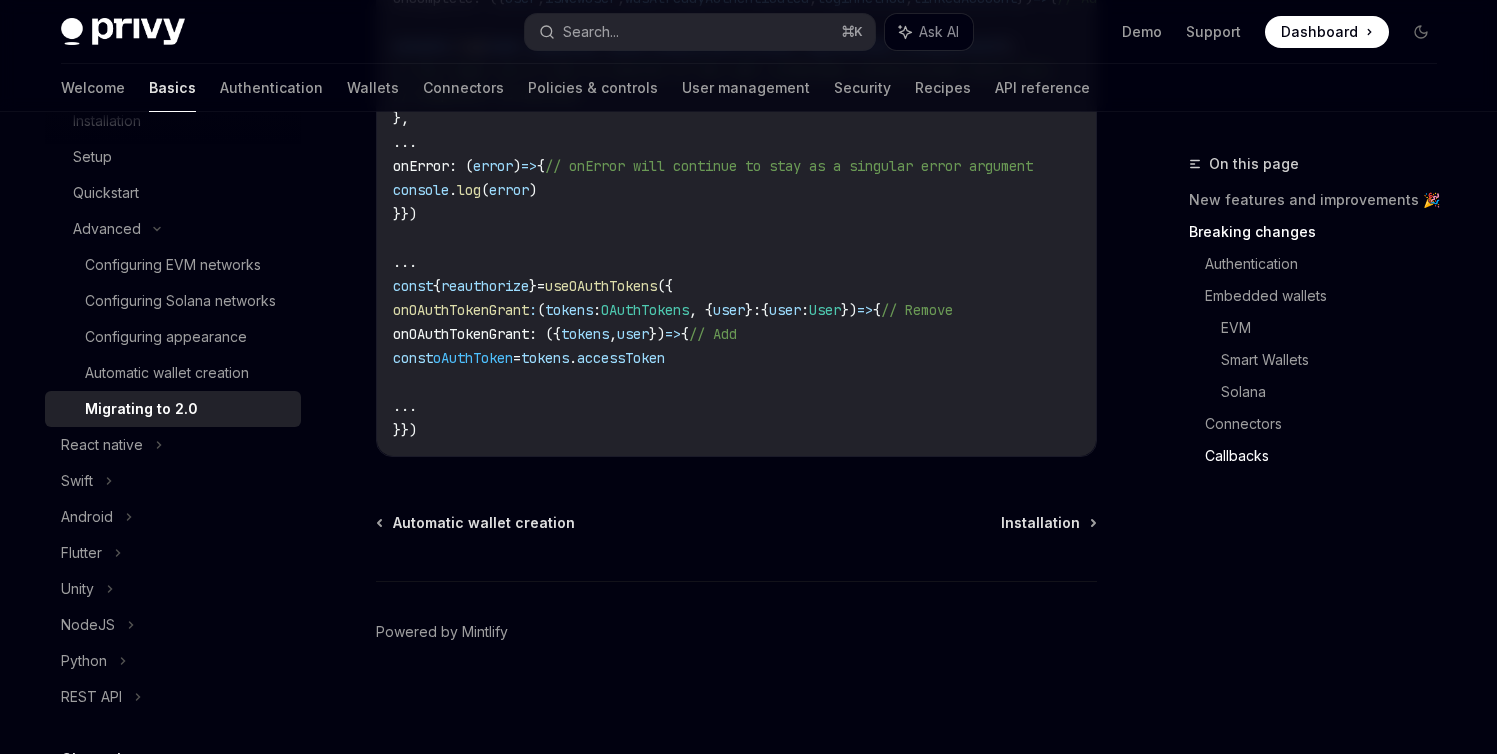 scroll, scrollTop: 5988, scrollLeft: 0, axis: vertical 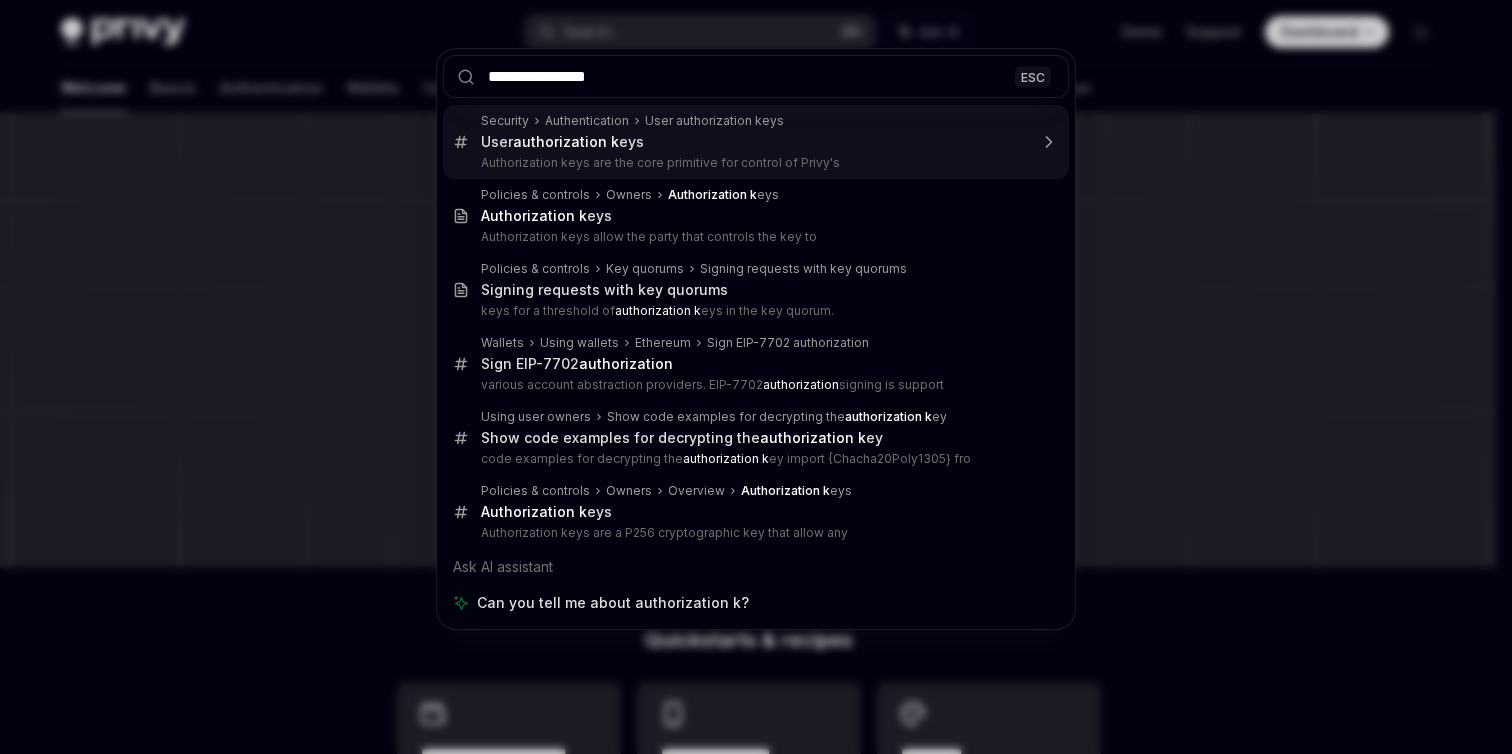 type on "**********" 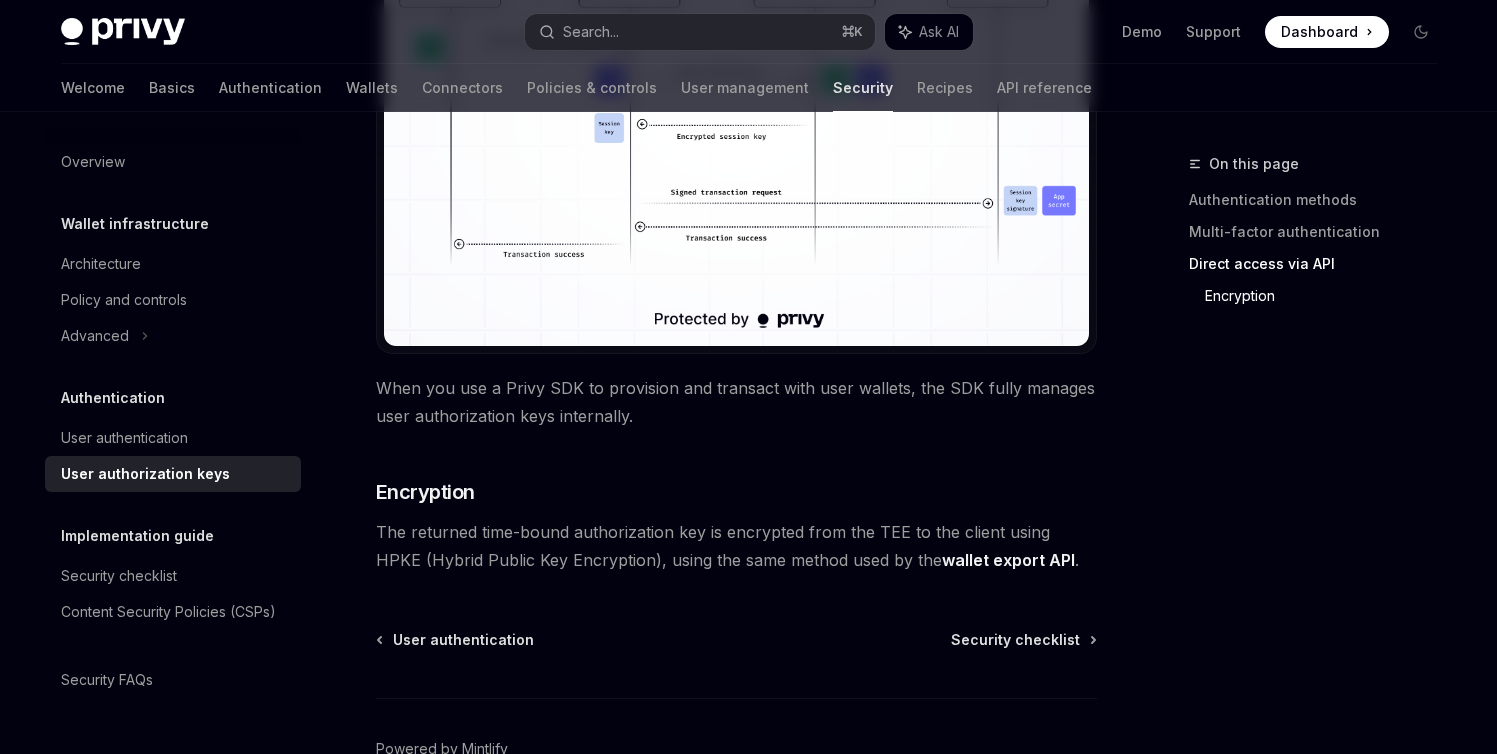 scroll, scrollTop: 1877, scrollLeft: 0, axis: vertical 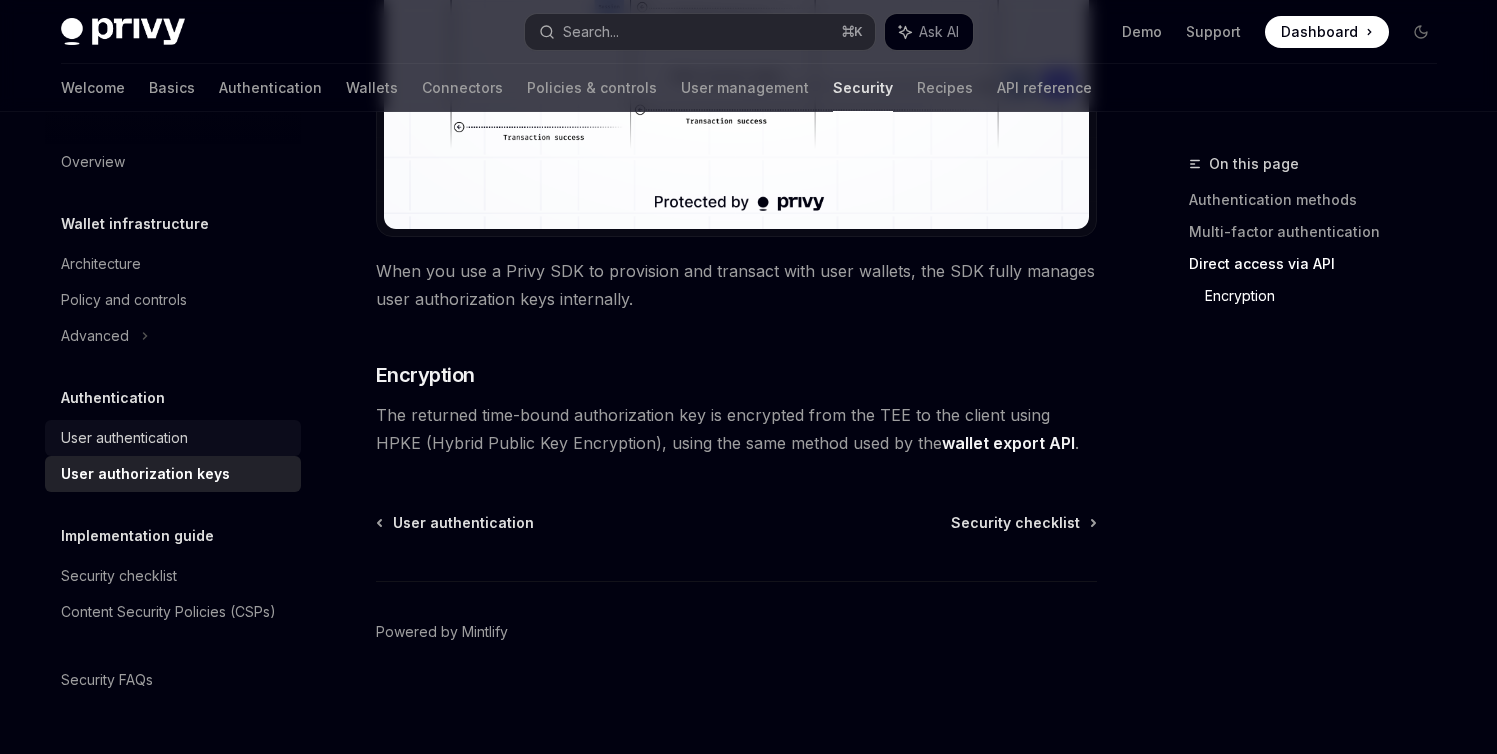click on "User authentication" at bounding box center (124, 438) 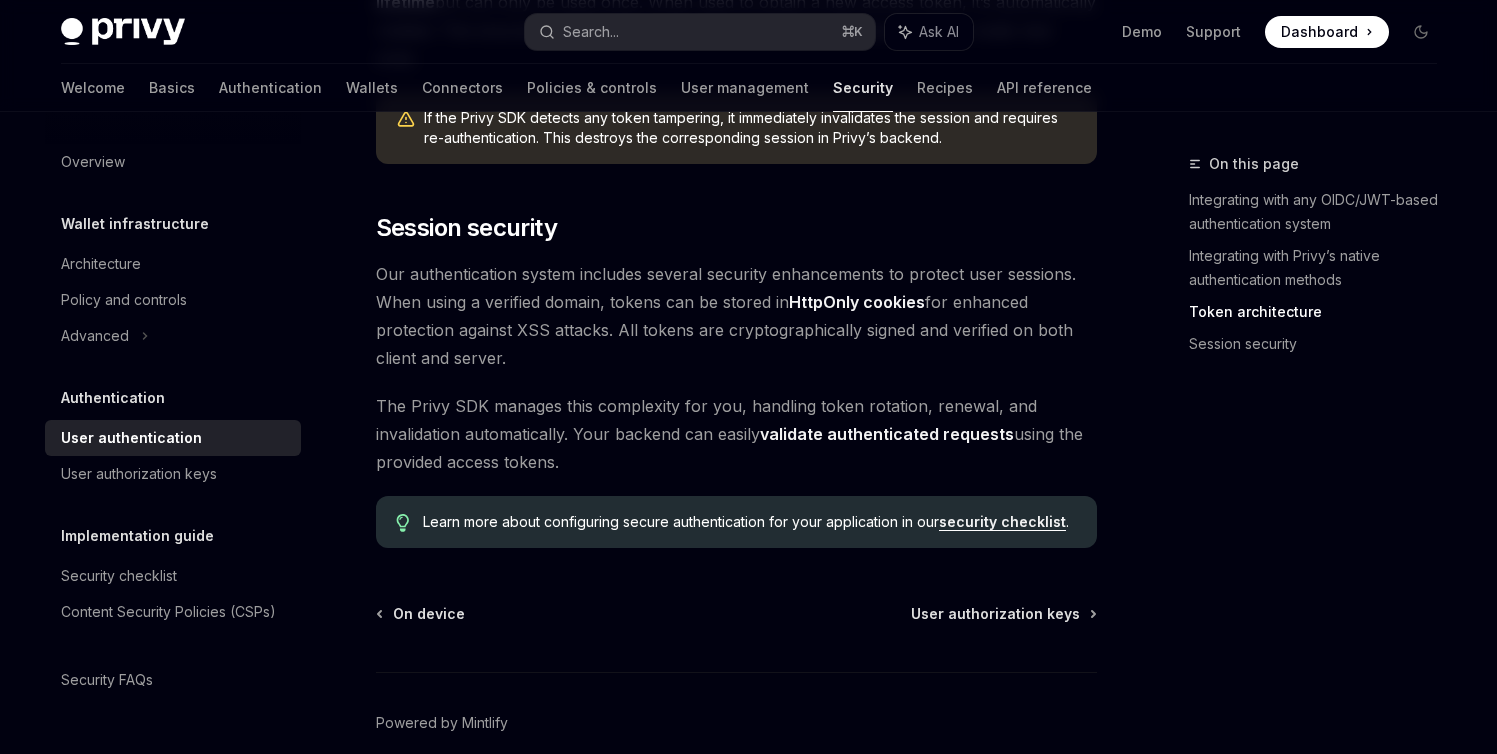 scroll, scrollTop: 1658, scrollLeft: 0, axis: vertical 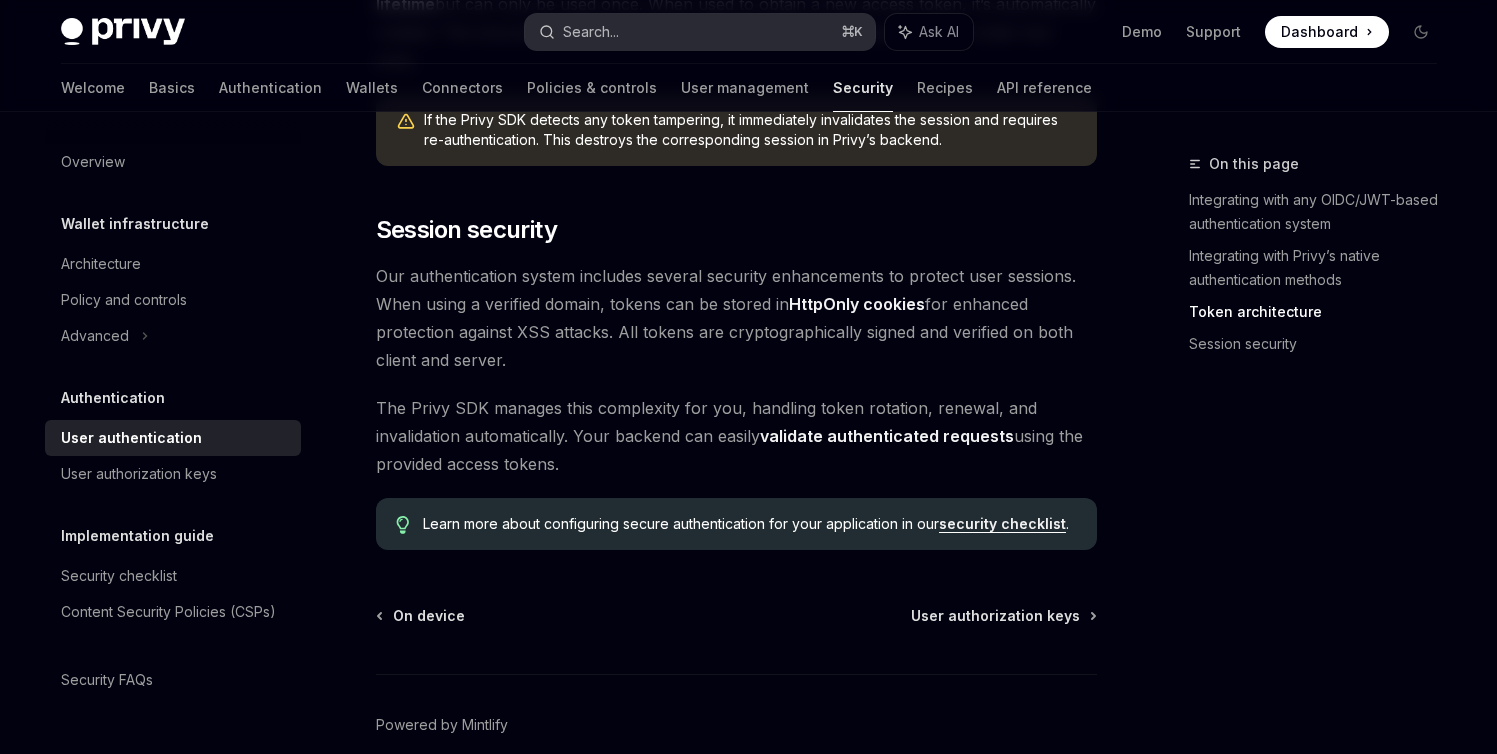 click on "Search... ⌘ K" at bounding box center (700, 32) 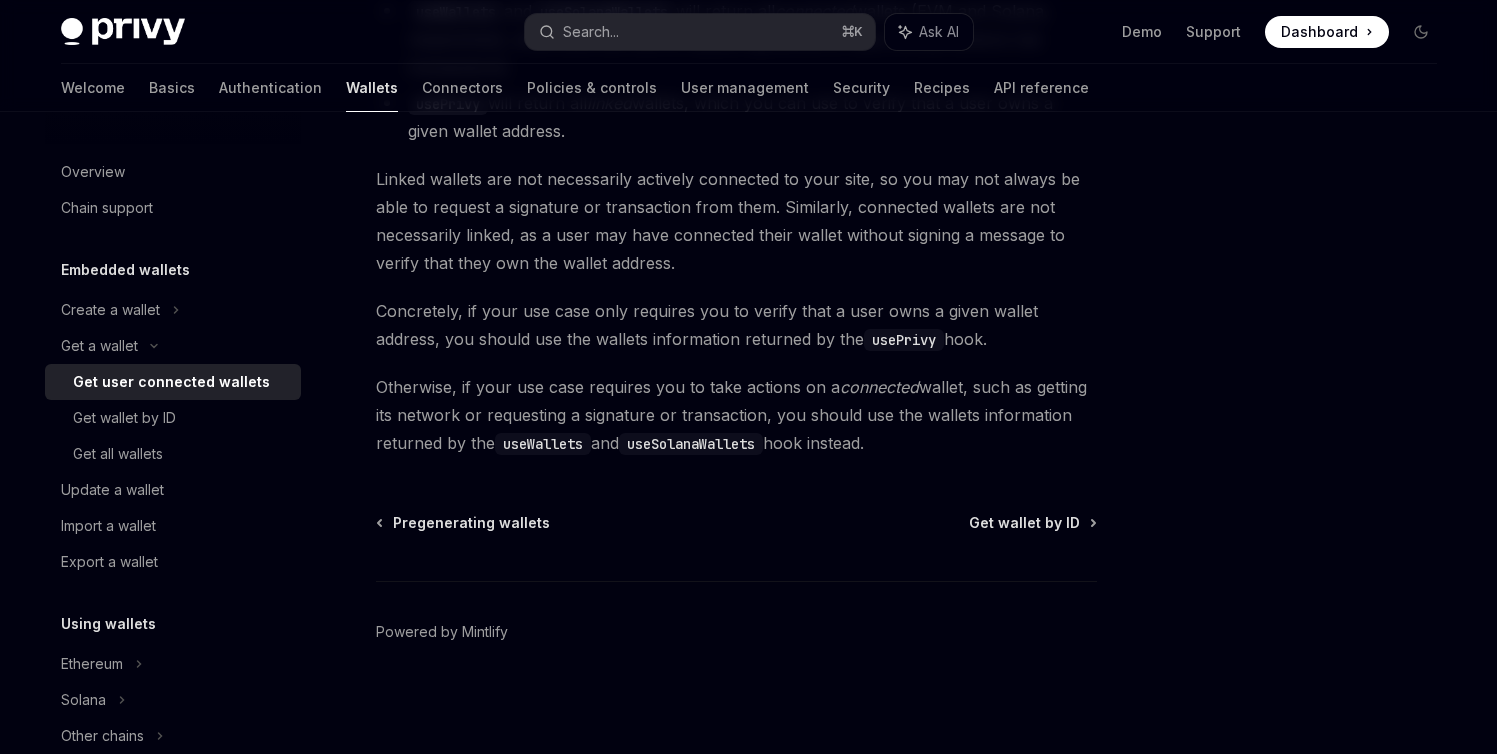 scroll, scrollTop: 1946, scrollLeft: 0, axis: vertical 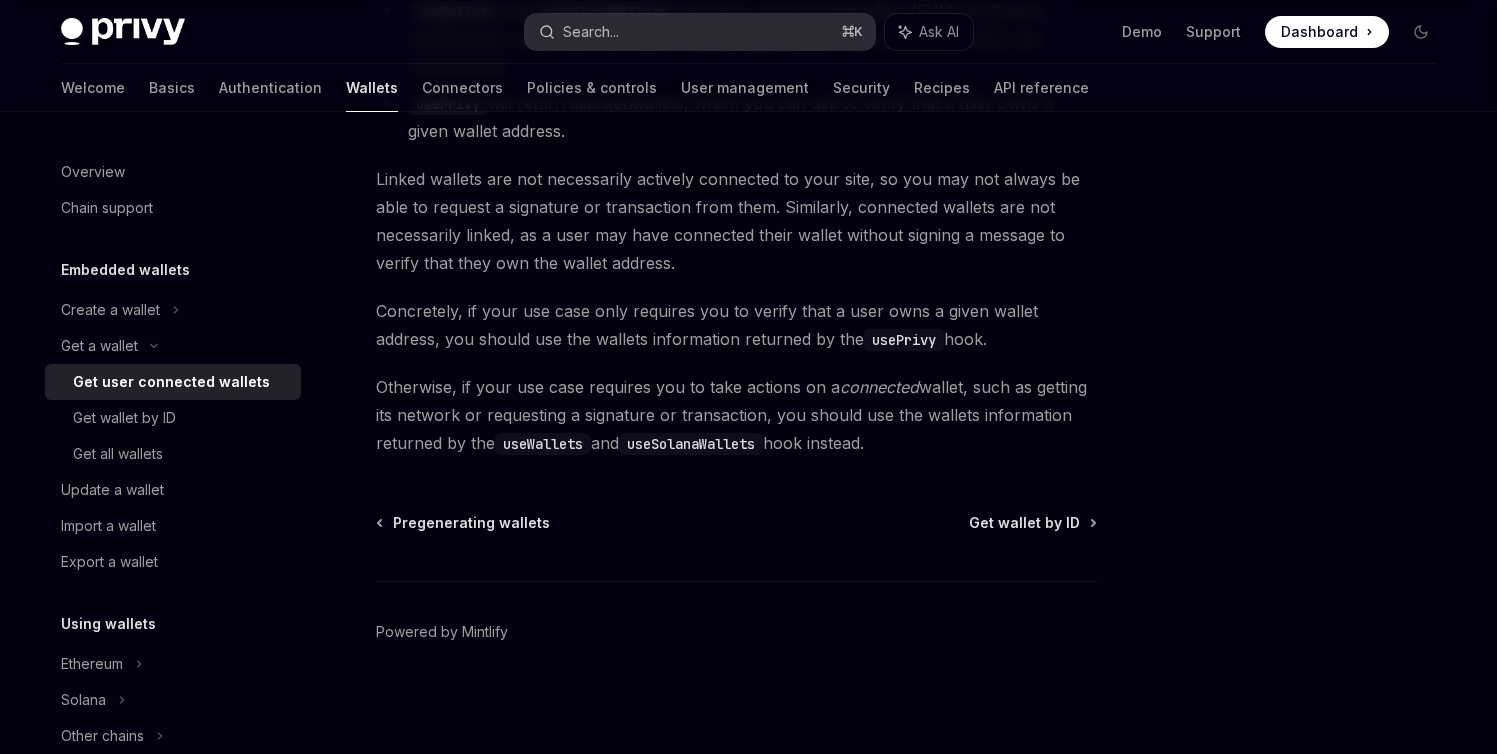 click on "Search... ⌘ K" at bounding box center (700, 32) 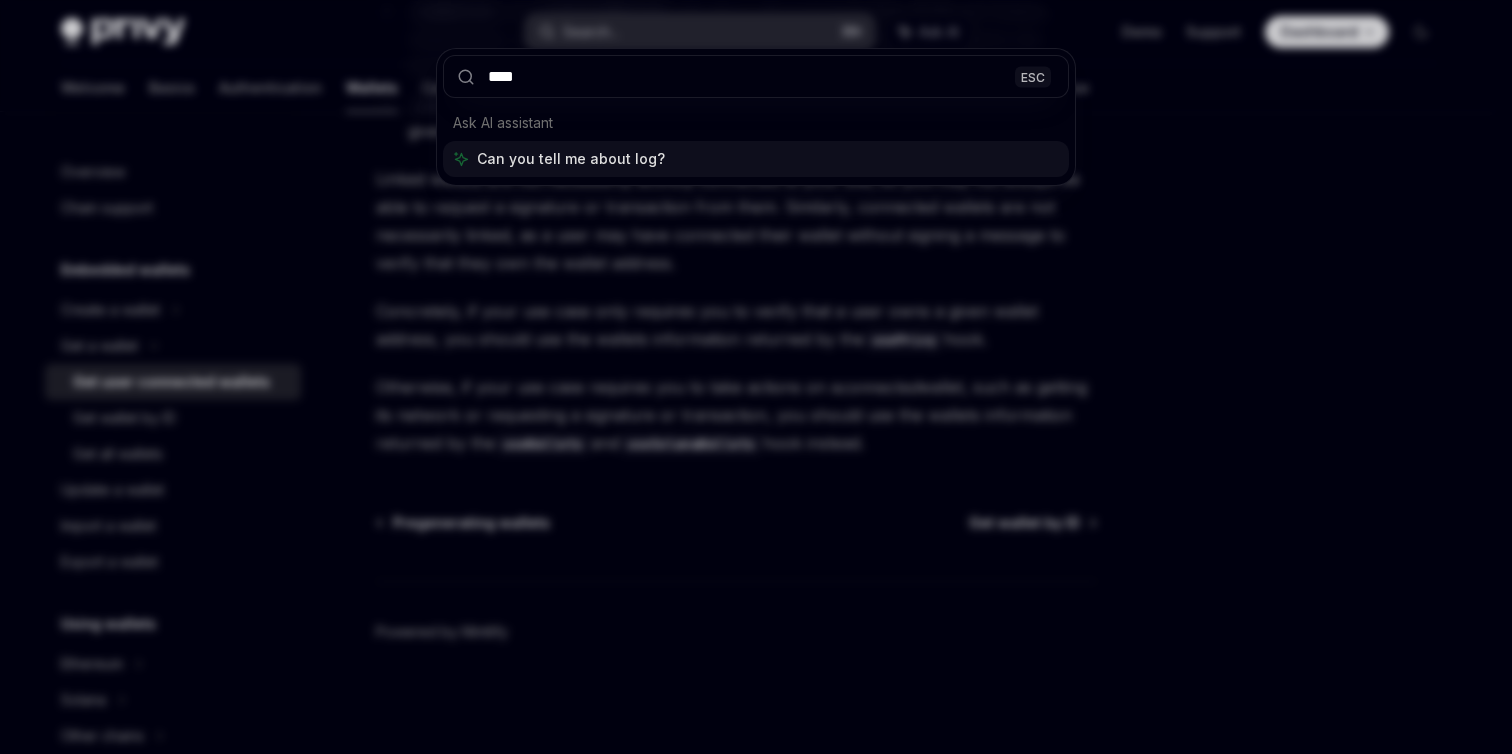 type on "*****" 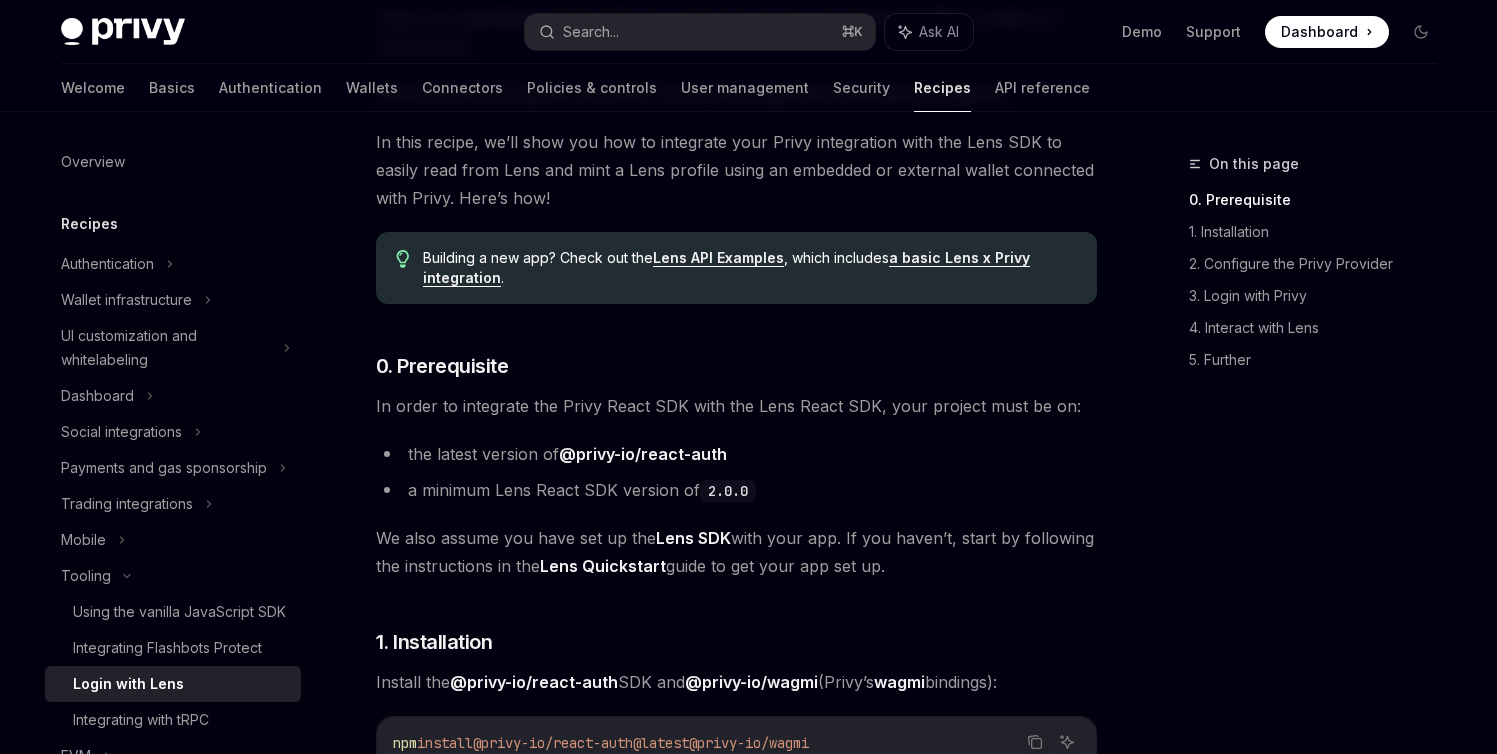 scroll, scrollTop: 323, scrollLeft: 0, axis: vertical 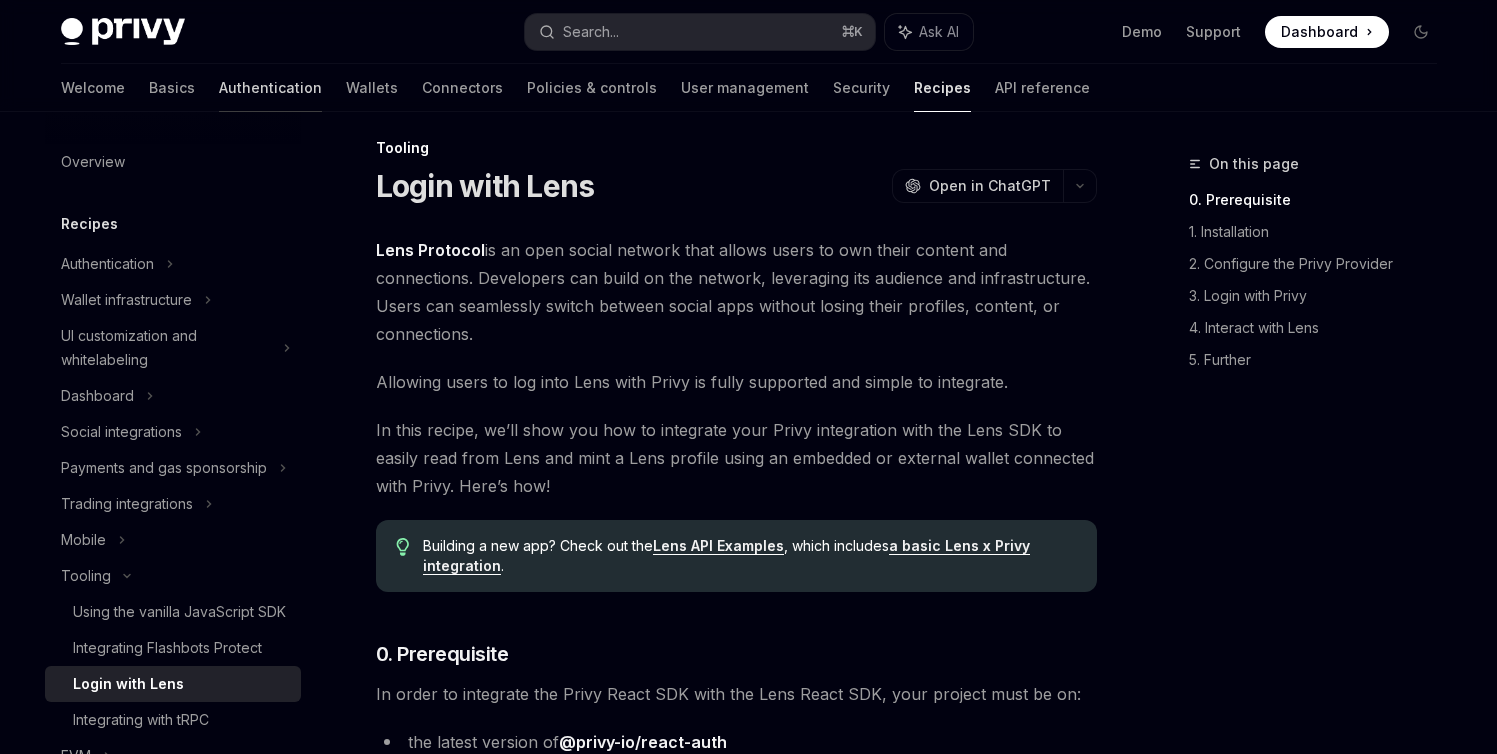 click on "Authentication" at bounding box center (270, 88) 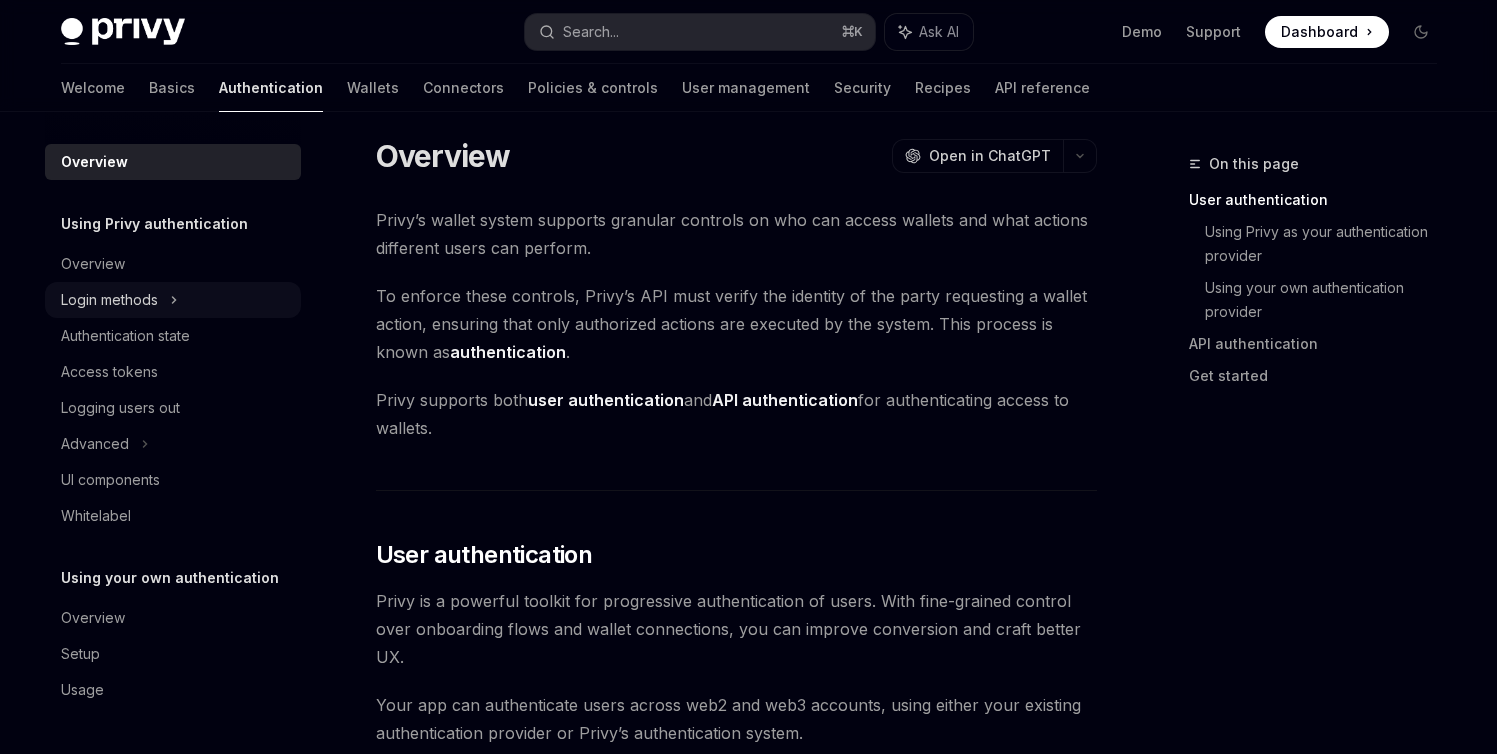 click on "Login methods" at bounding box center [109, 300] 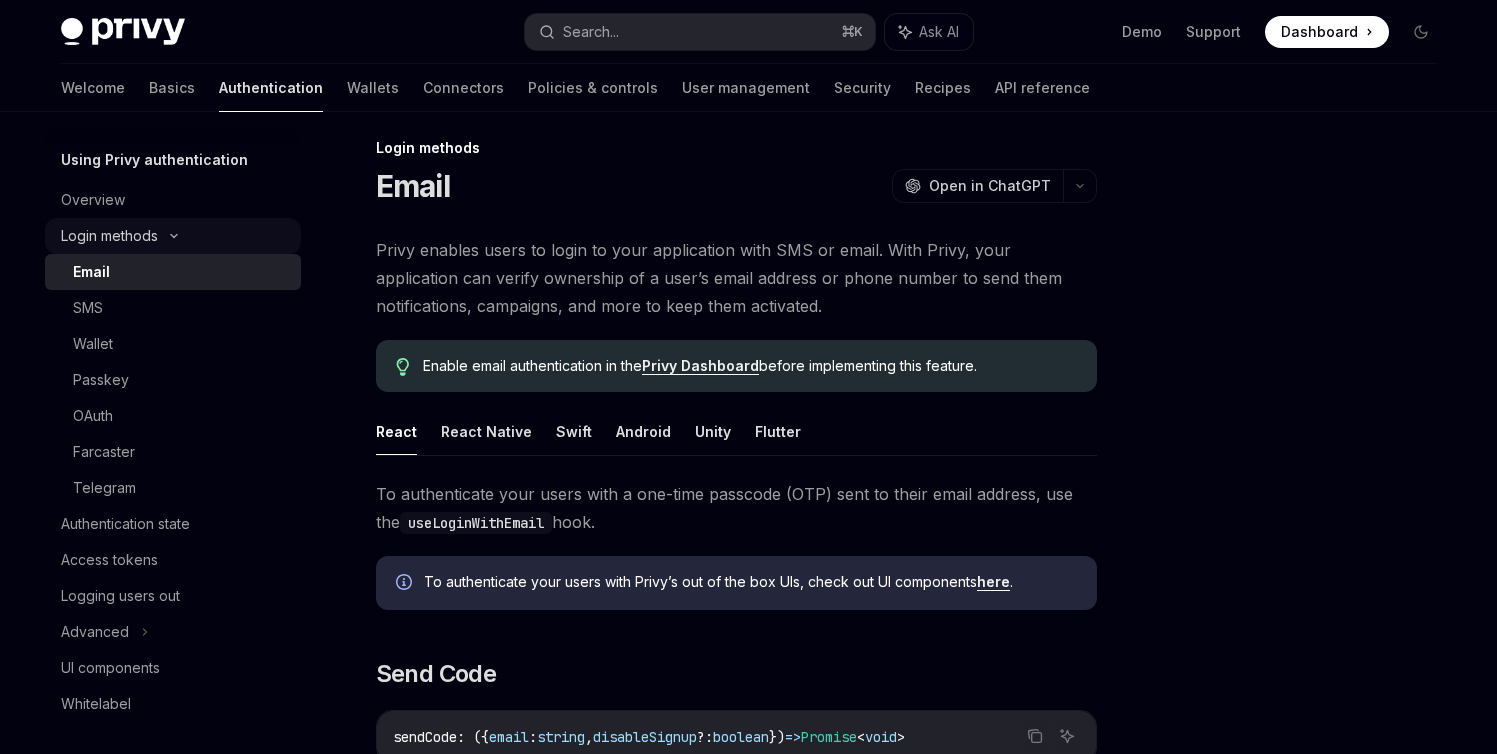scroll, scrollTop: 63, scrollLeft: 0, axis: vertical 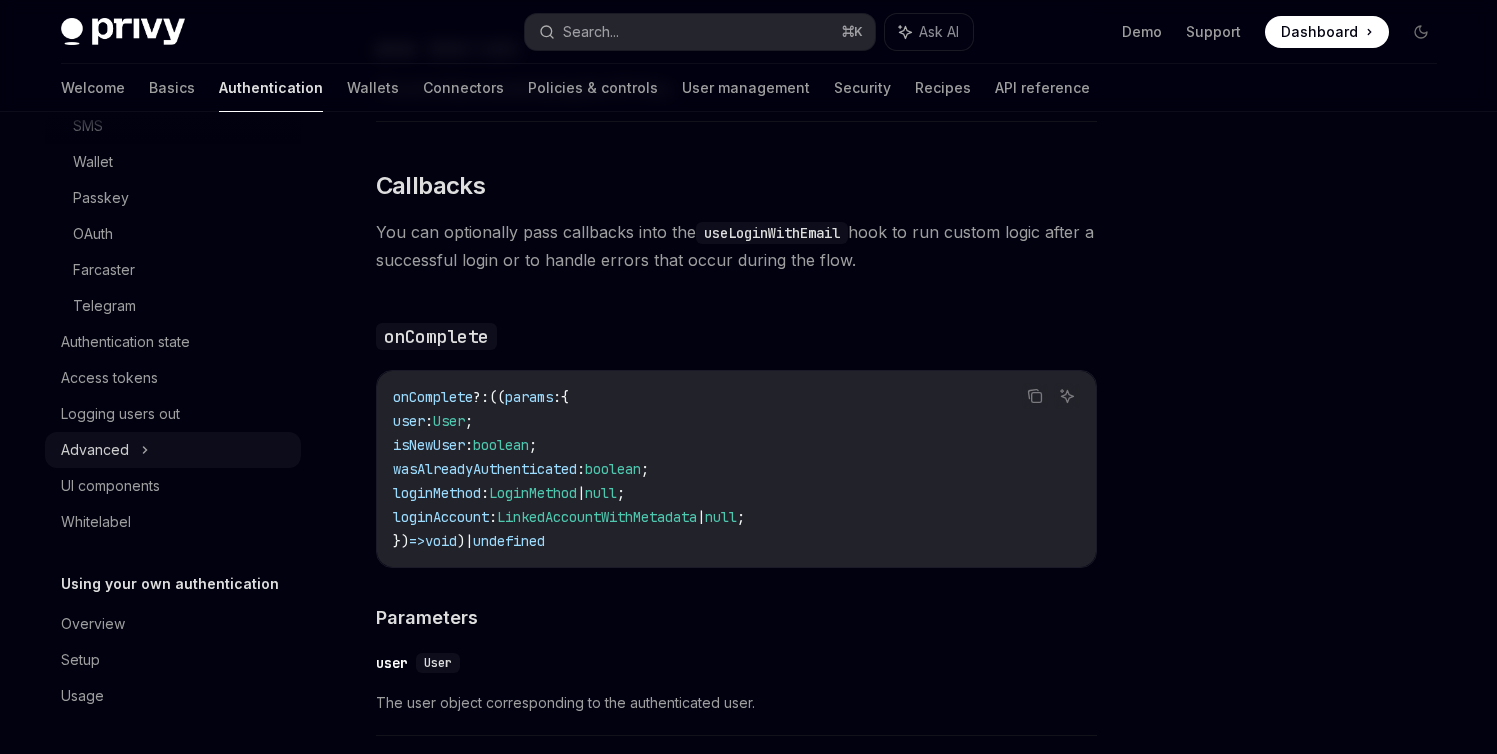 click on "Advanced" at bounding box center [173, 450] 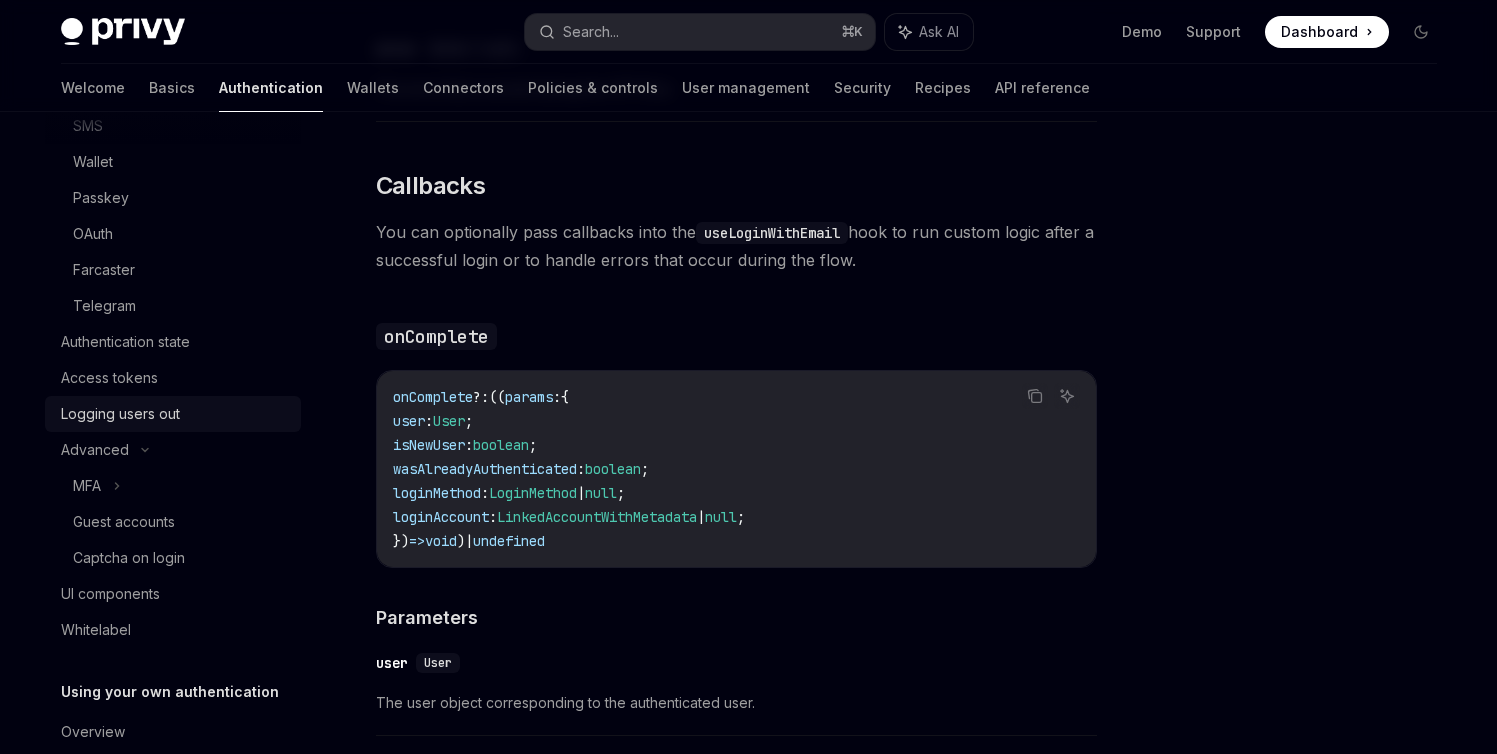 click on "Logging users out" at bounding box center (120, 414) 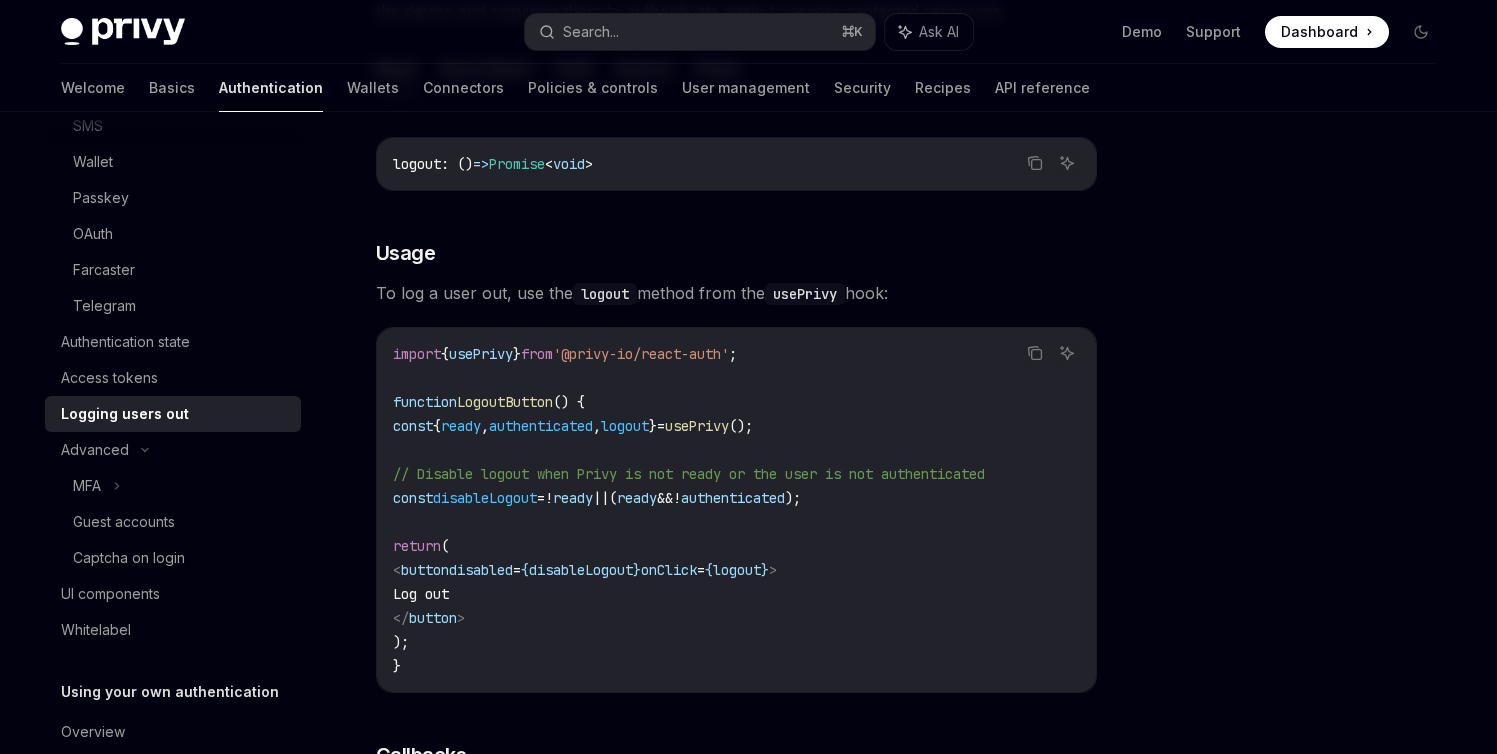 scroll, scrollTop: 313, scrollLeft: 0, axis: vertical 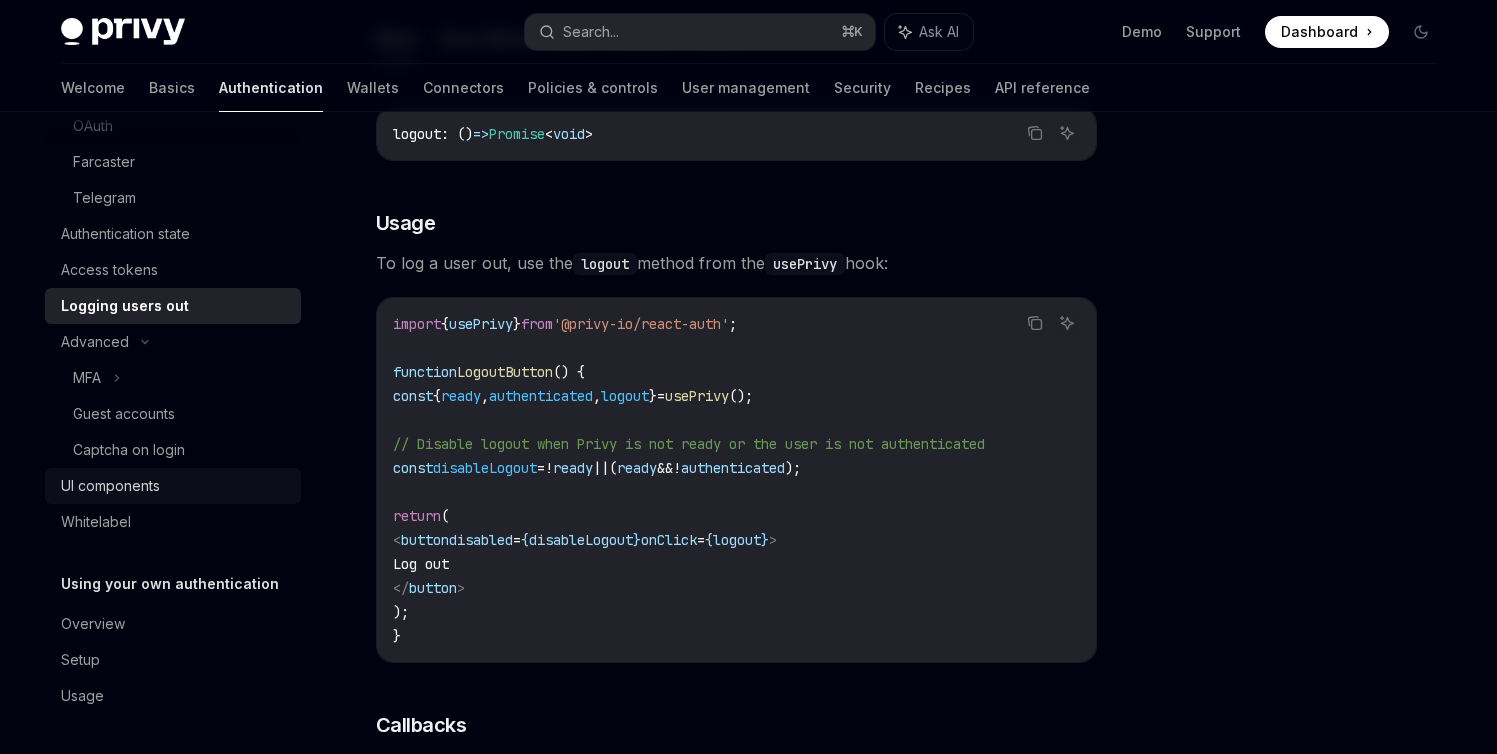 click on "UI components" at bounding box center (175, 486) 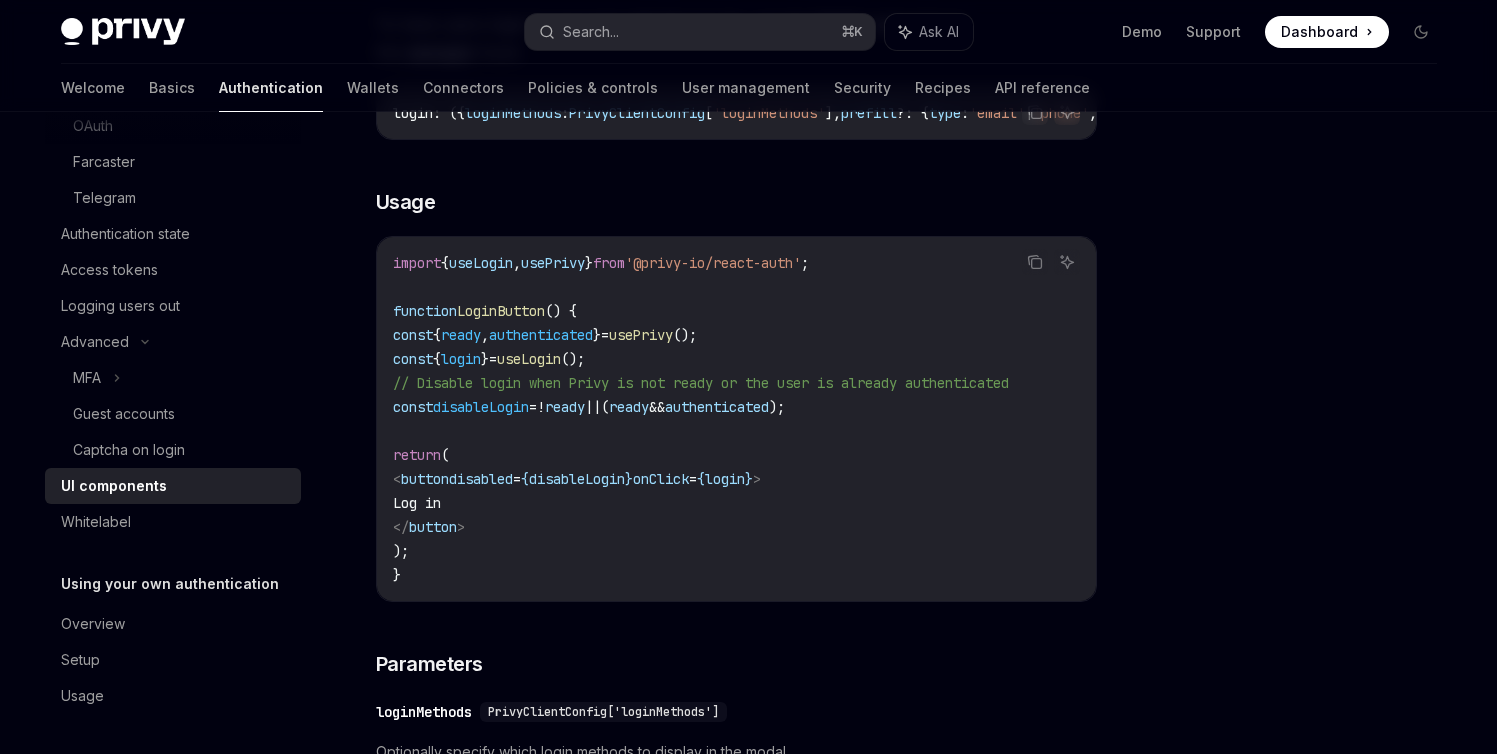 scroll, scrollTop: 1295, scrollLeft: 0, axis: vertical 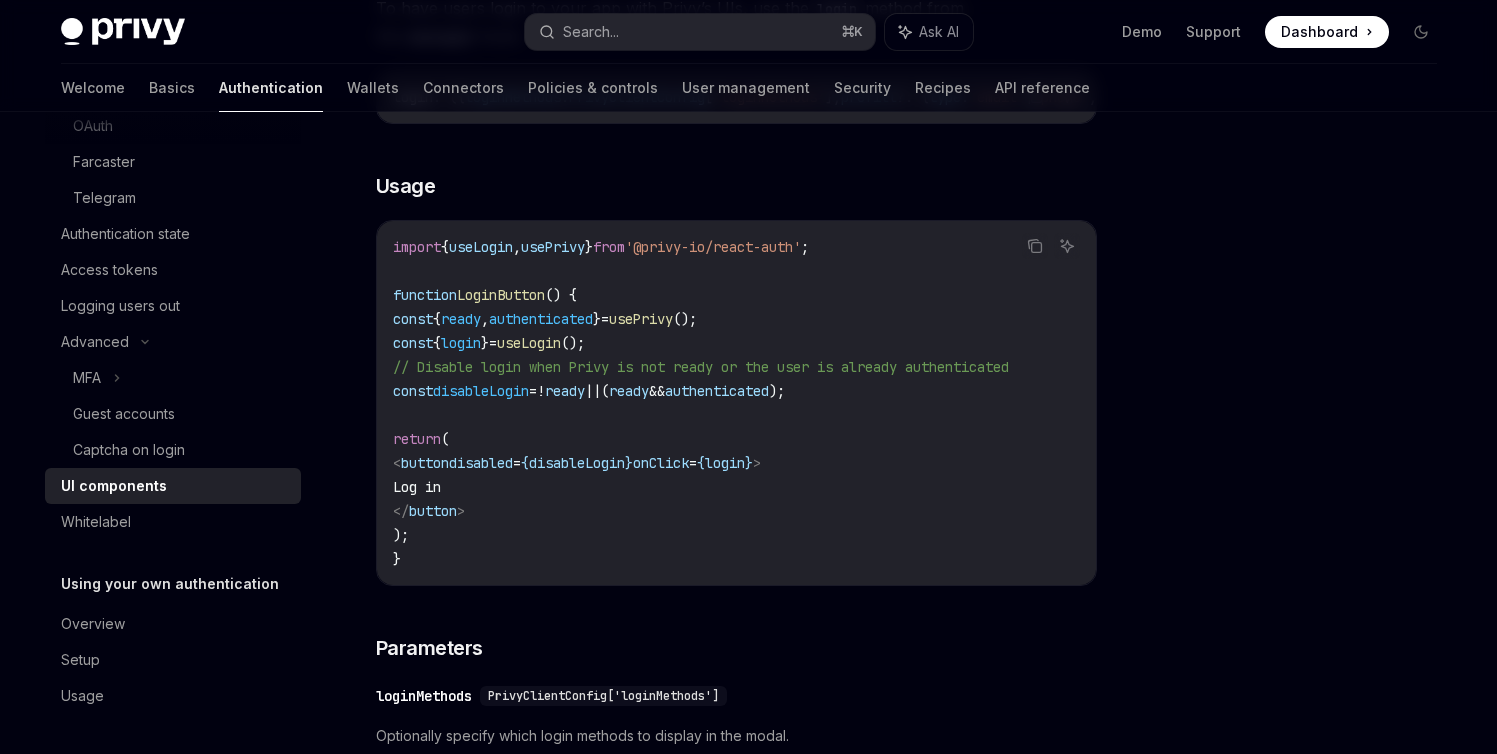 click on "useLogin" at bounding box center (529, 343) 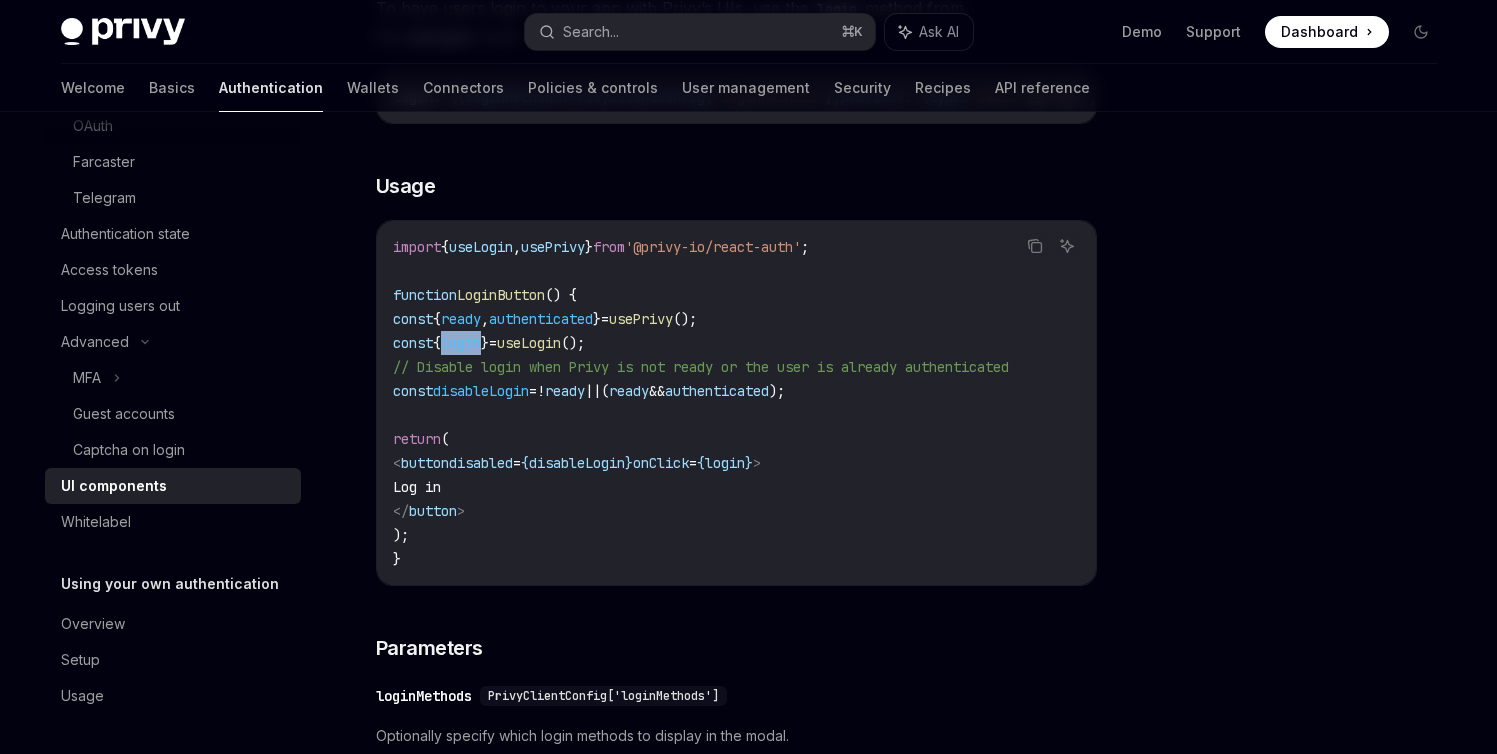 click on "{" at bounding box center (437, 343) 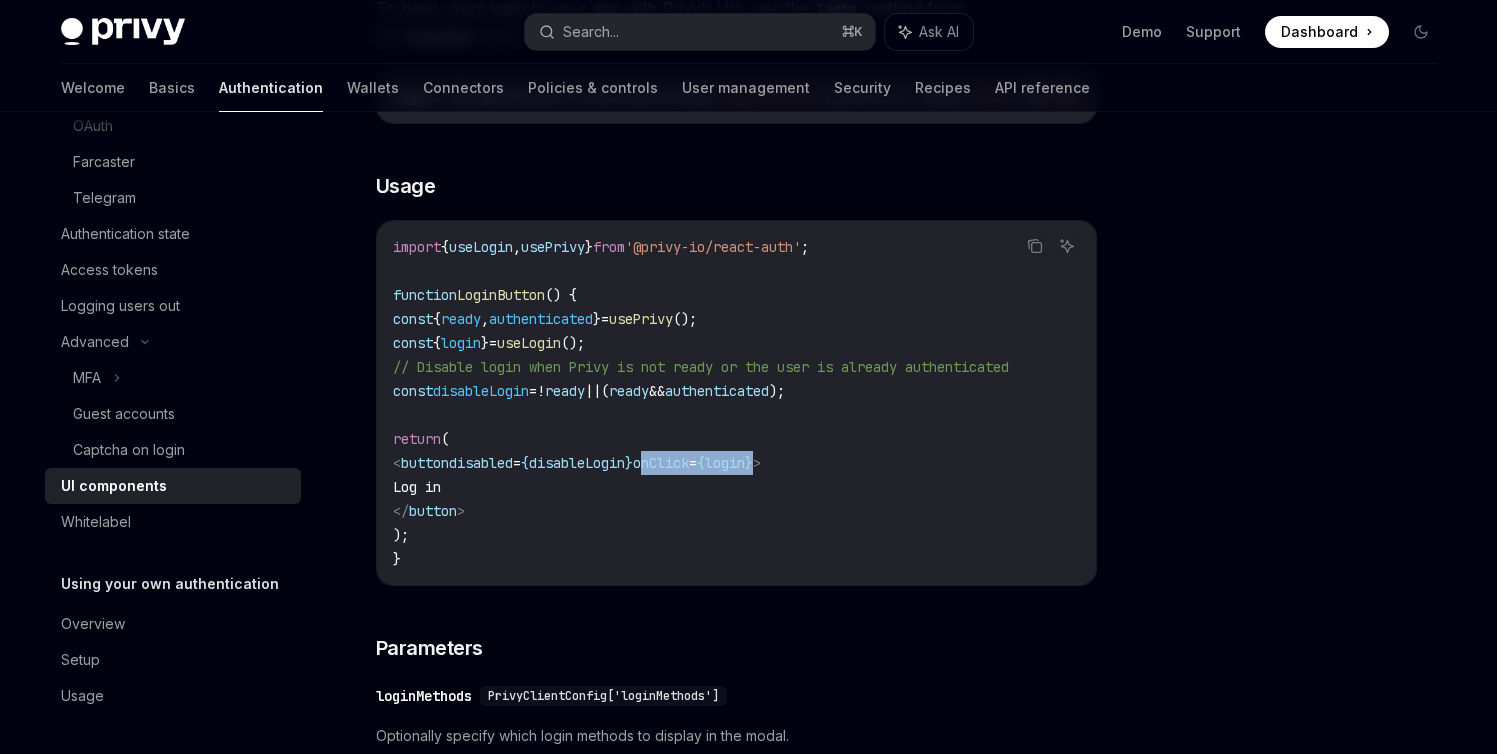 drag, startPoint x: 729, startPoint y: 475, endPoint x: 853, endPoint y: 468, distance: 124.197426 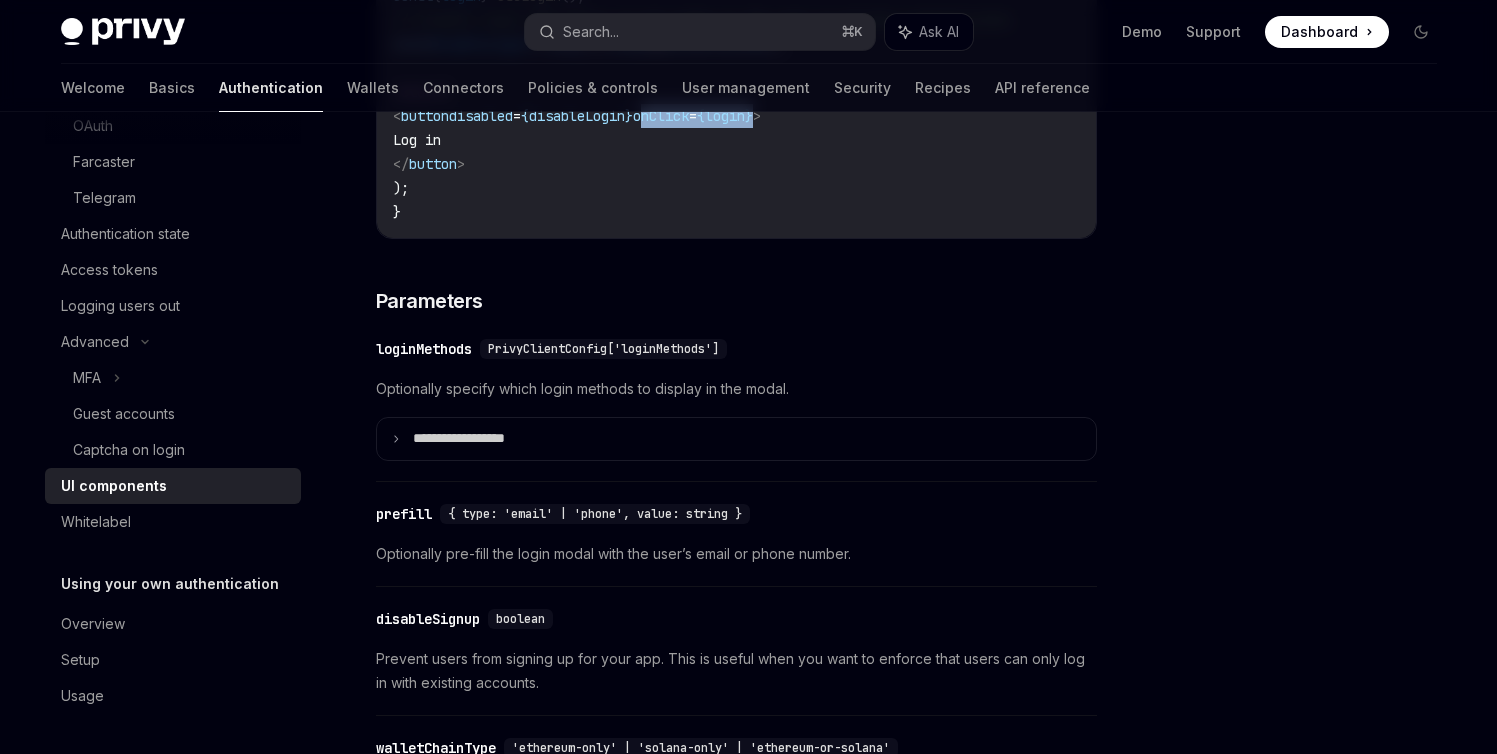 scroll, scrollTop: 1666, scrollLeft: 0, axis: vertical 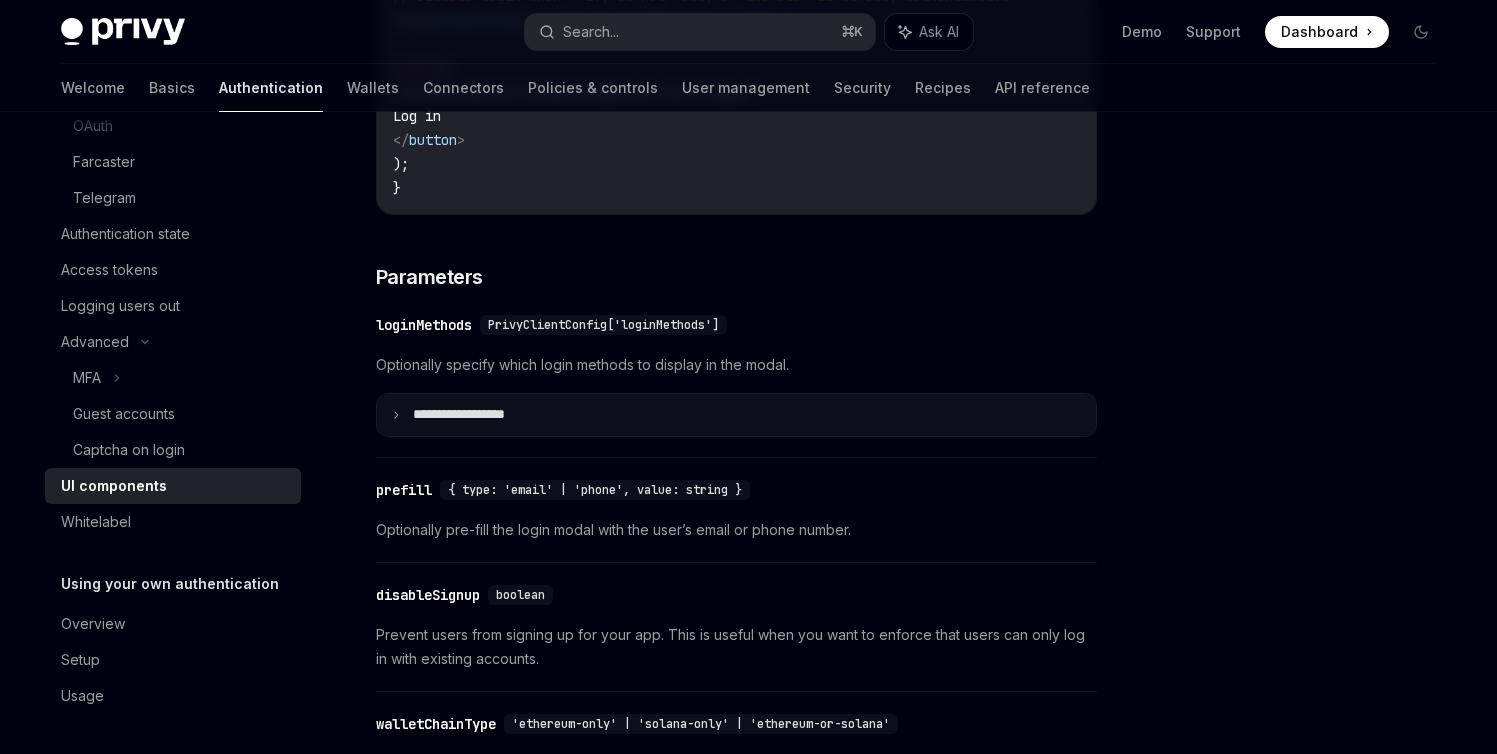 click on "**********" at bounding box center [482, 415] 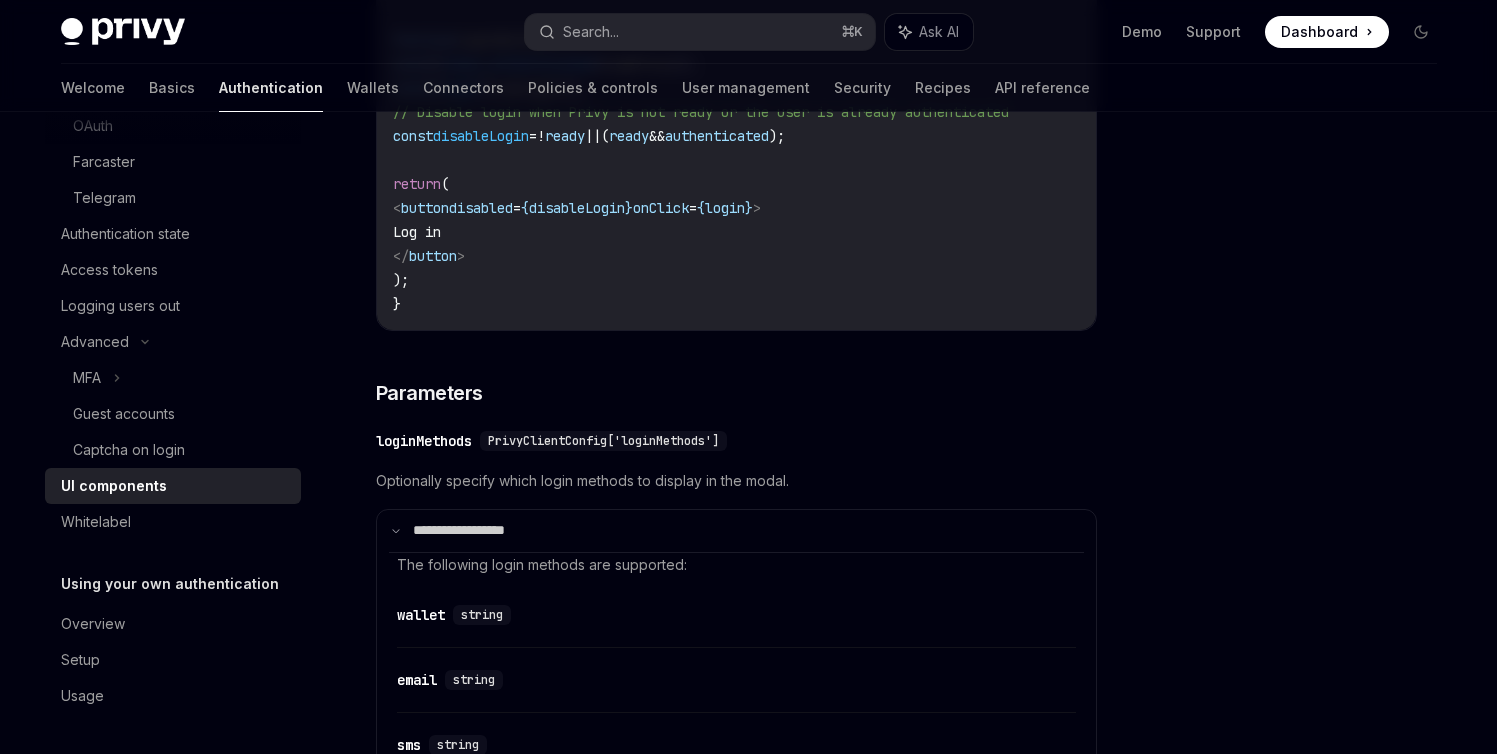 scroll, scrollTop: 1554, scrollLeft: 0, axis: vertical 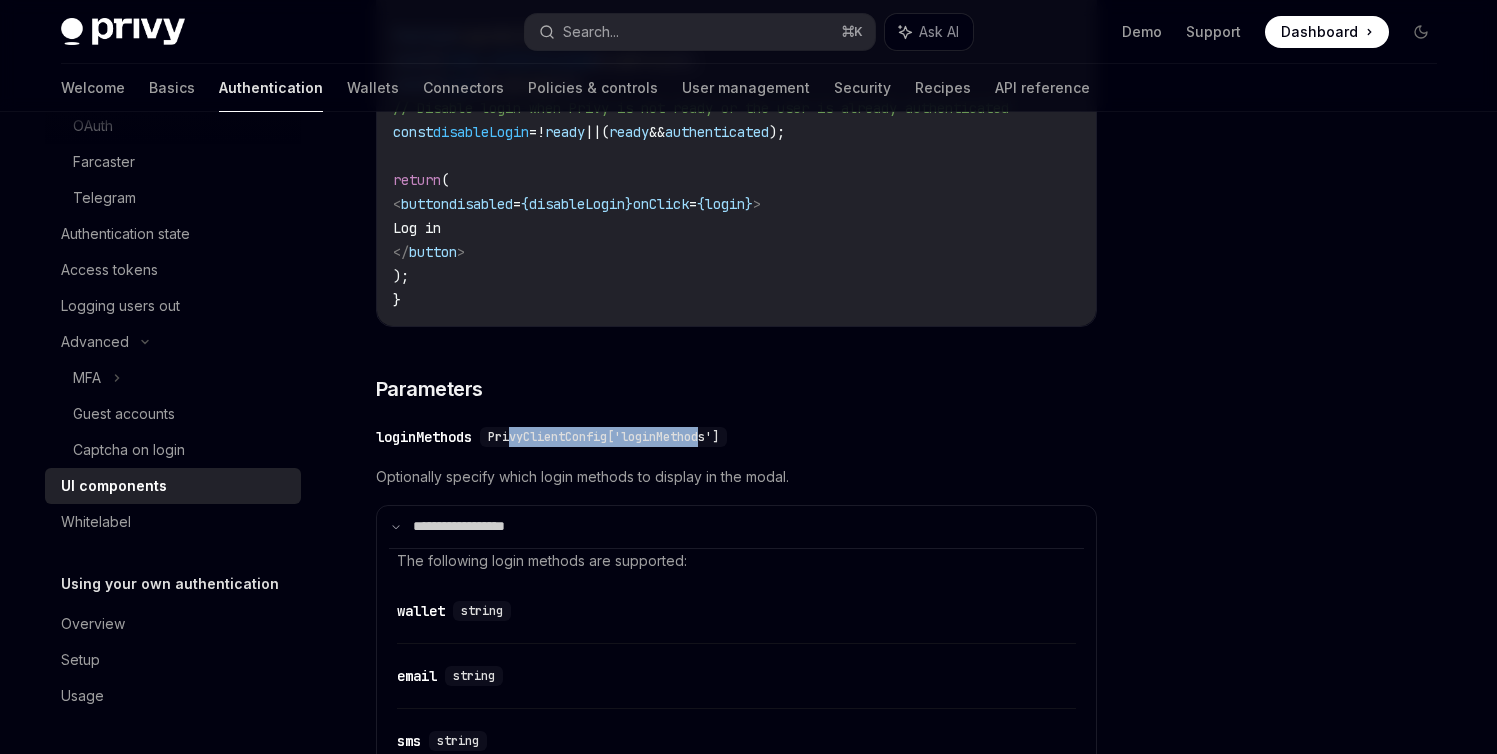 drag, startPoint x: 517, startPoint y: 453, endPoint x: 707, endPoint y: 461, distance: 190.16835 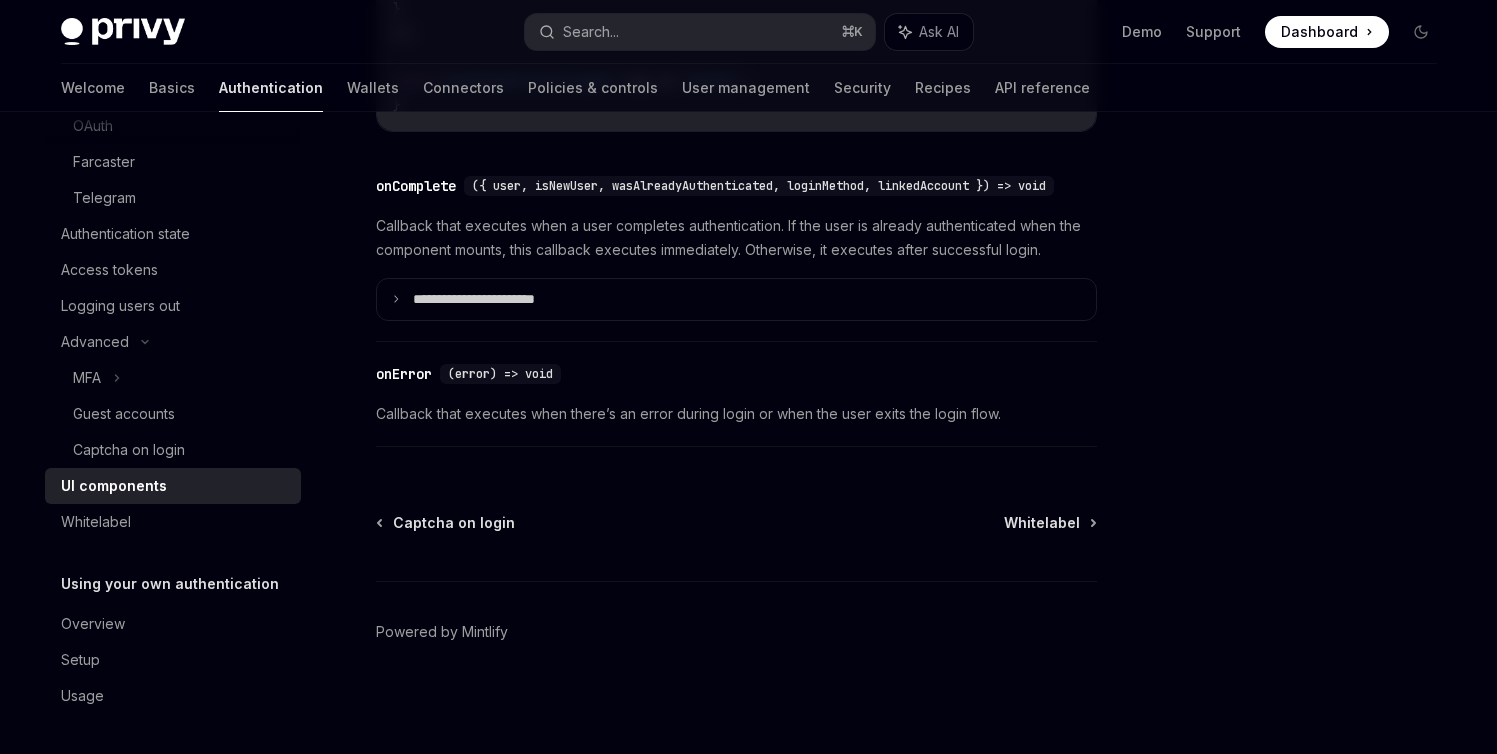 scroll, scrollTop: 4144, scrollLeft: 0, axis: vertical 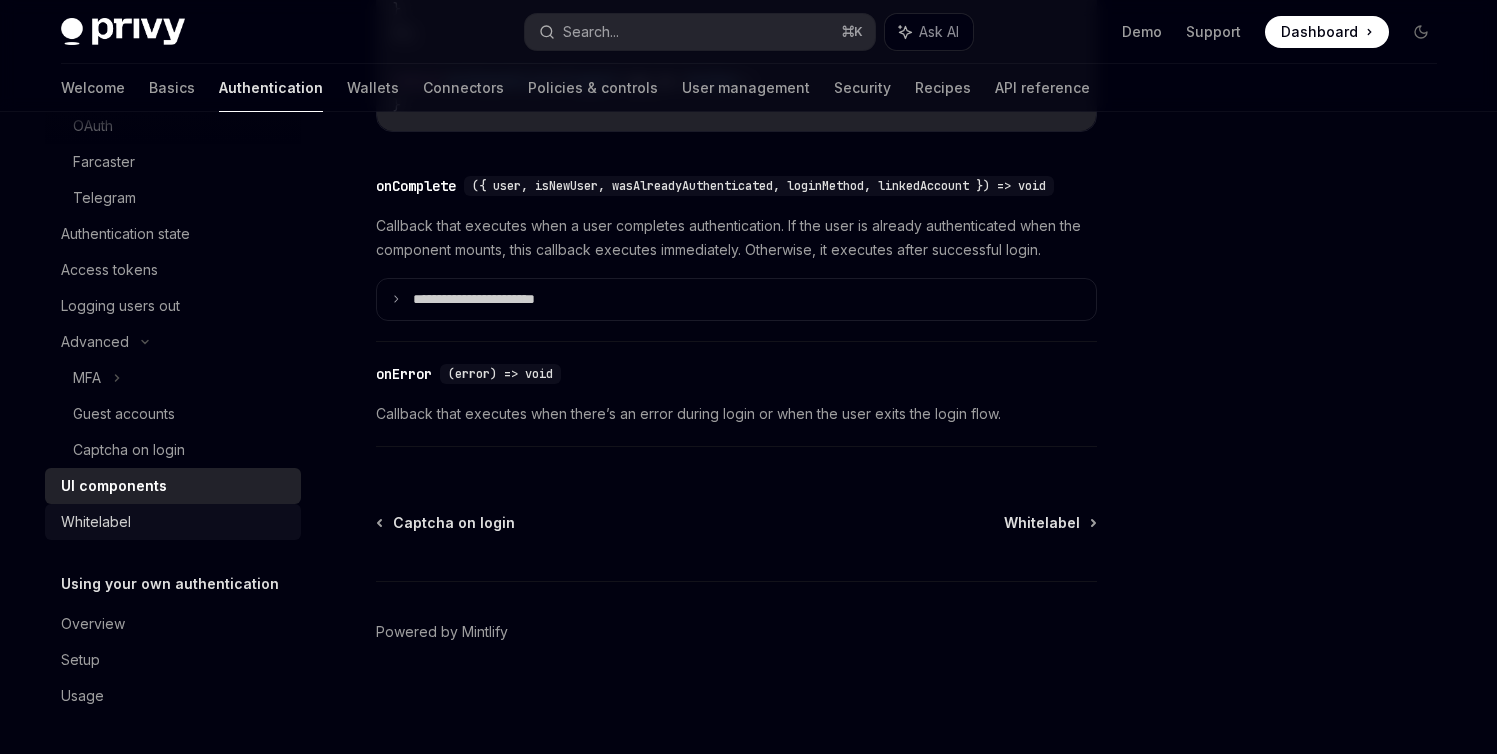 click on "Whitelabel" at bounding box center [175, 522] 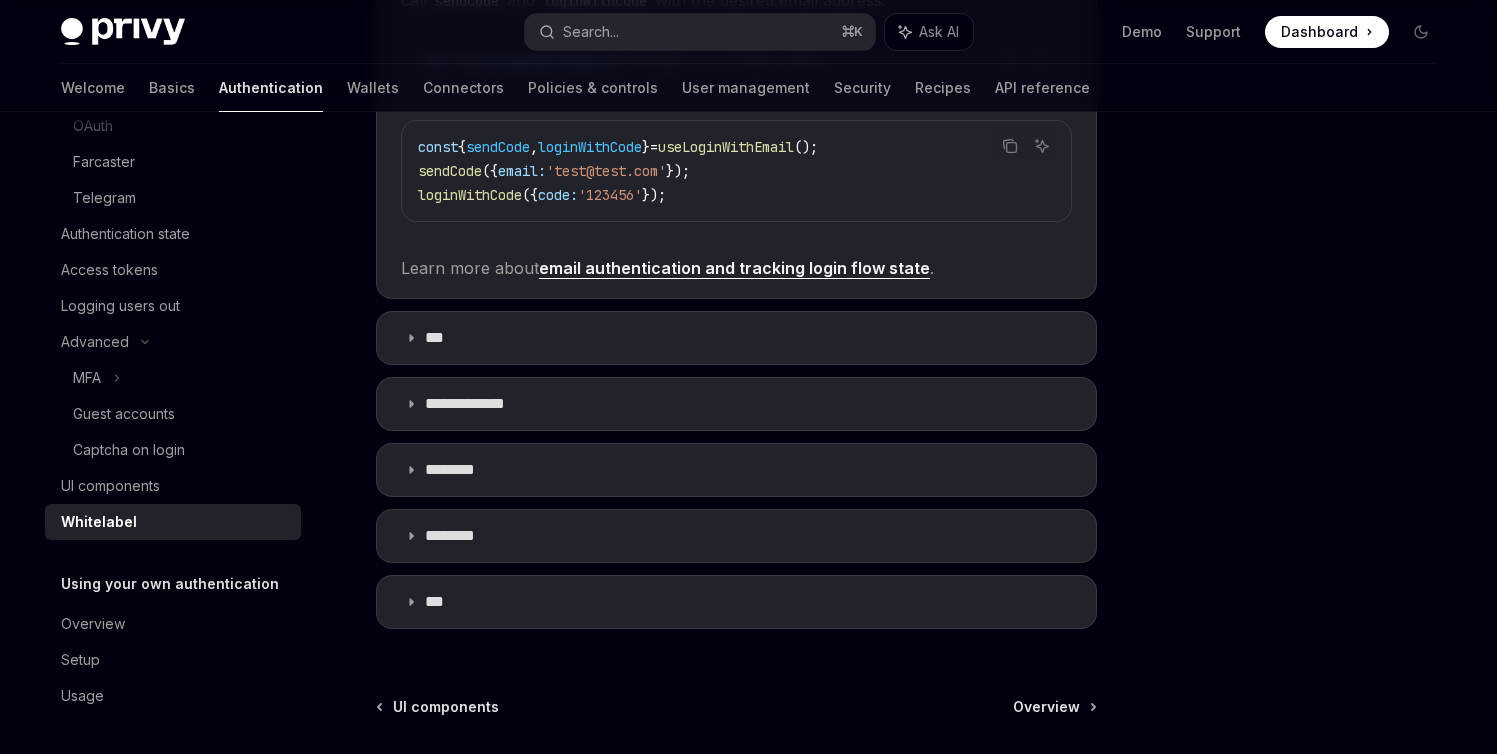 scroll, scrollTop: 637, scrollLeft: 0, axis: vertical 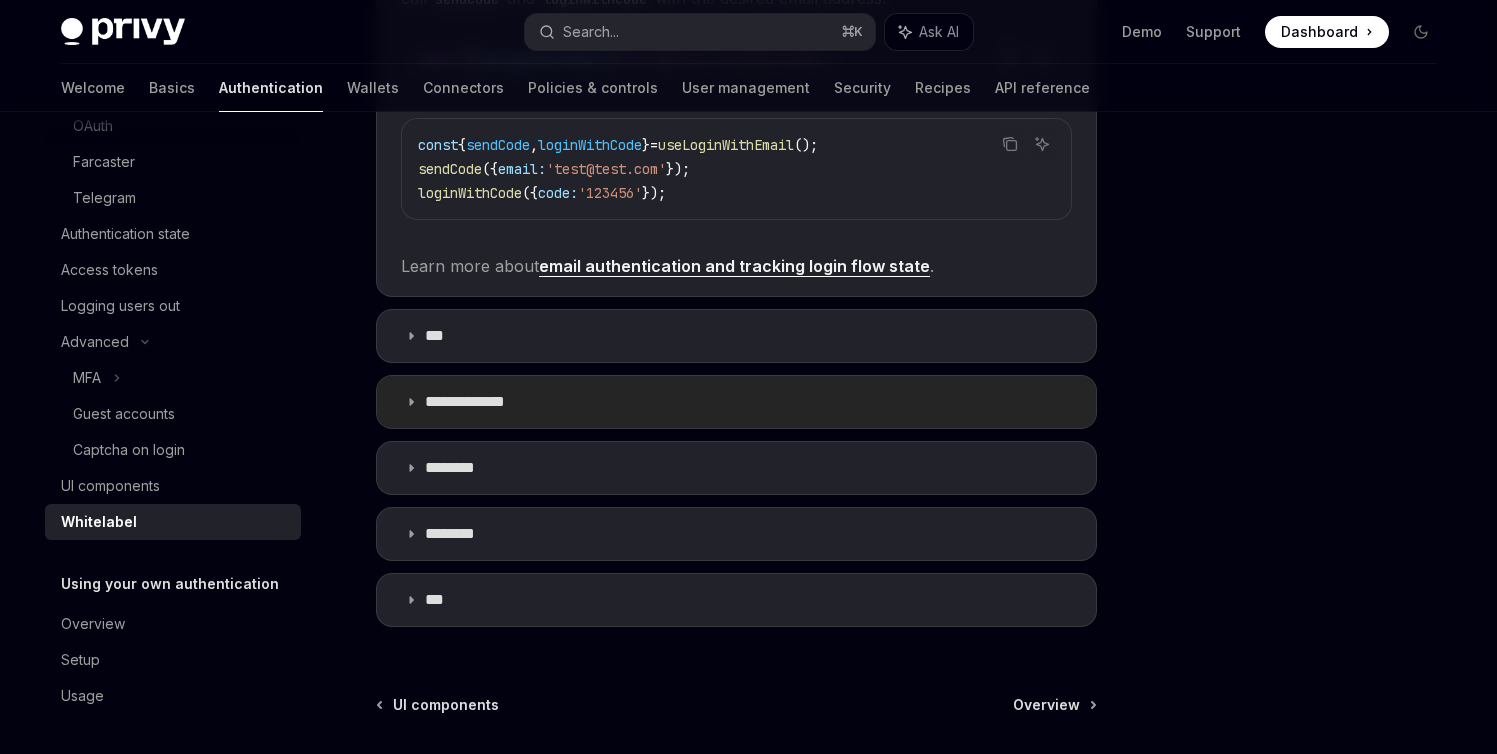 click on "**********" at bounding box center (736, 402) 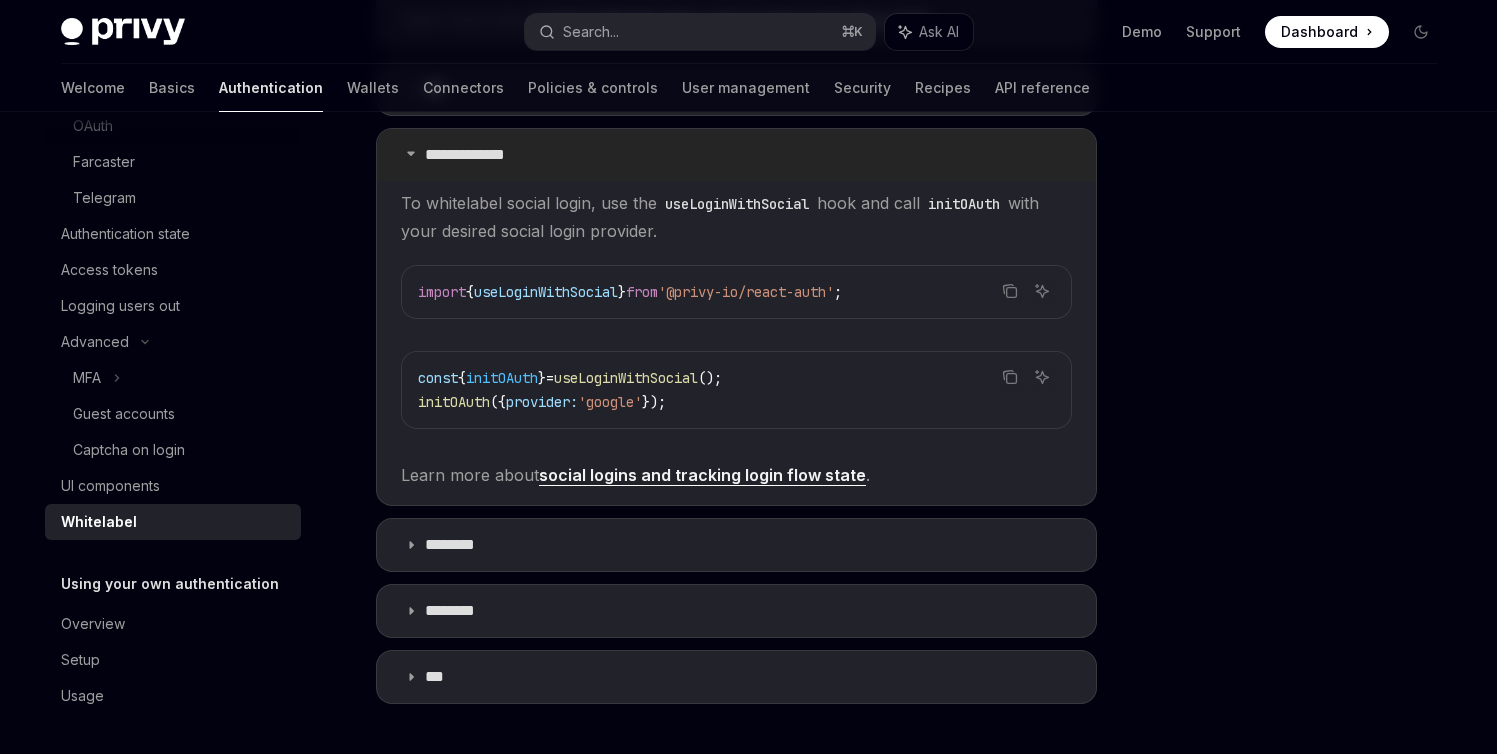 scroll, scrollTop: 894, scrollLeft: 0, axis: vertical 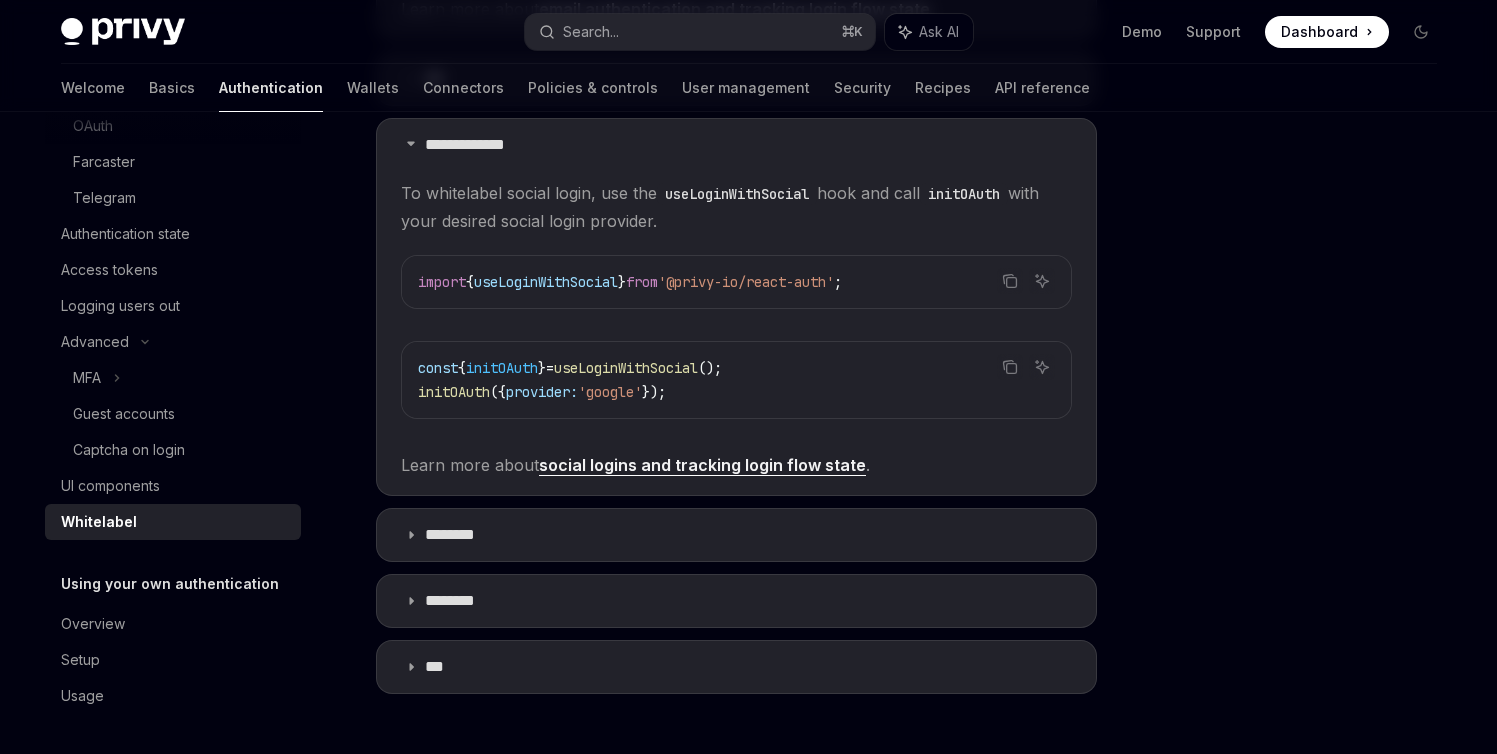 click on "initOAuth" at bounding box center [502, 368] 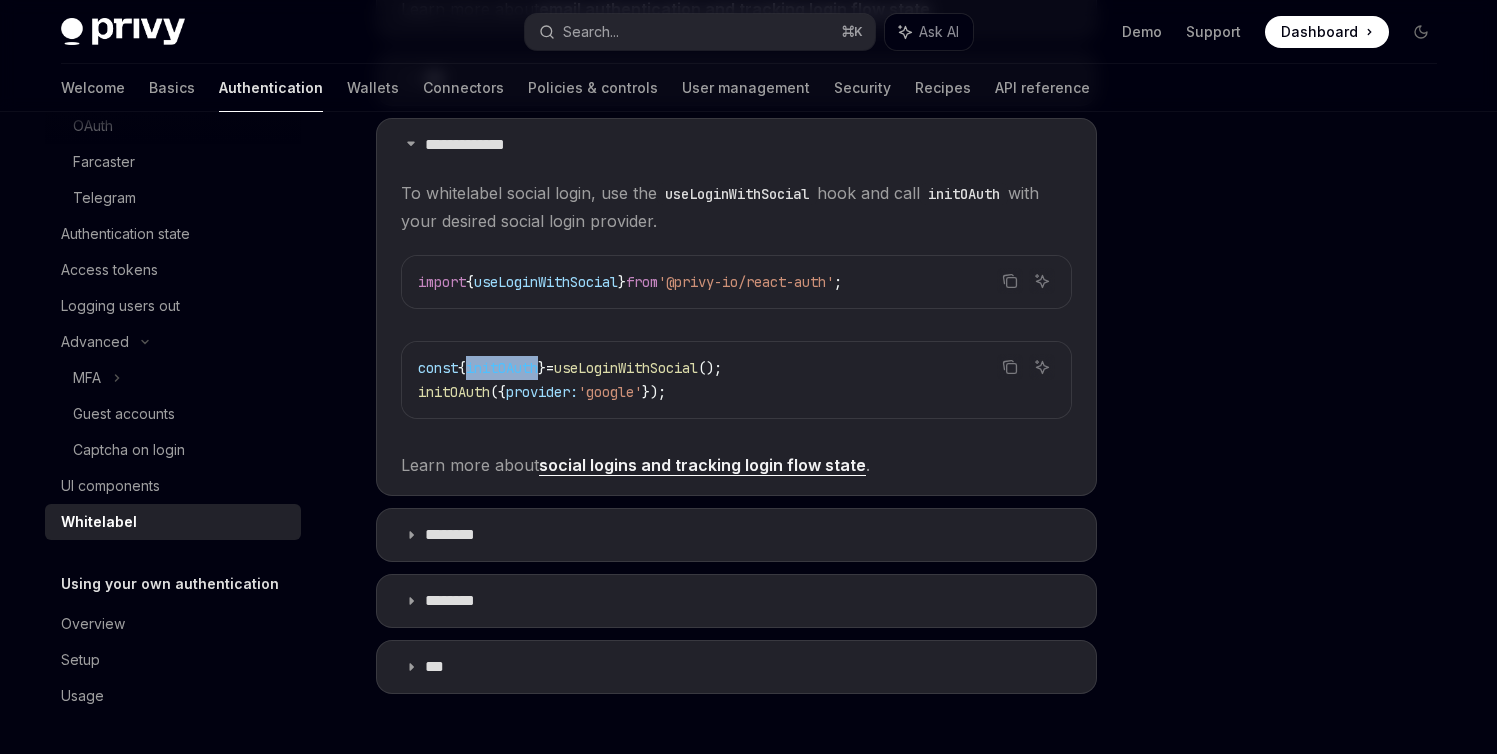 click on "initOAuth" at bounding box center [502, 368] 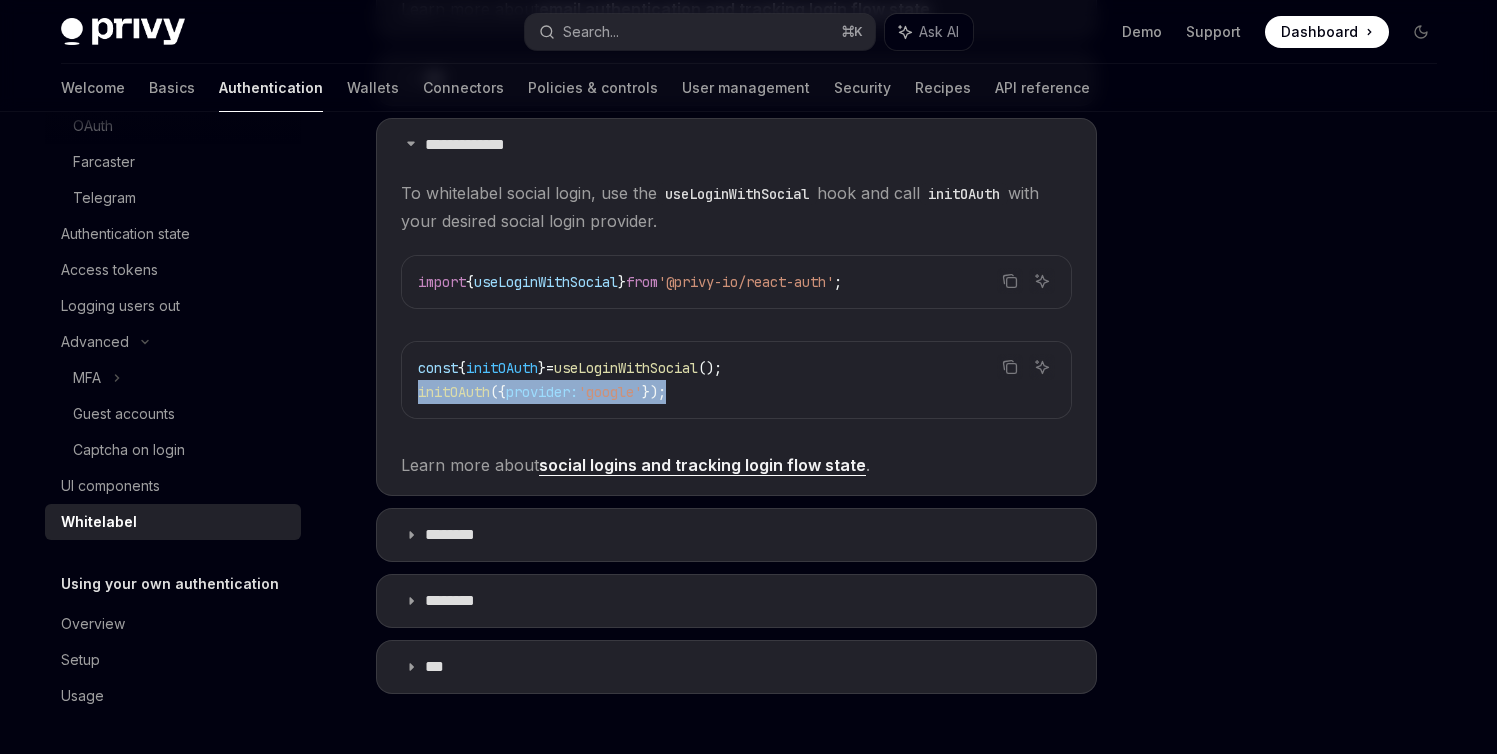 drag, startPoint x: 734, startPoint y: 409, endPoint x: 338, endPoint y: 401, distance: 396.0808 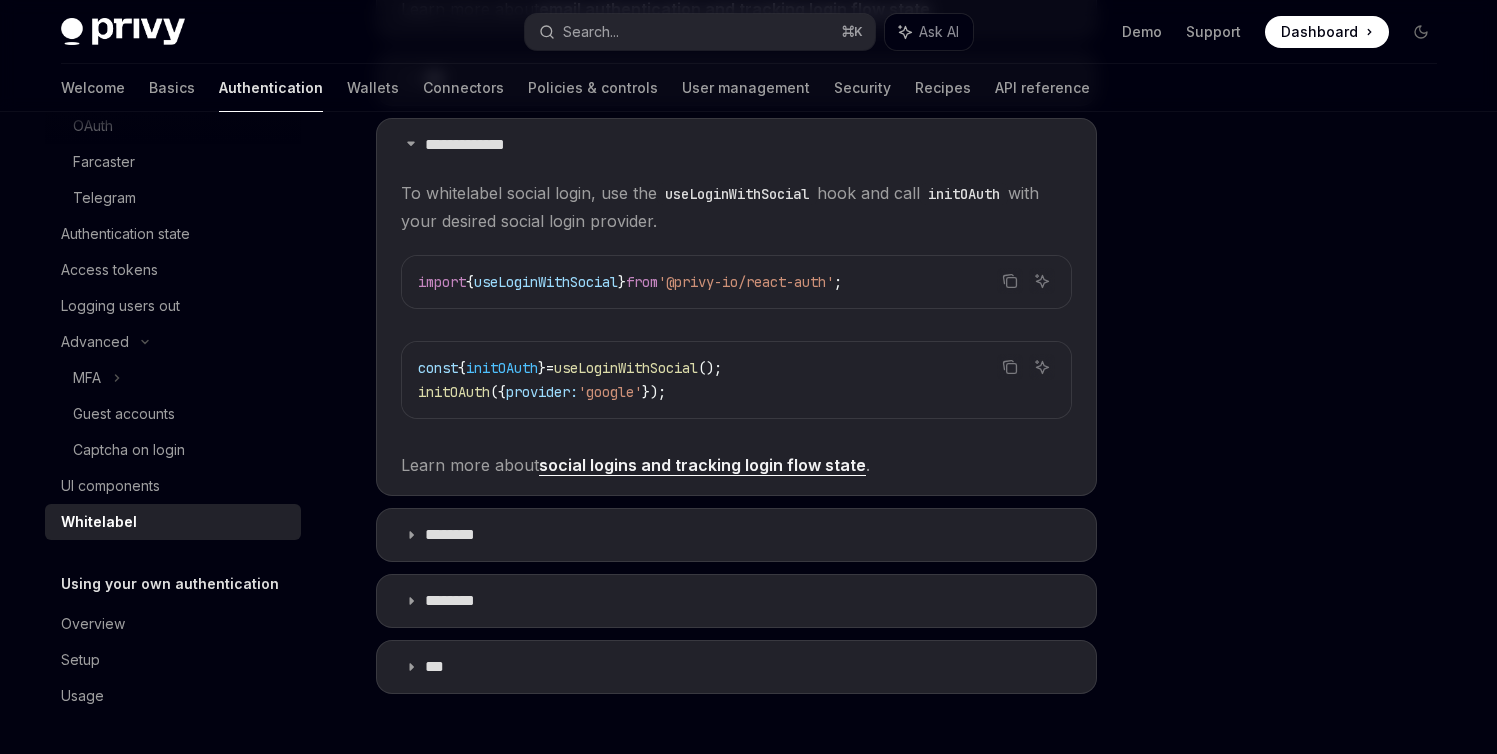click on "const  { initOAuth }  =  useLoginWithSocial ();
initOAuth ({ provider:  'google' });" at bounding box center (736, 380) 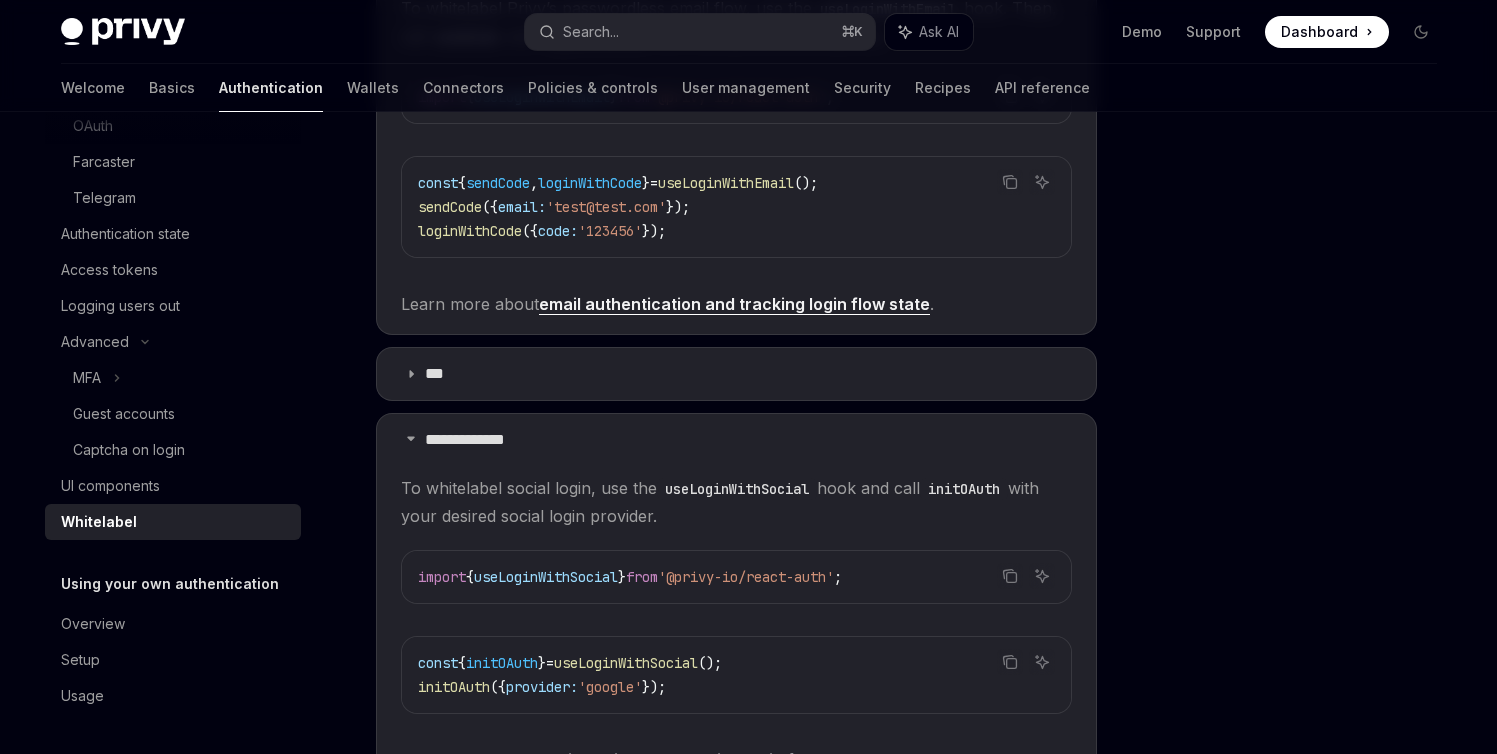 scroll, scrollTop: 587, scrollLeft: 0, axis: vertical 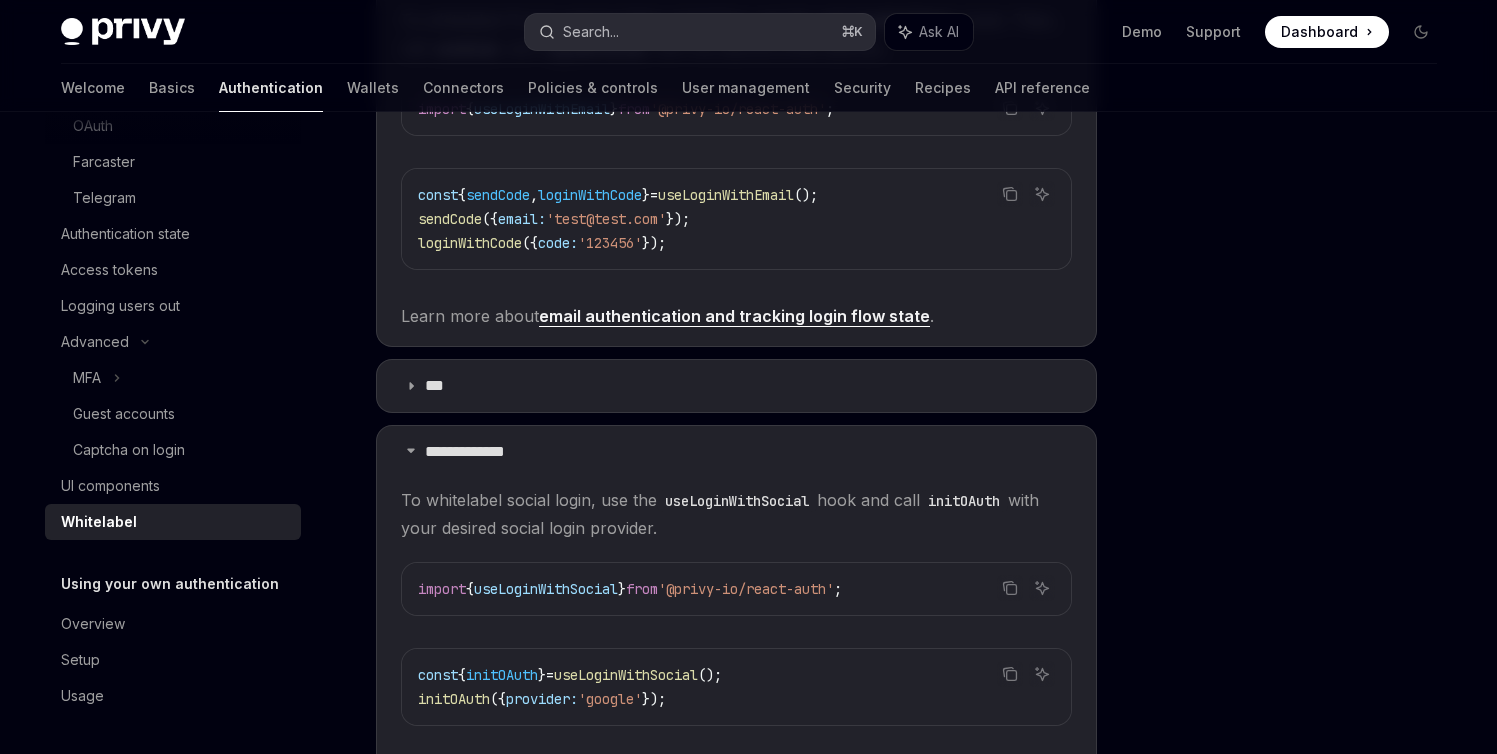 click on "Search... ⌘ K" at bounding box center [700, 32] 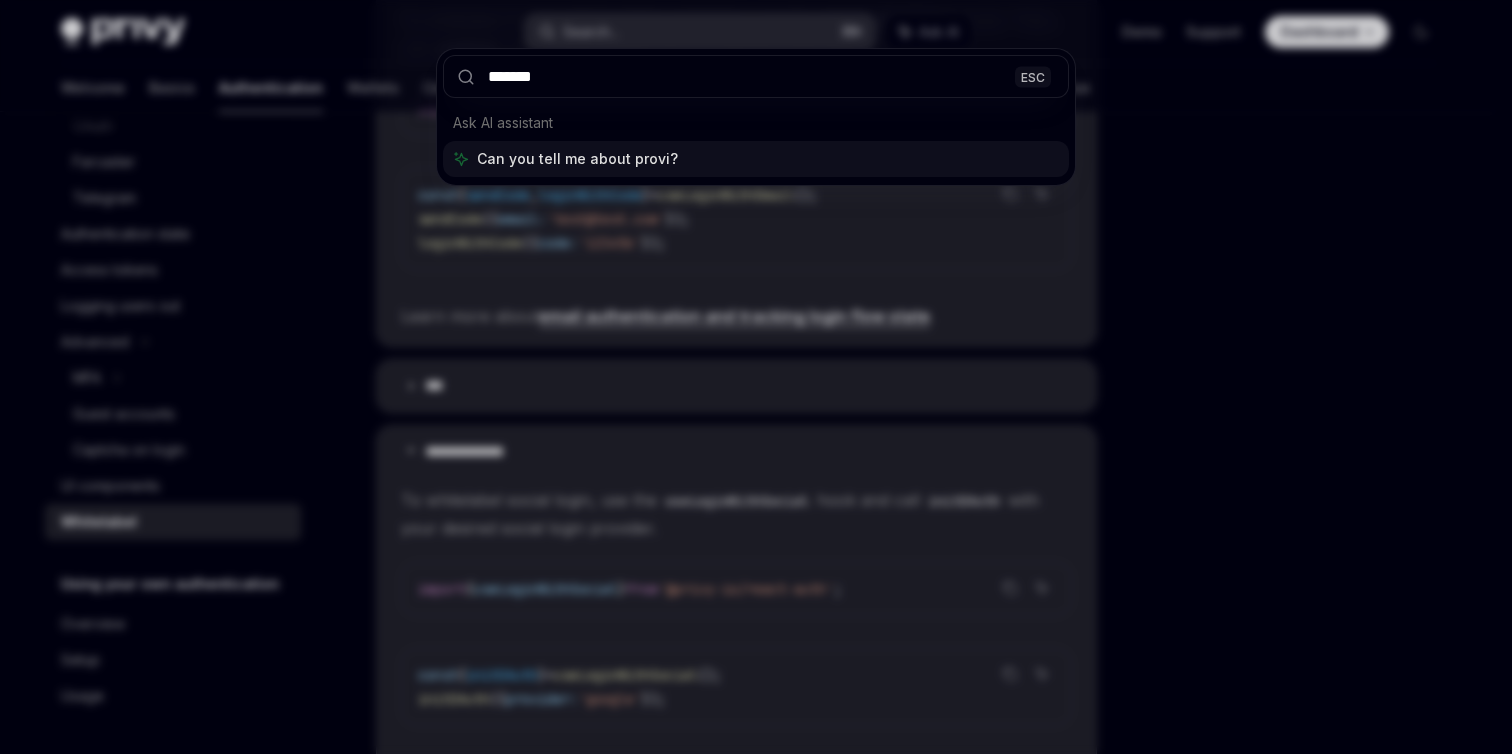 type on "********" 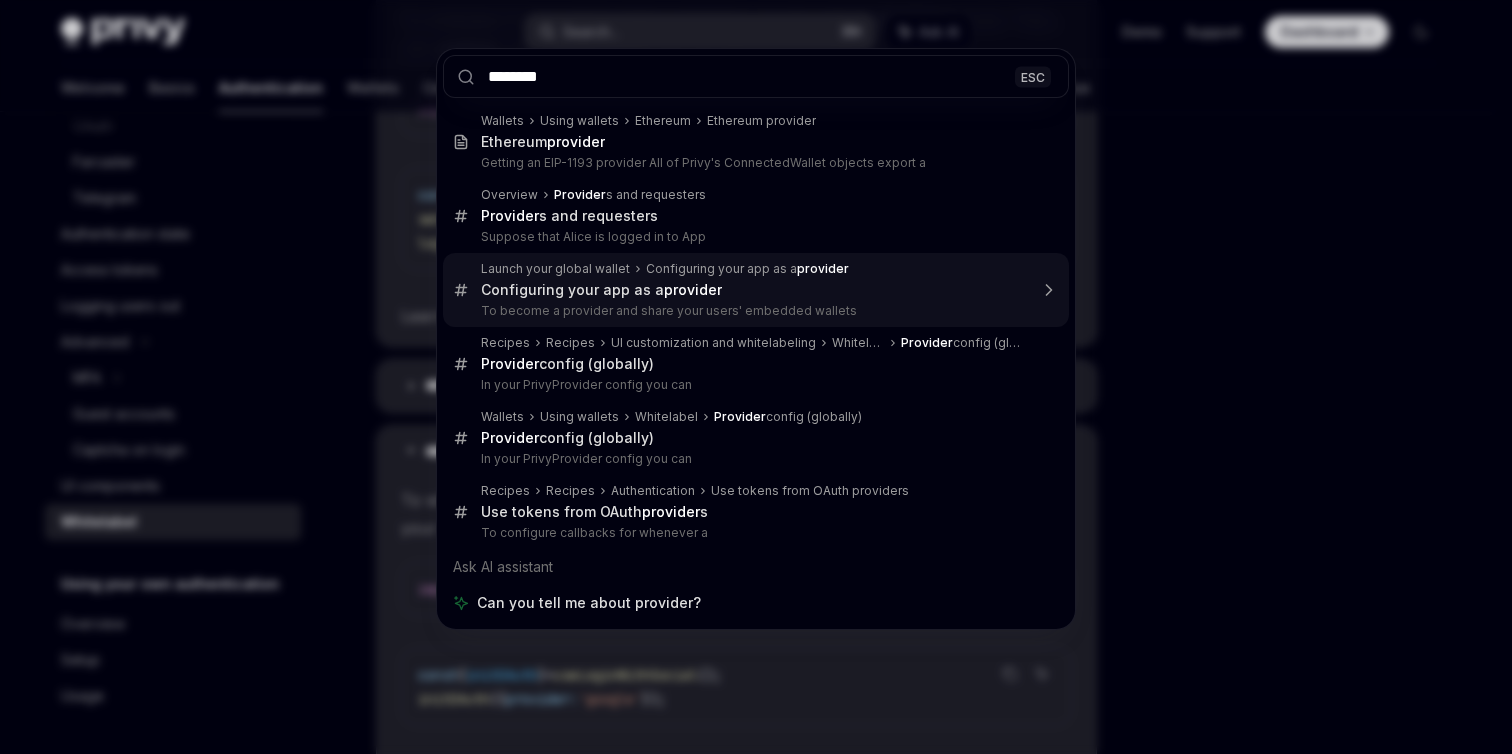type 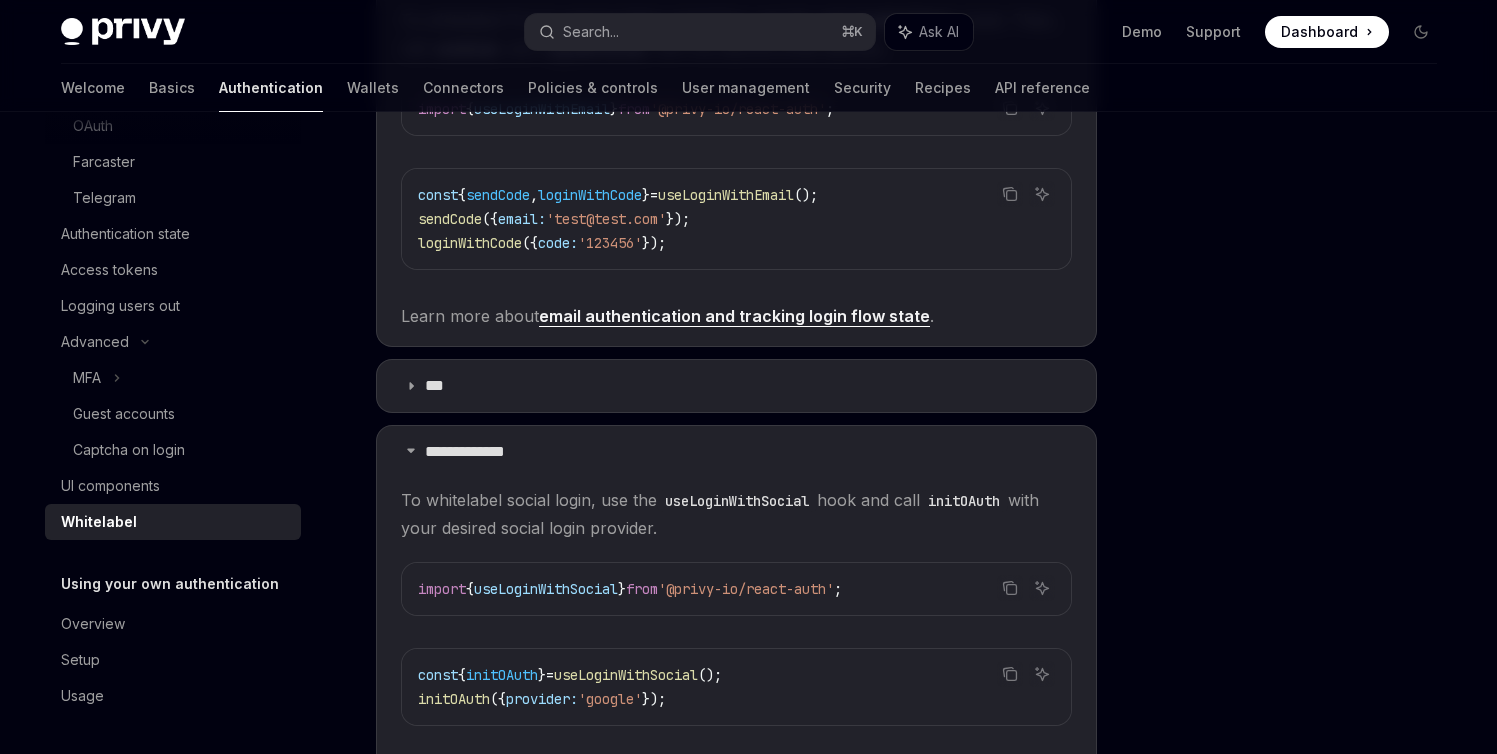 scroll, scrollTop: 389, scrollLeft: 0, axis: vertical 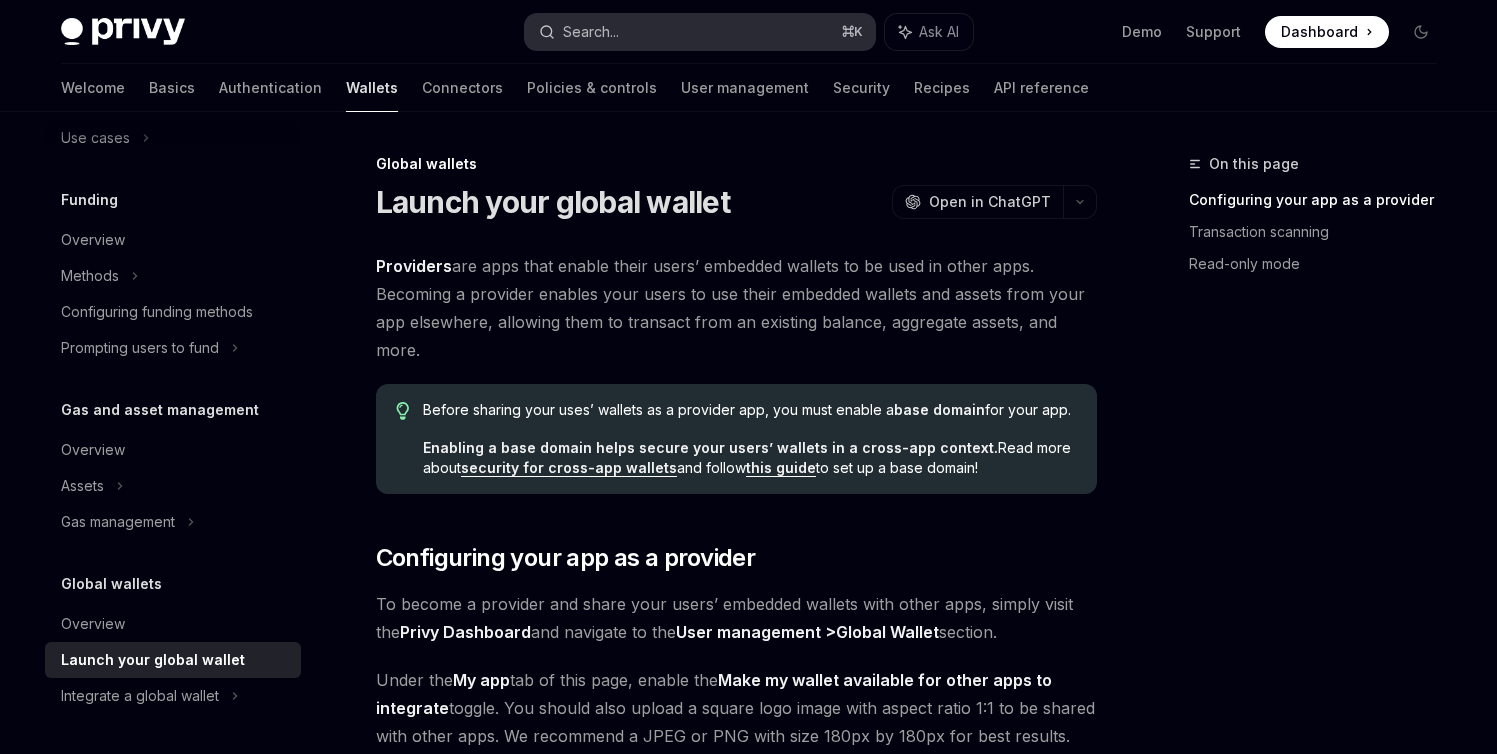 click on "Search... ⌘ K" at bounding box center (700, 32) 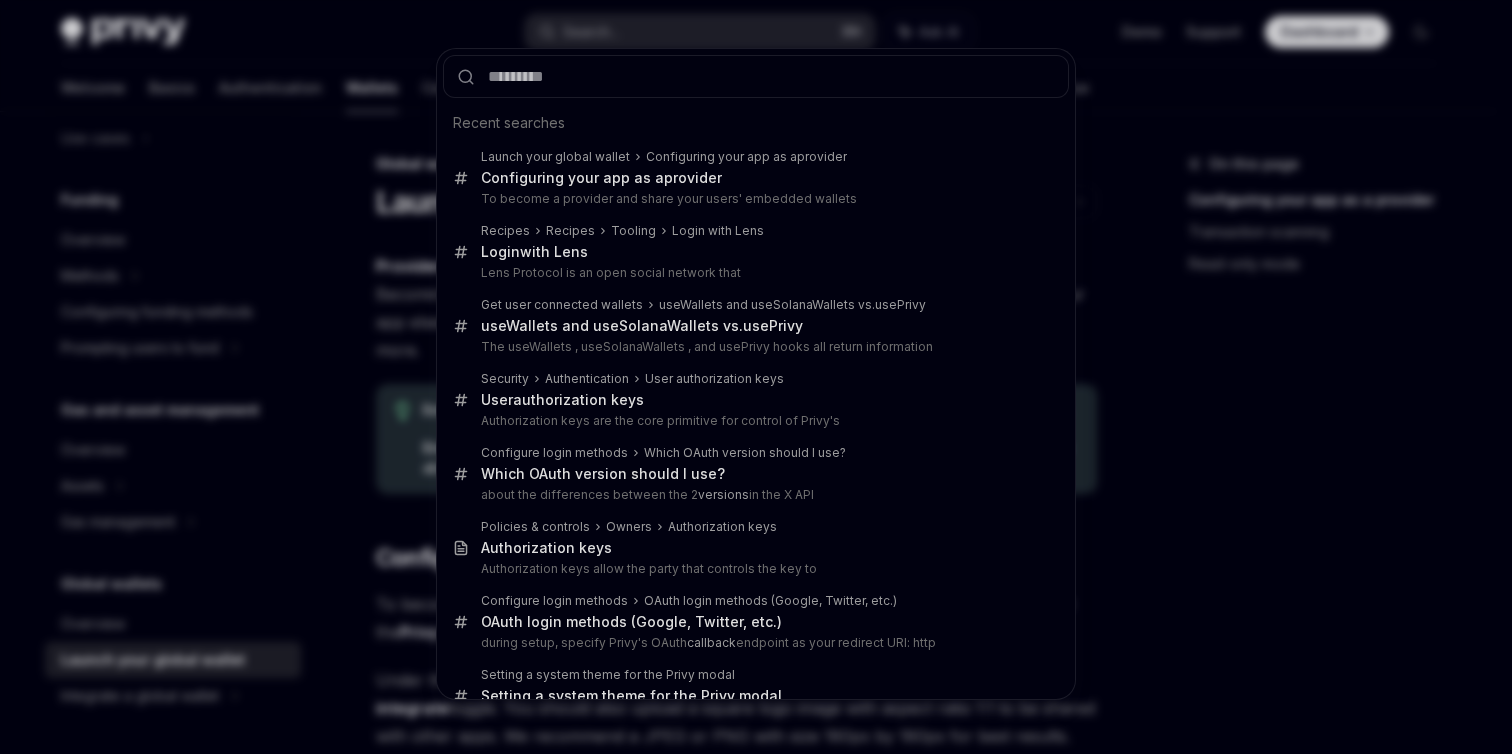 click on "Recent searches Launch your global wallet Configuring your app as a  provider Configuring your app as a  provider
To become a provider and share your users' embedded wallets  Recipes Recipes Tooling Login with Lens Login  with Lens
Lens Protocol is an open social network that  Get user connected wallets useWallets and useSolanaWallets vs.  usePrivy useWallets and useSolanaWallets vs.  usePrivy
The useWallets , useSolanaWallets , and usePrivy hooks all return information  Security Authentication User authorization keys User  authorization key s
Authorization keys are the core primitive for control of Privy's  Configure login methods Which OAuth version should I use? Which OAuth version should I use? about the differences between the 2  versions  in the X API  Policies & controls Owners Authorization keys Authorization key s
Authorization keys allow the party that controls the key to  Configure login methods OAuth login methods (Google, Twitter, etc.) OAuth login methods (Google, Twitter, etc.) callback" at bounding box center (756, 377) 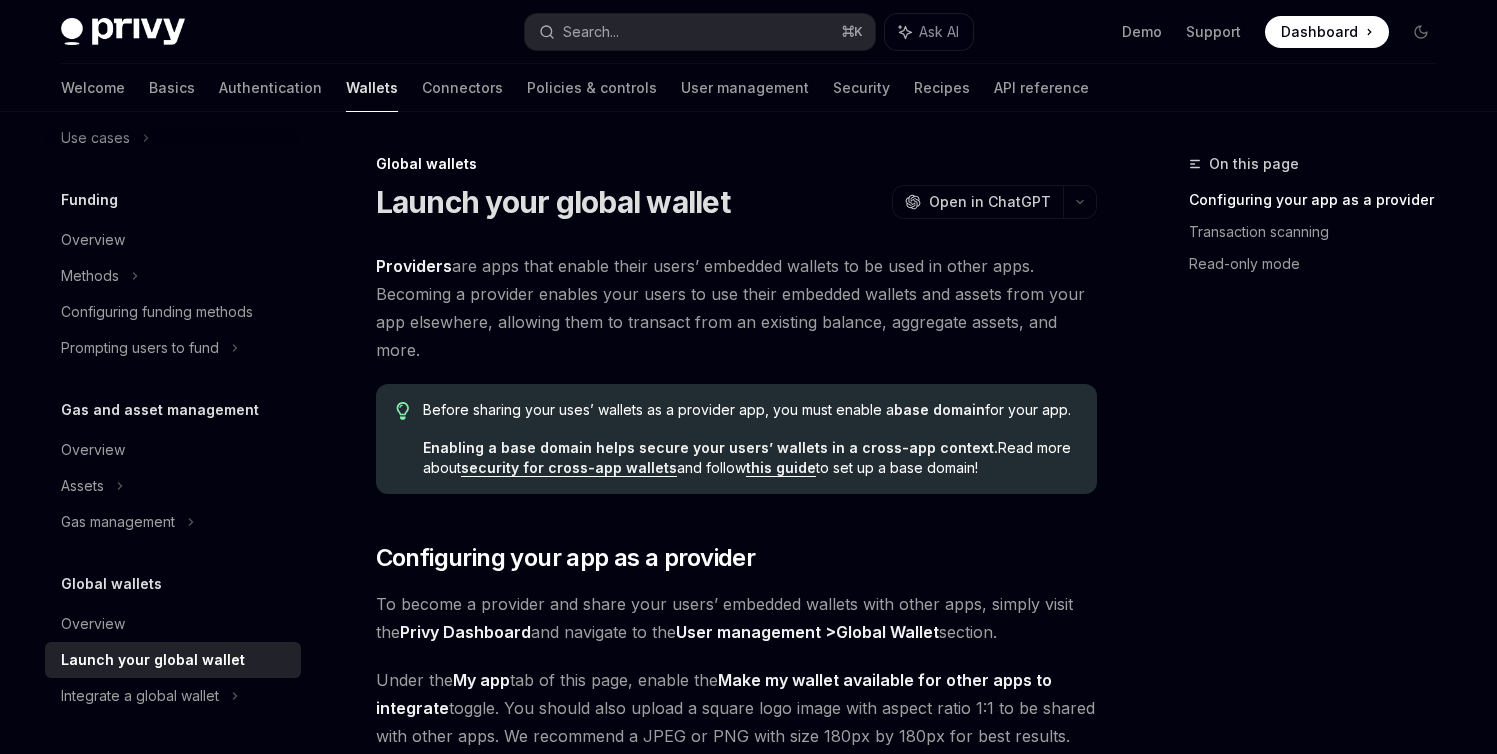 click at bounding box center (123, 32) 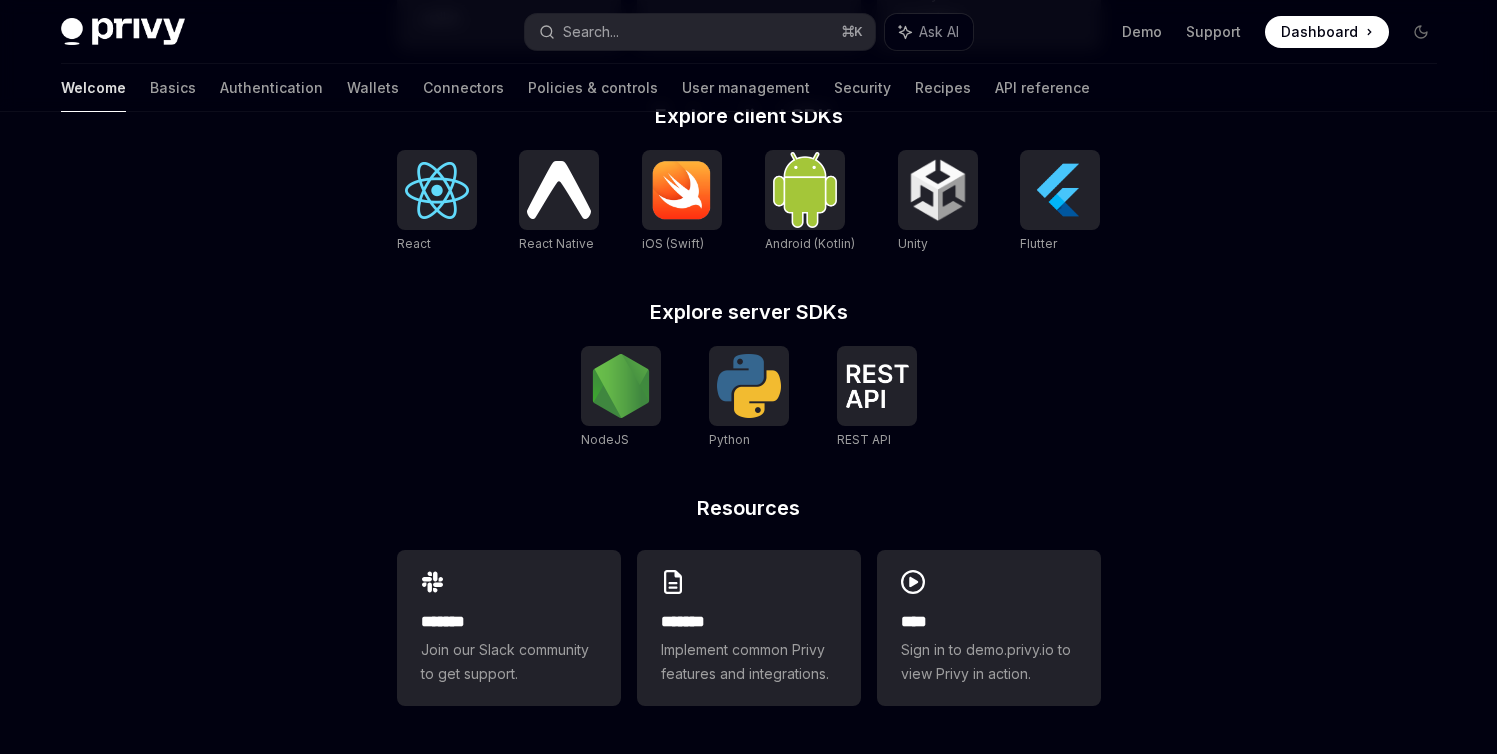 scroll, scrollTop: 832, scrollLeft: 0, axis: vertical 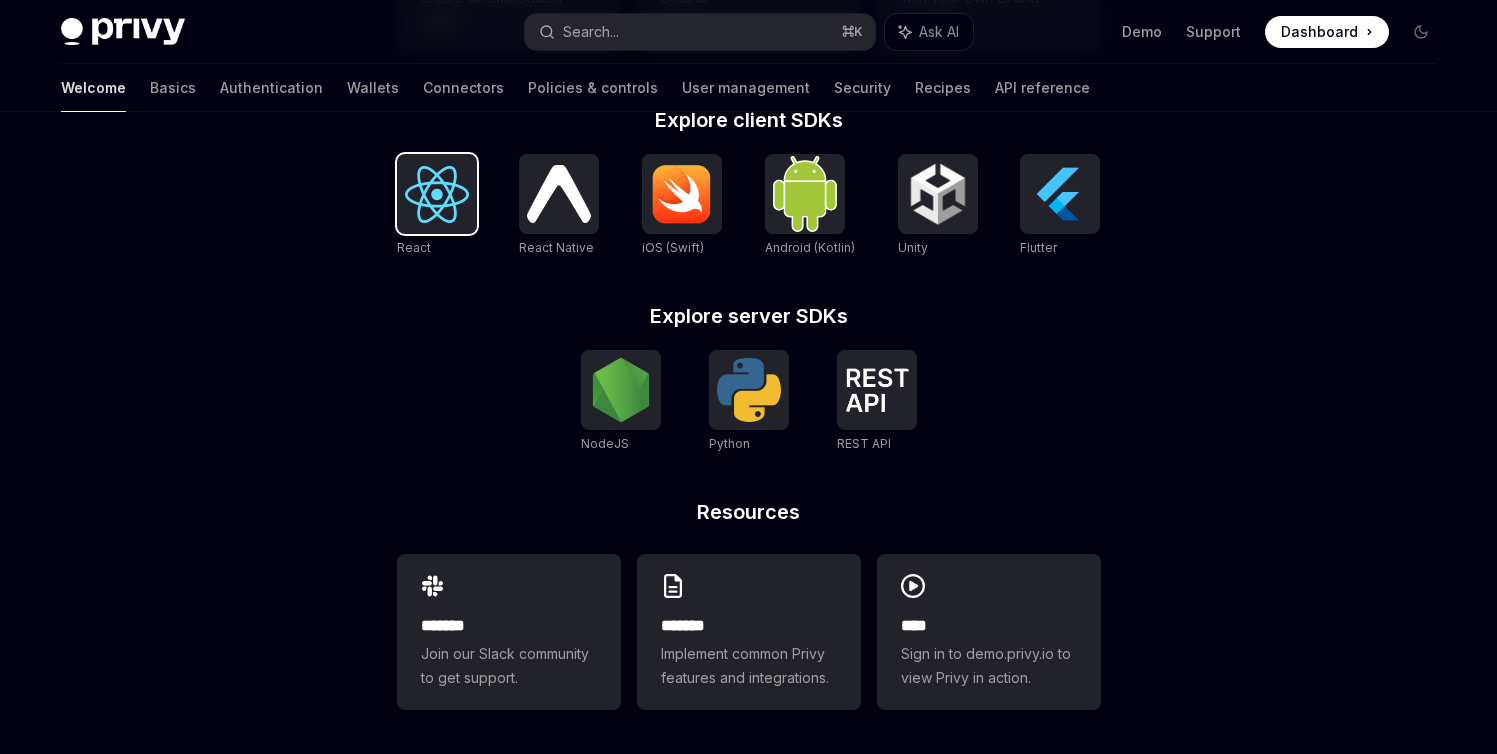 click at bounding box center (437, 194) 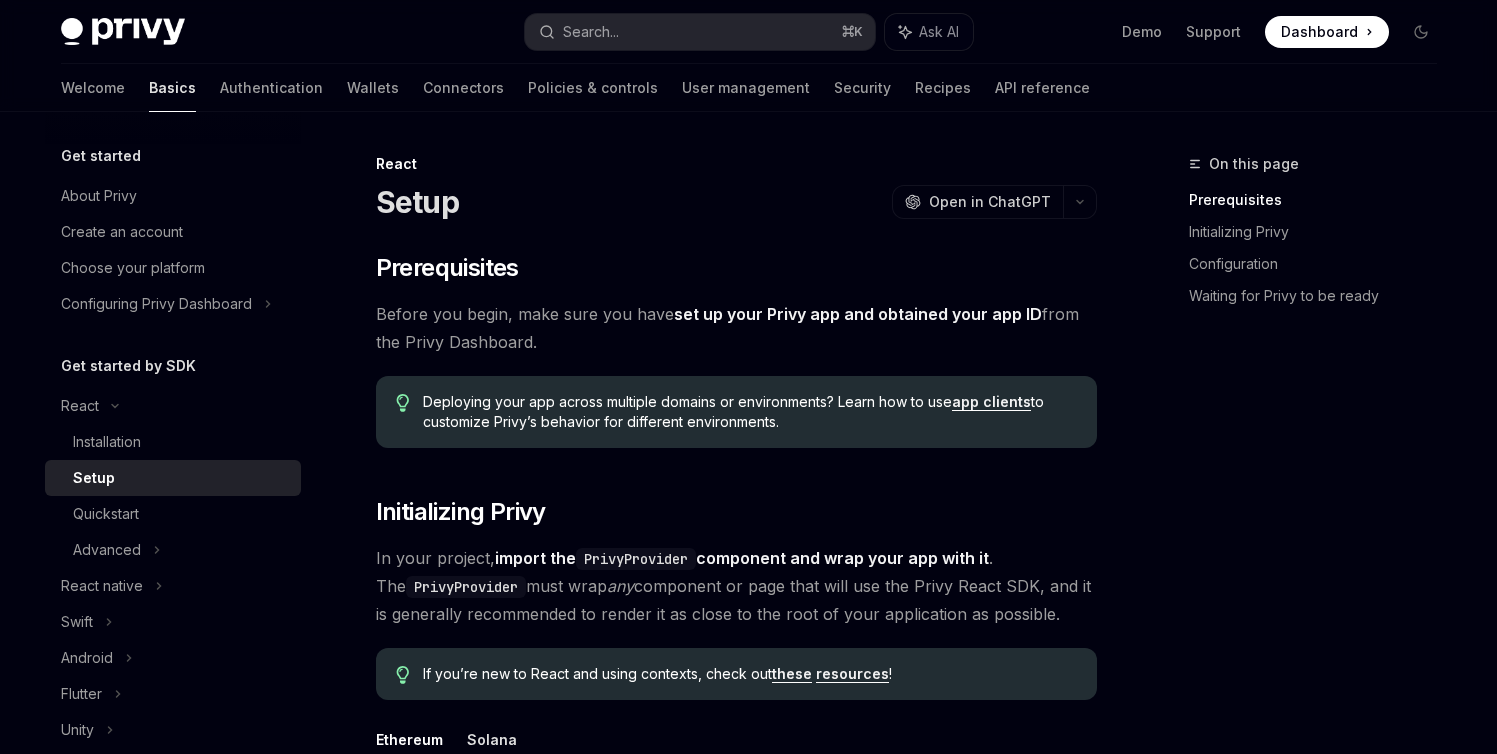 scroll, scrollTop: 0, scrollLeft: 0, axis: both 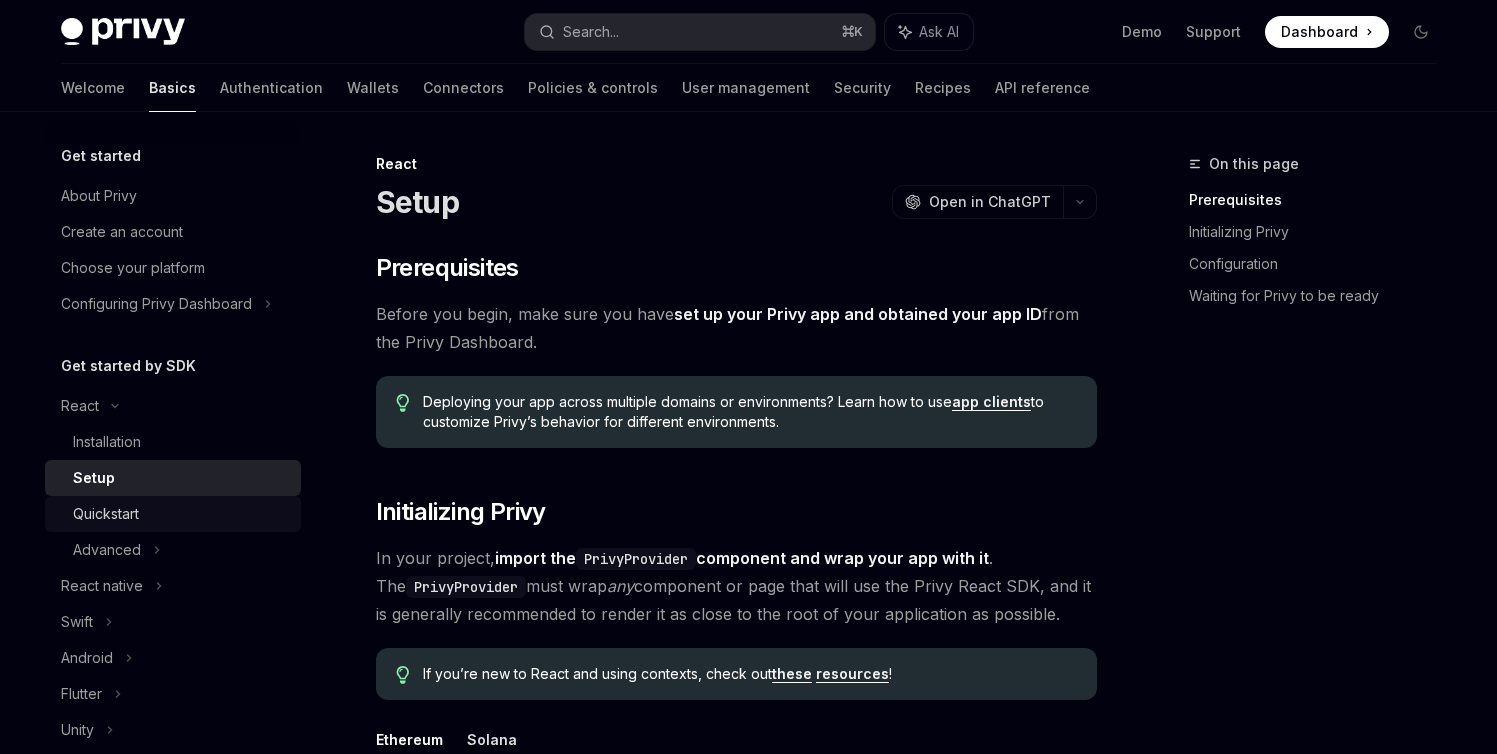 click on "Quickstart" at bounding box center [181, 514] 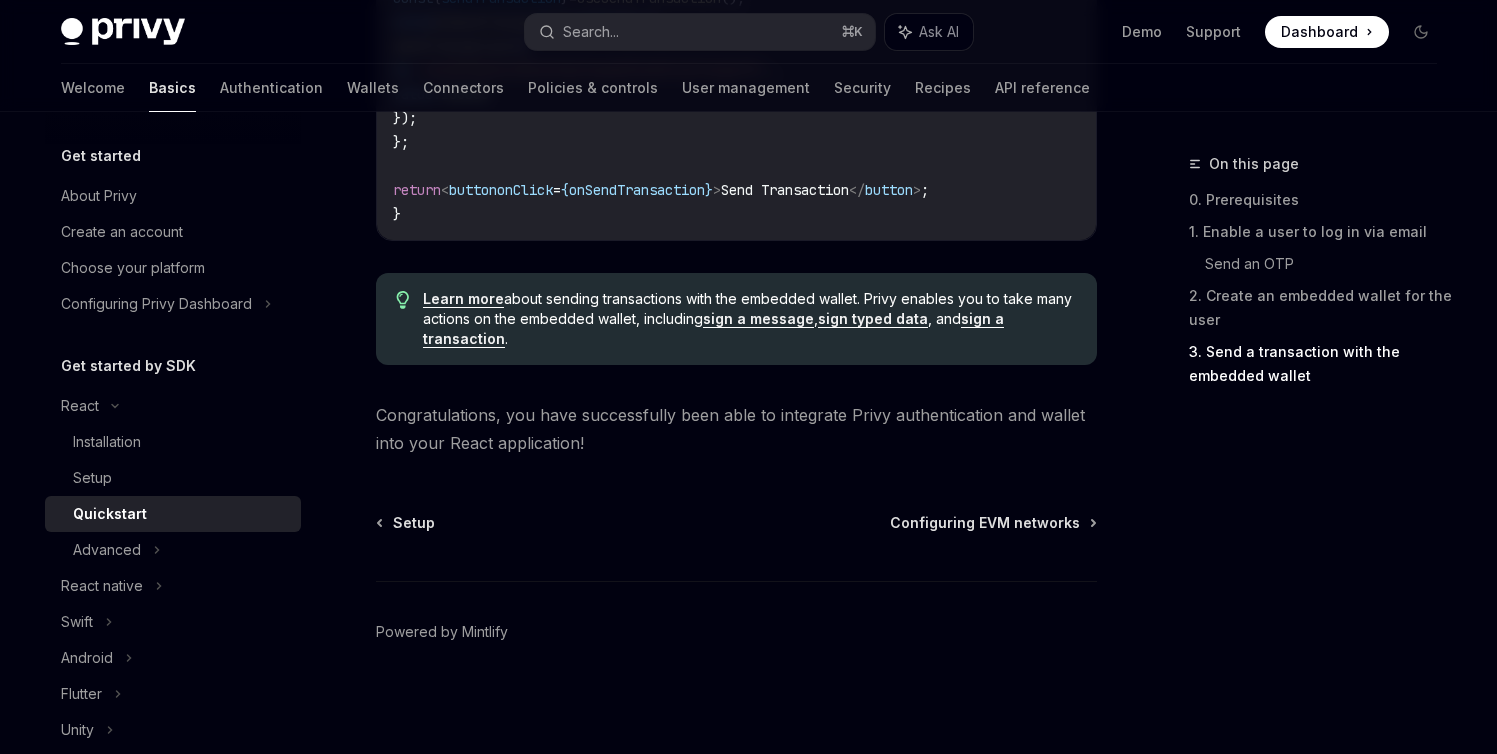 scroll, scrollTop: 2144, scrollLeft: 0, axis: vertical 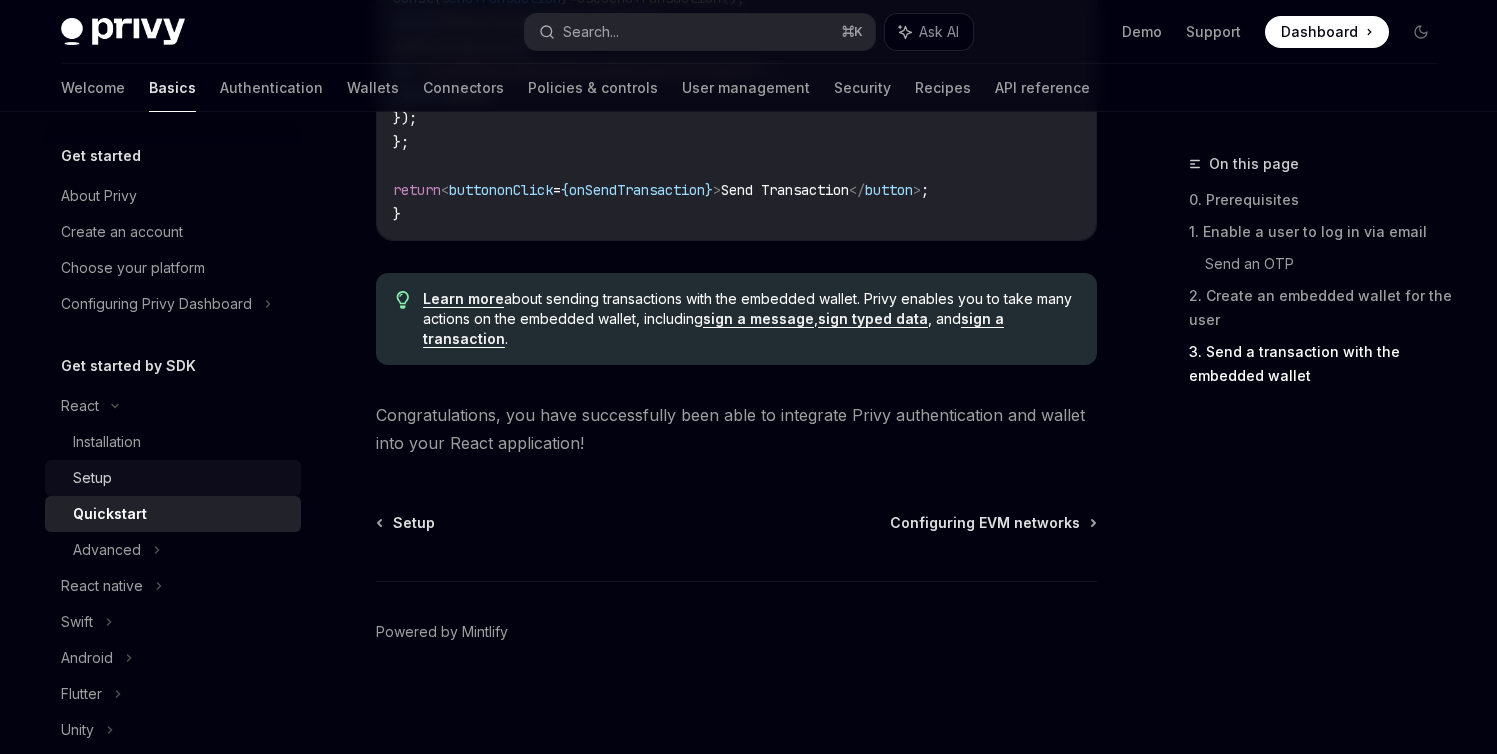 click on "Setup" at bounding box center (181, 478) 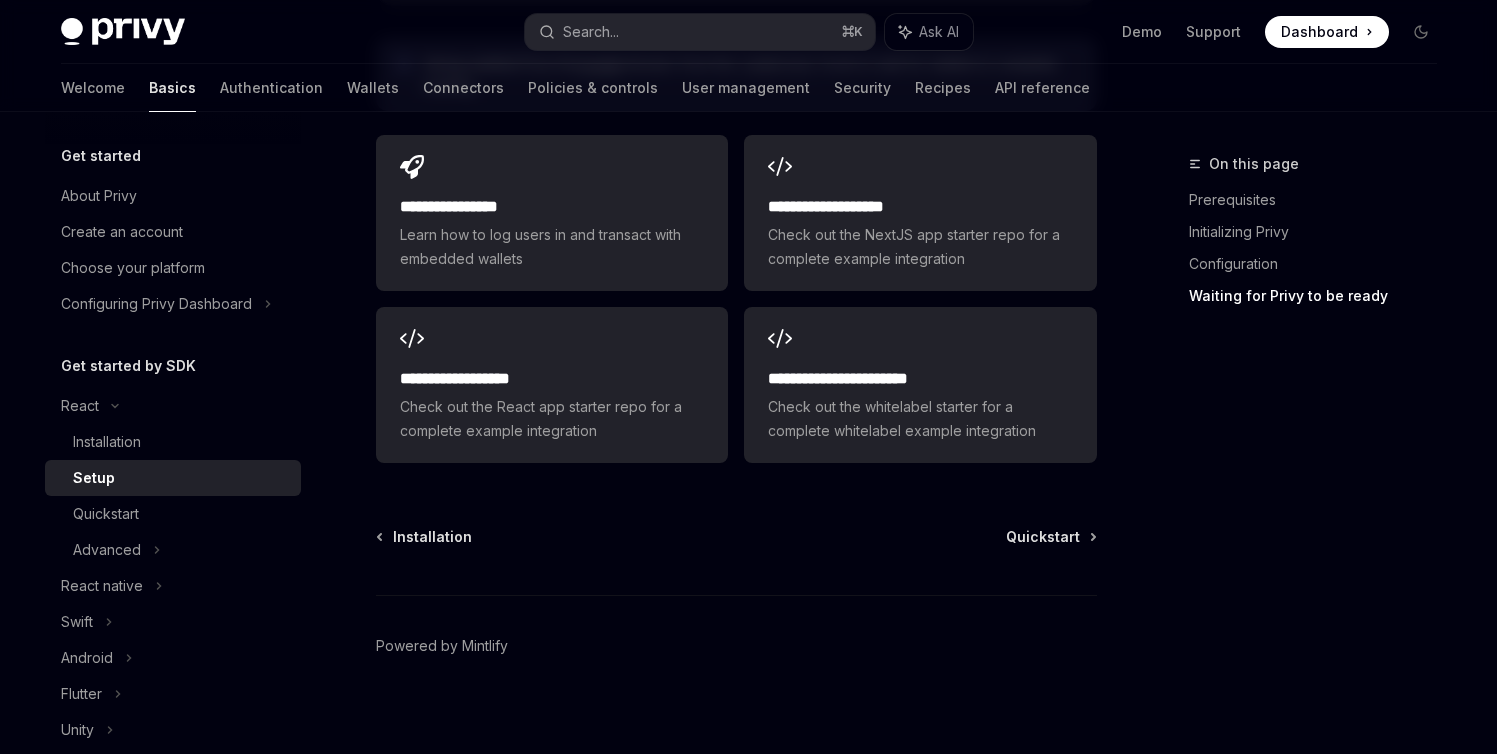 scroll, scrollTop: 2665, scrollLeft: 0, axis: vertical 